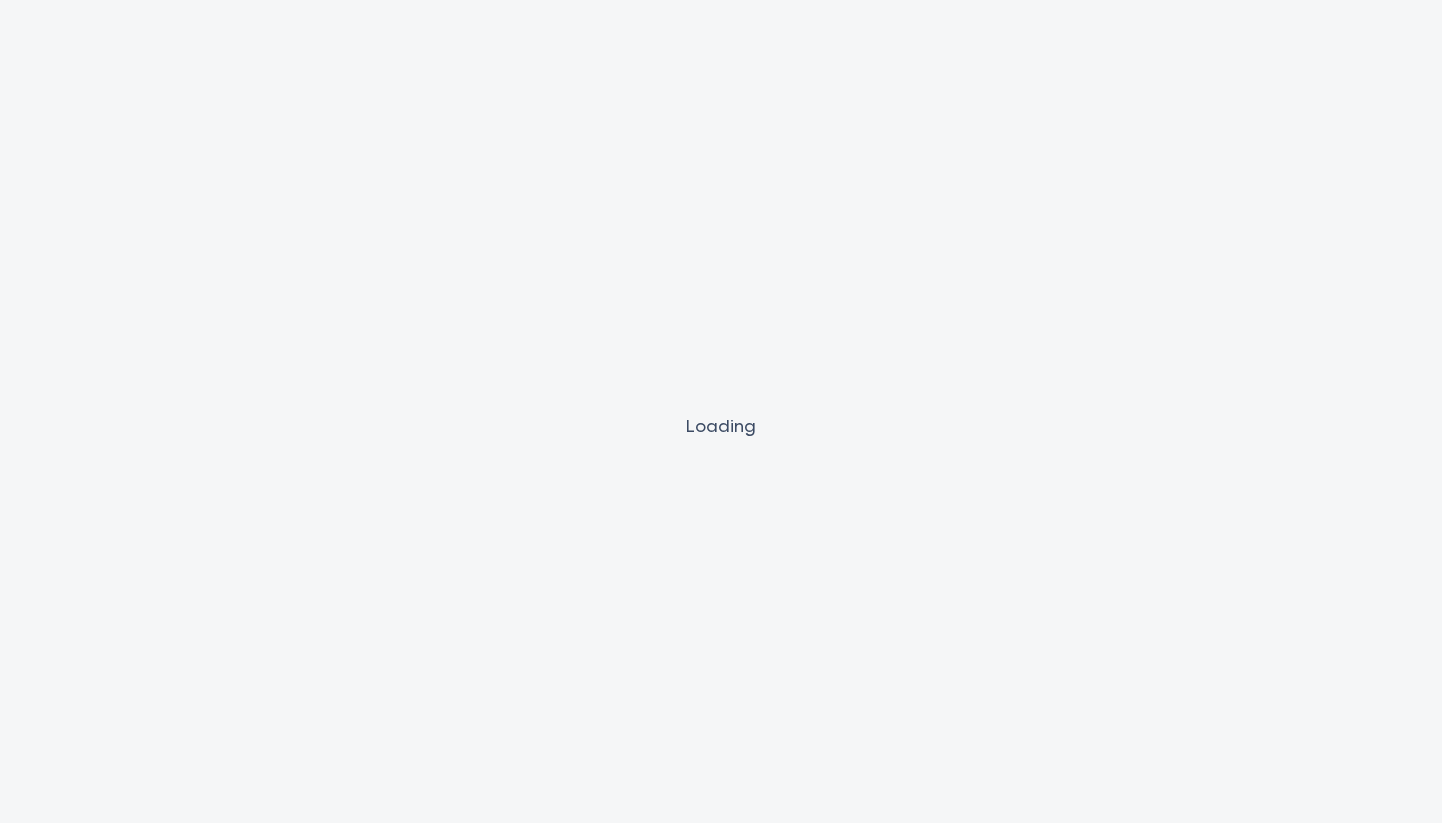 scroll, scrollTop: 0, scrollLeft: 0, axis: both 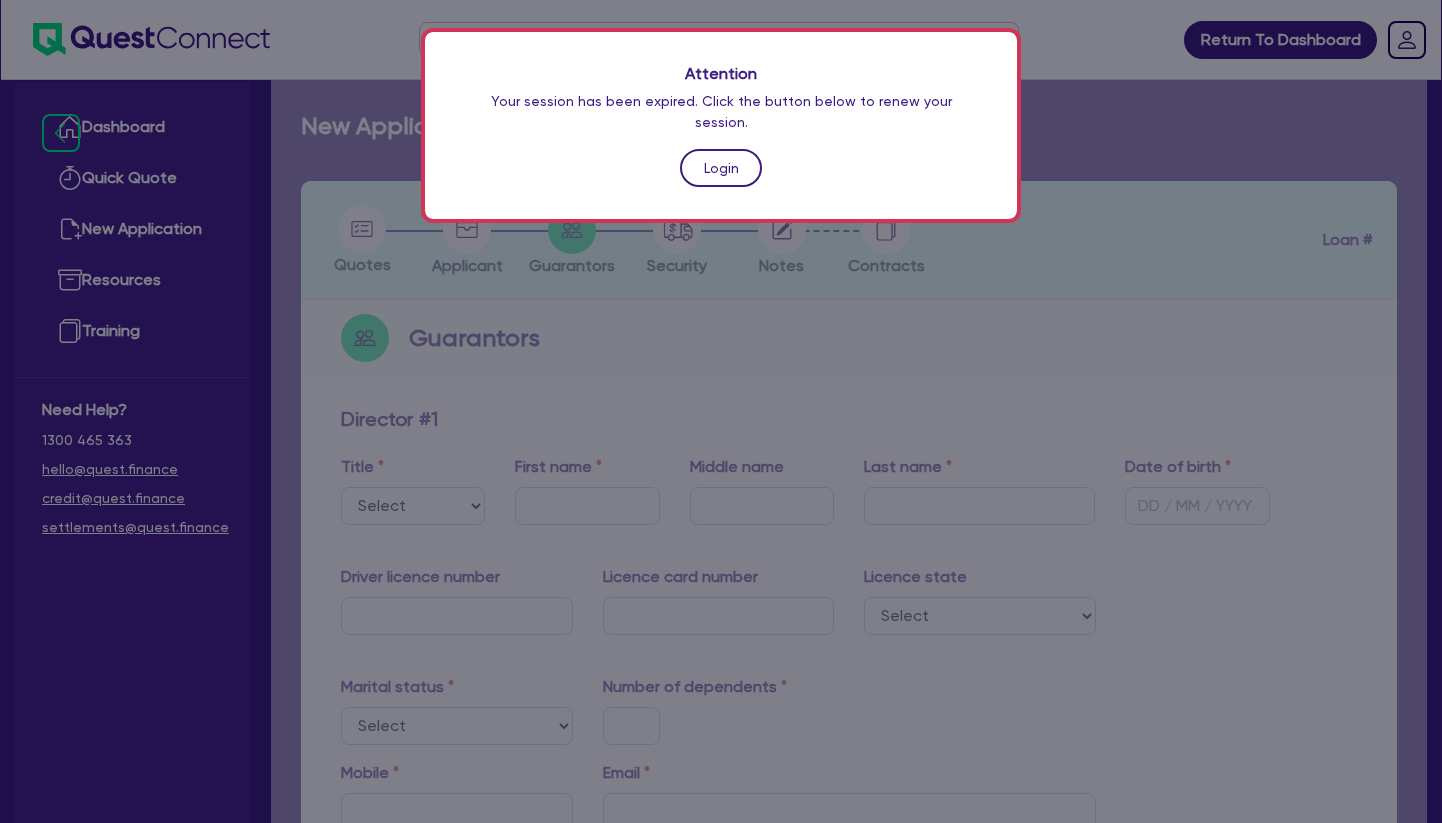 click on "Login" at bounding box center [721, 168] 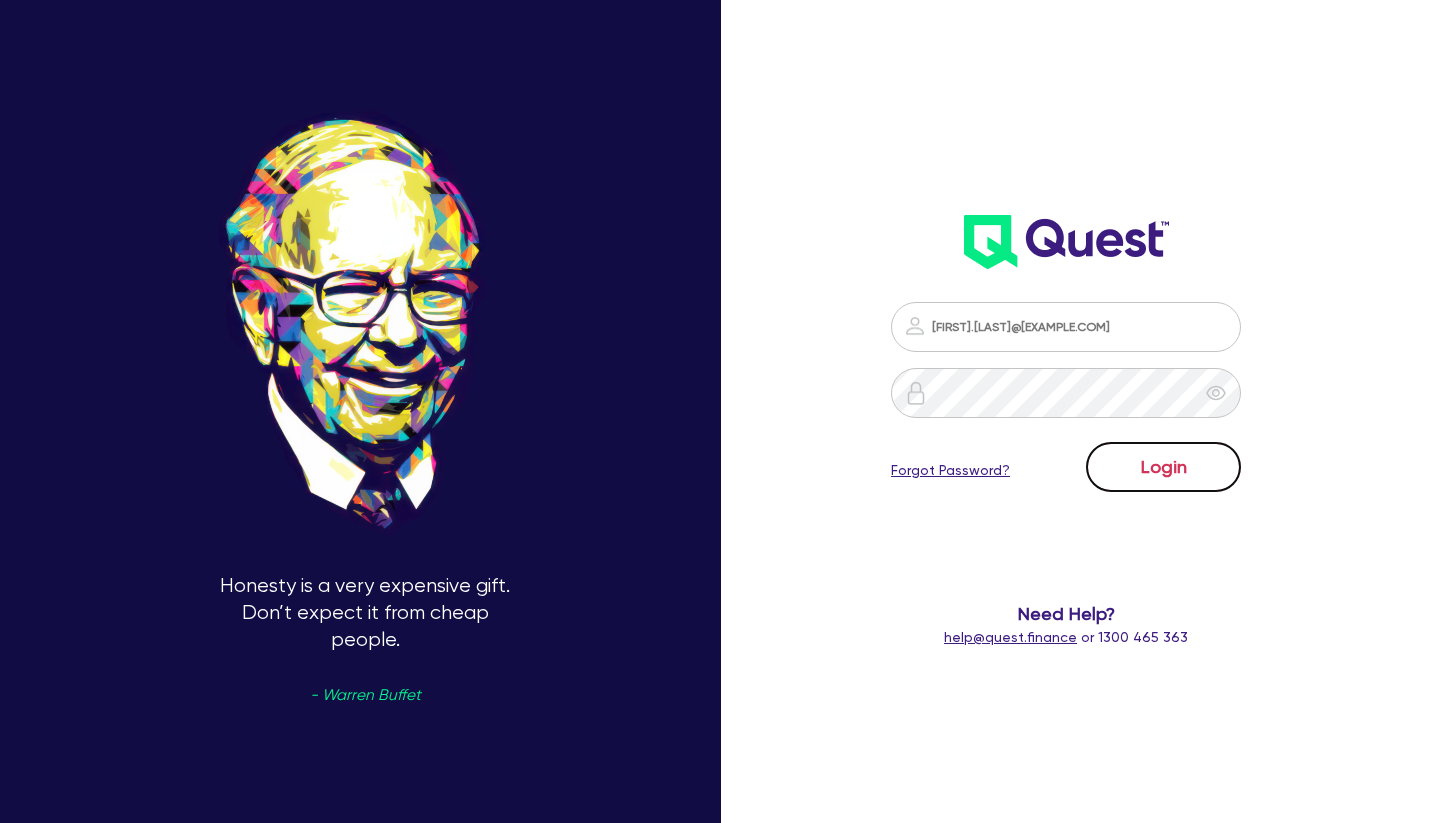 click on "Login" at bounding box center [1163, 467] 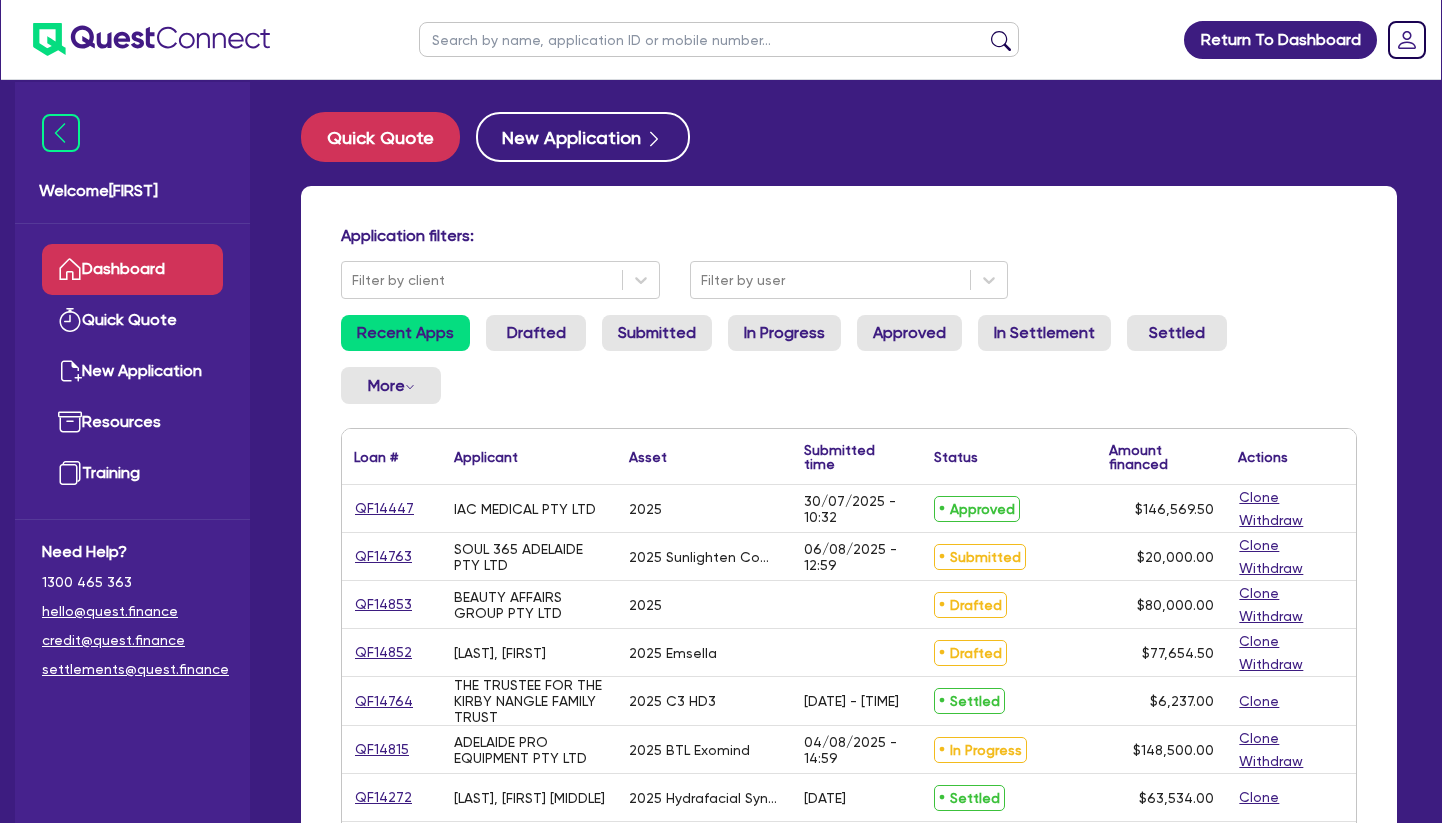 click at bounding box center (719, 39) 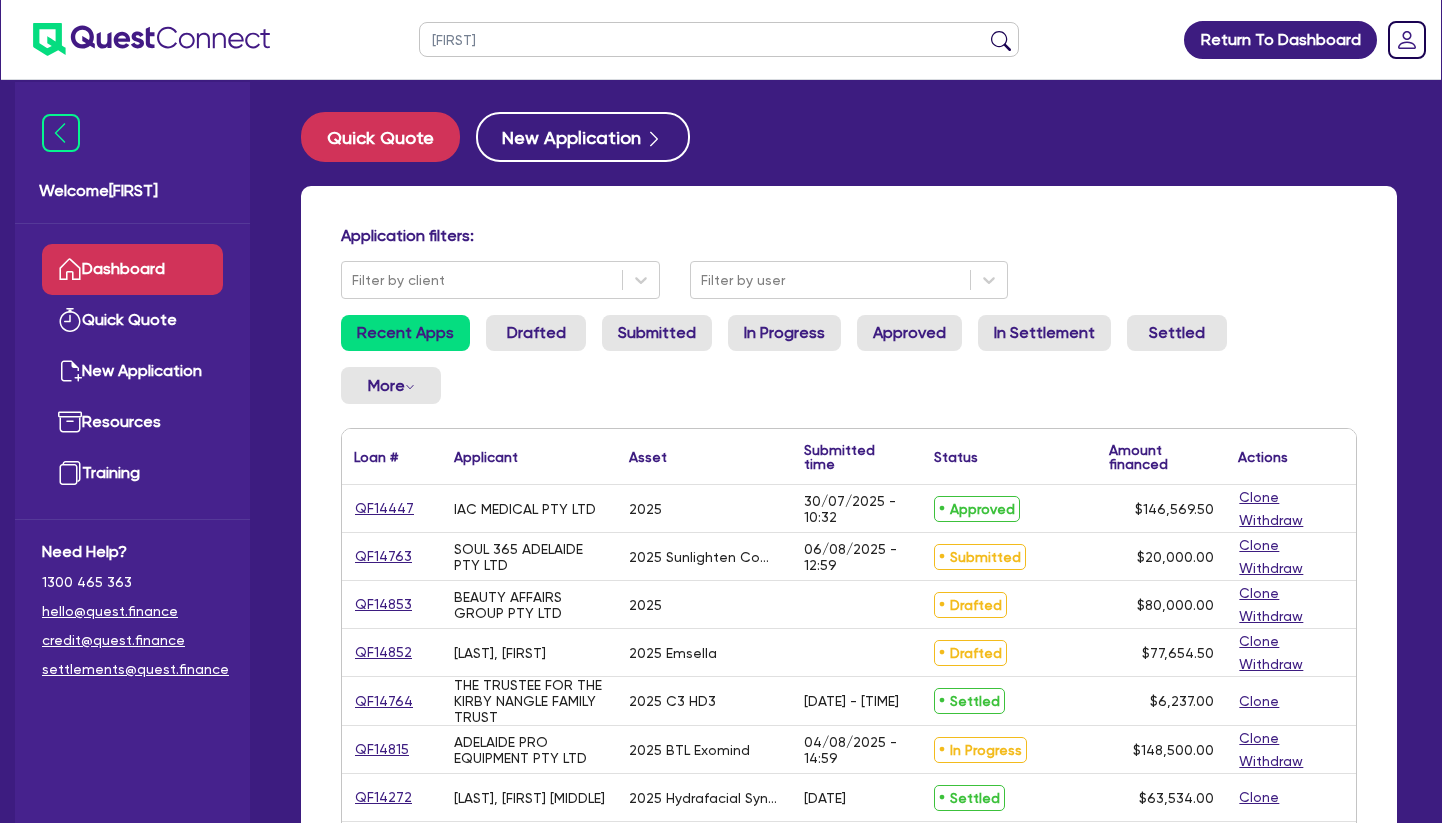 type on "[FIRST]" 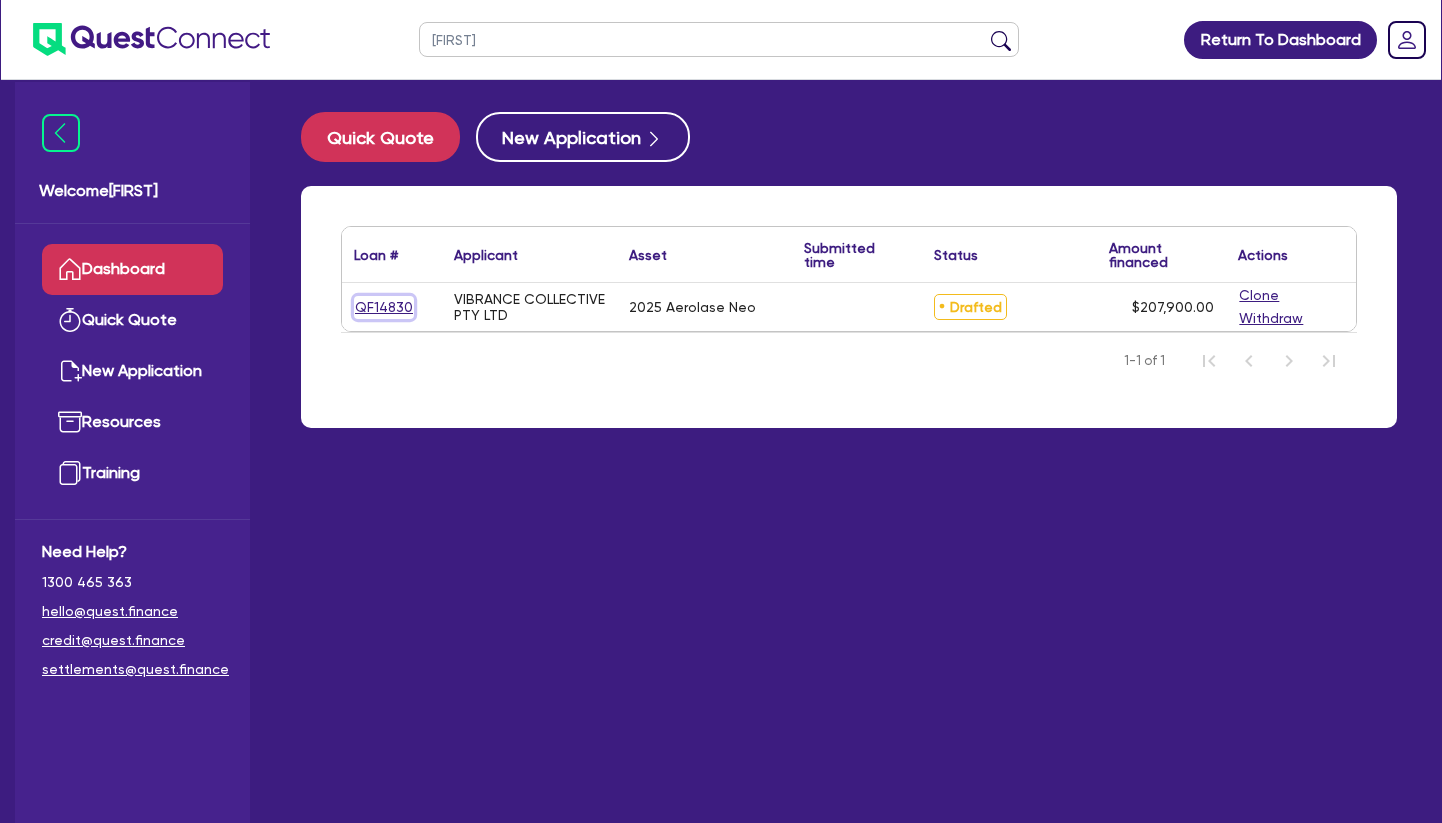 click on "QF14830" at bounding box center (384, 307) 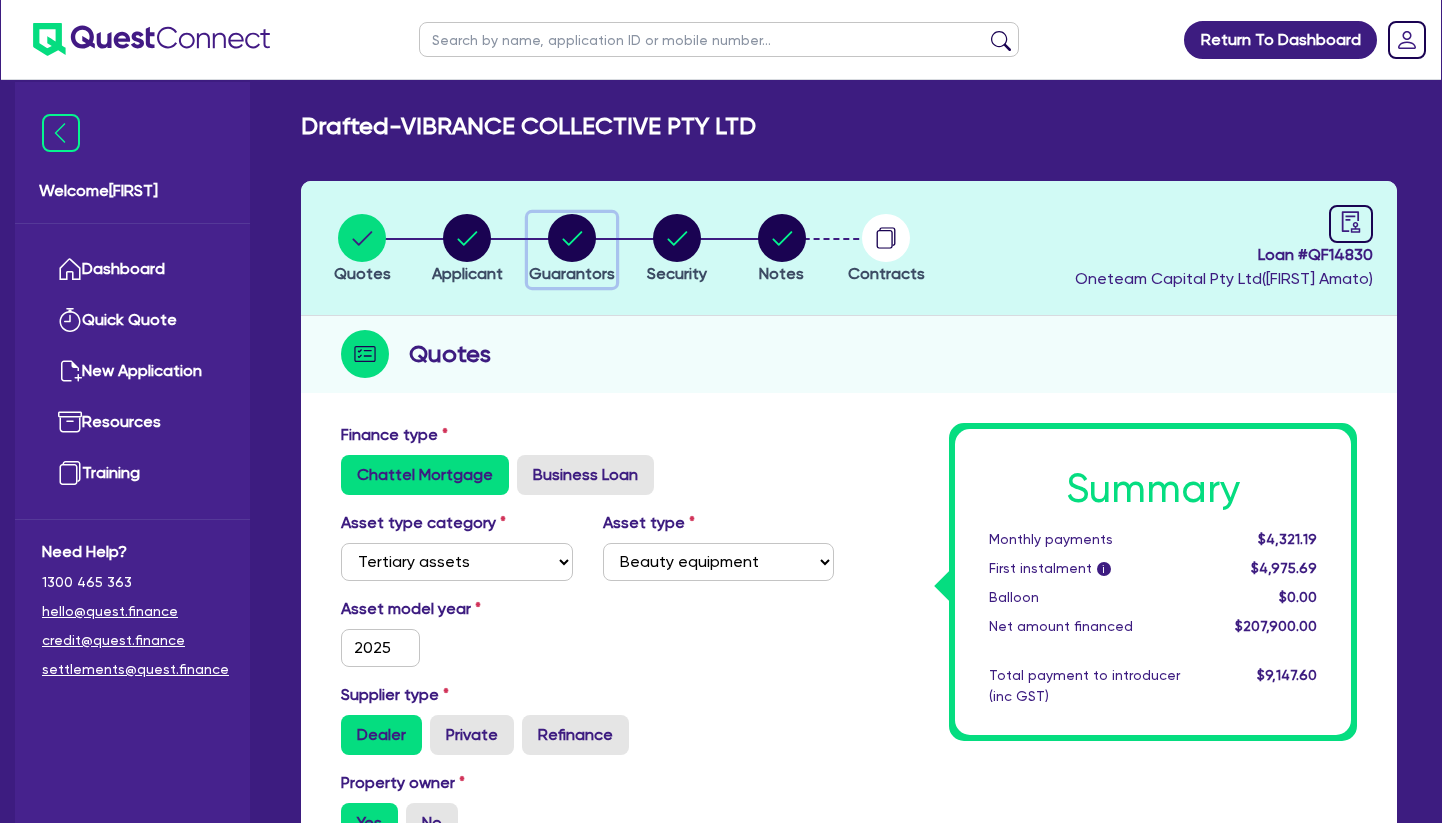 click 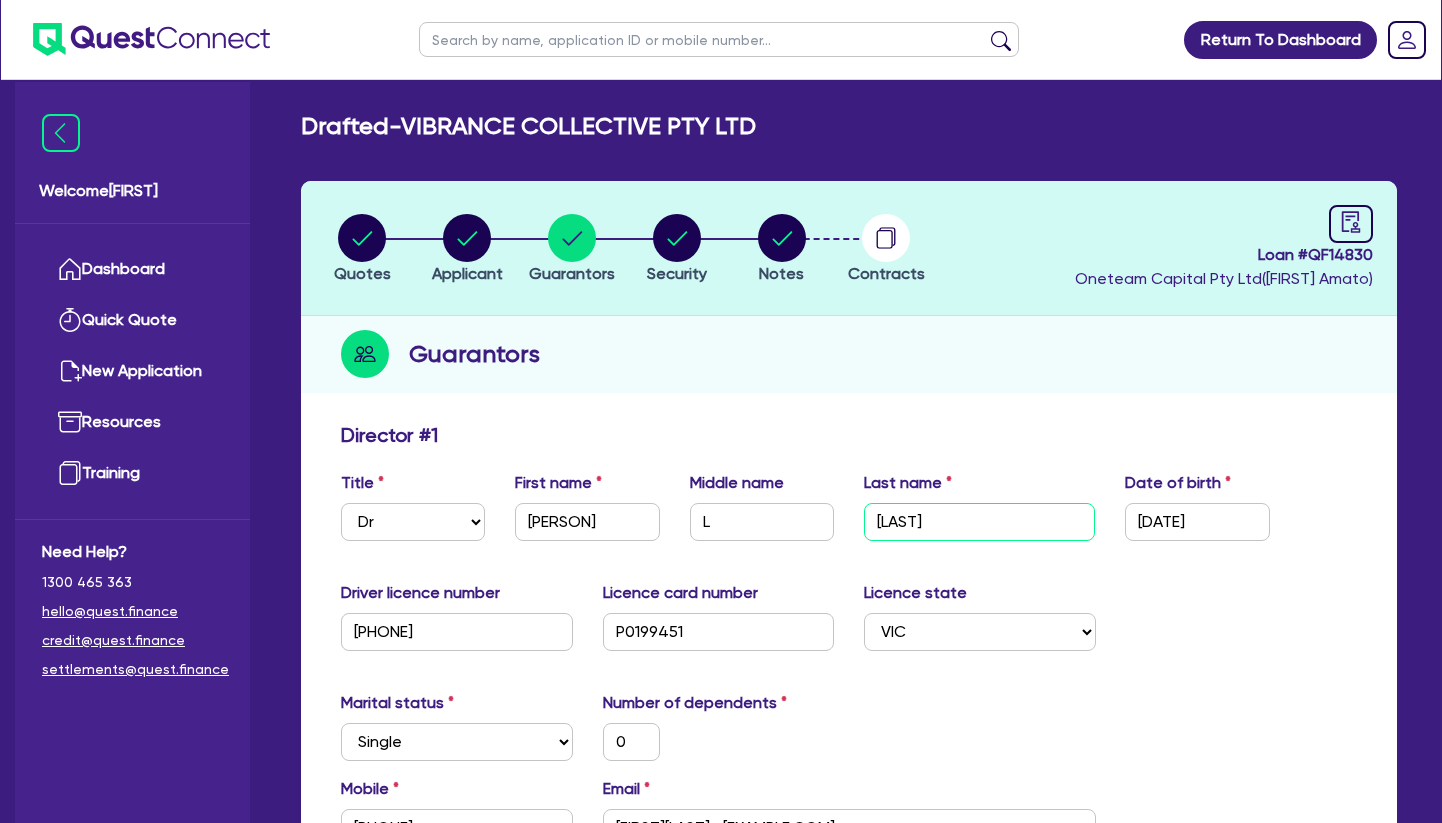 drag, startPoint x: 1002, startPoint y: 516, endPoint x: 872, endPoint y: 514, distance: 130.01538 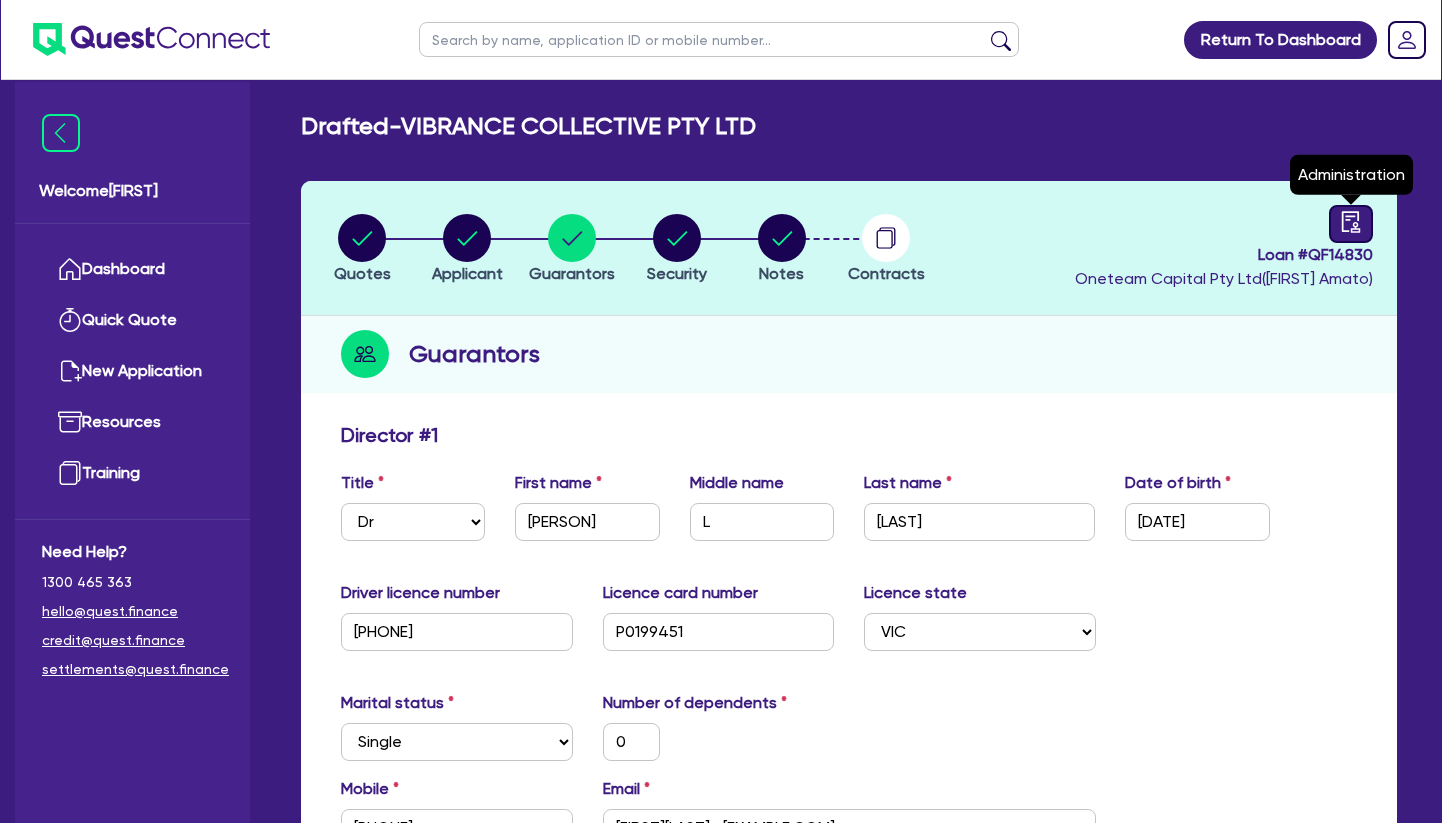 click 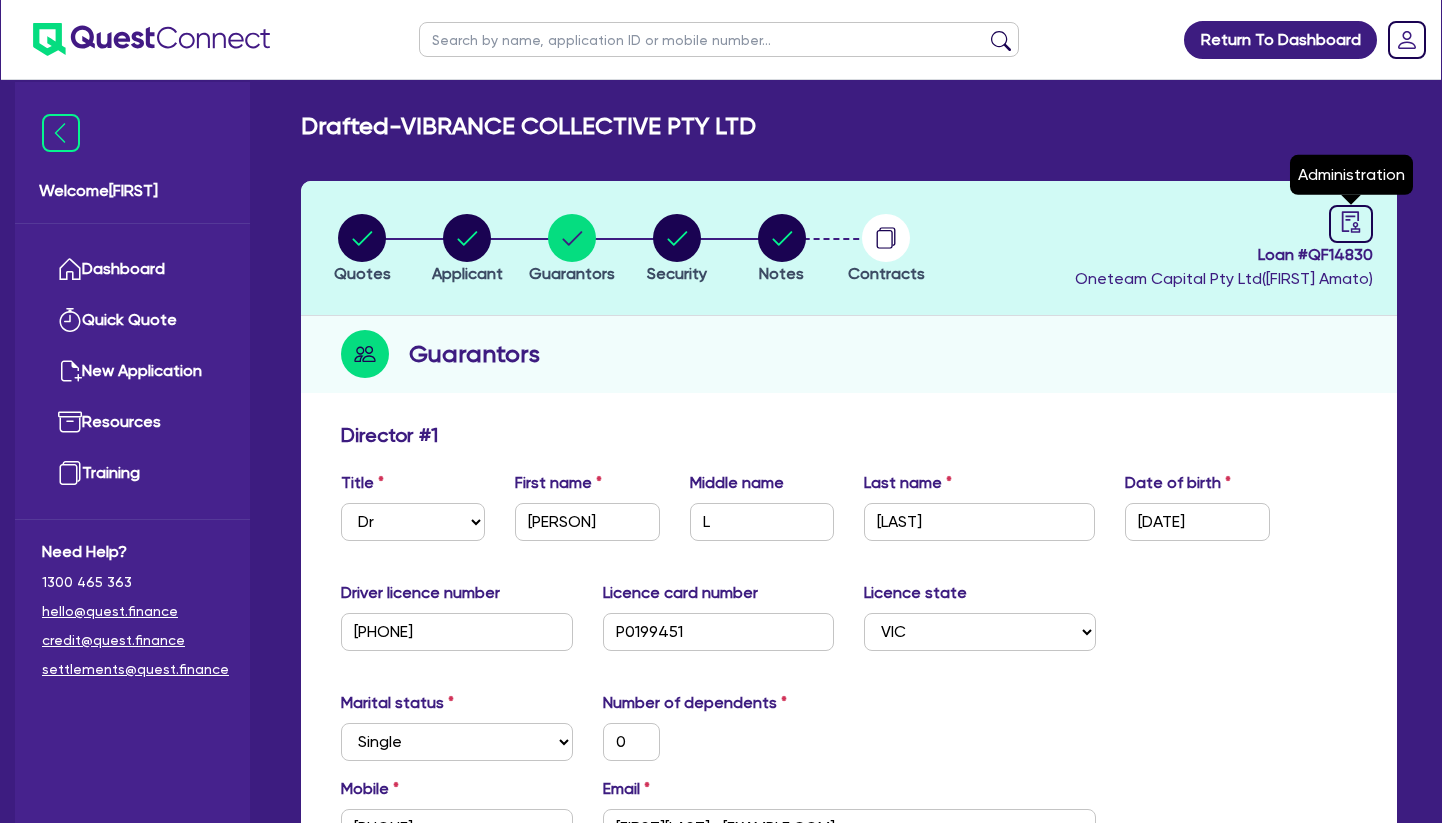 select on "DRAFTED_NEW" 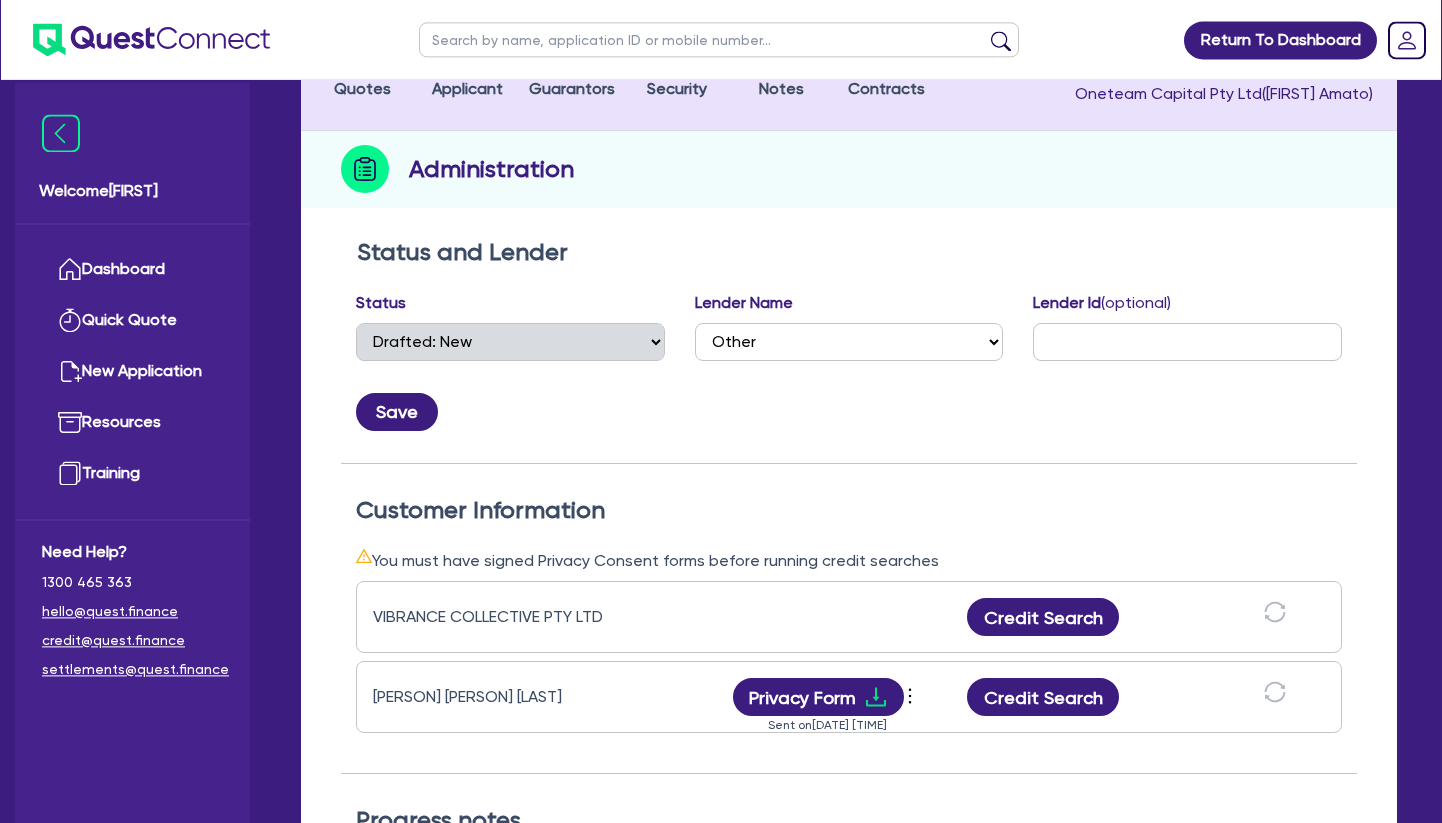 scroll, scrollTop: 204, scrollLeft: 0, axis: vertical 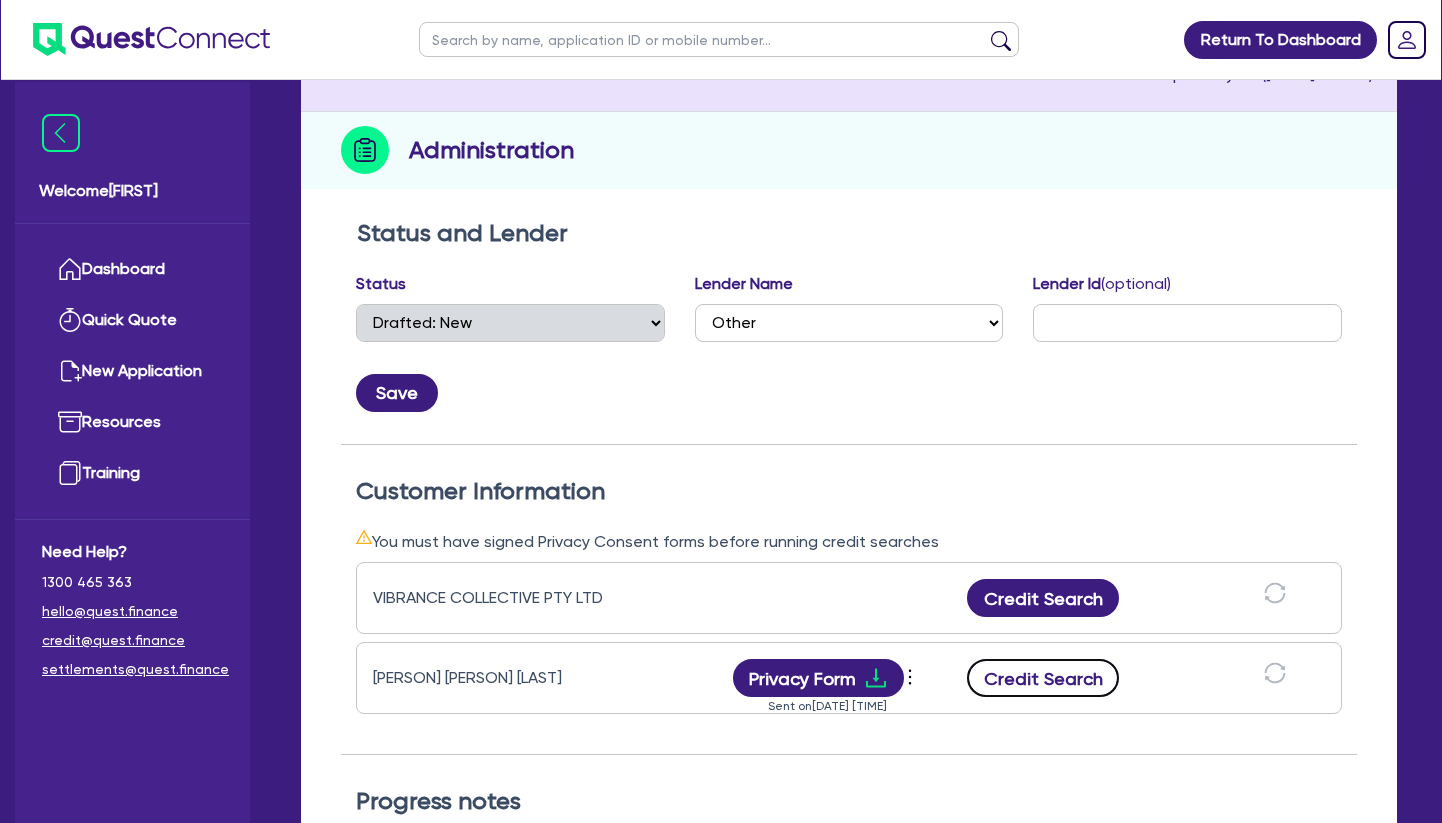 click on "Credit Search" at bounding box center [1043, 678] 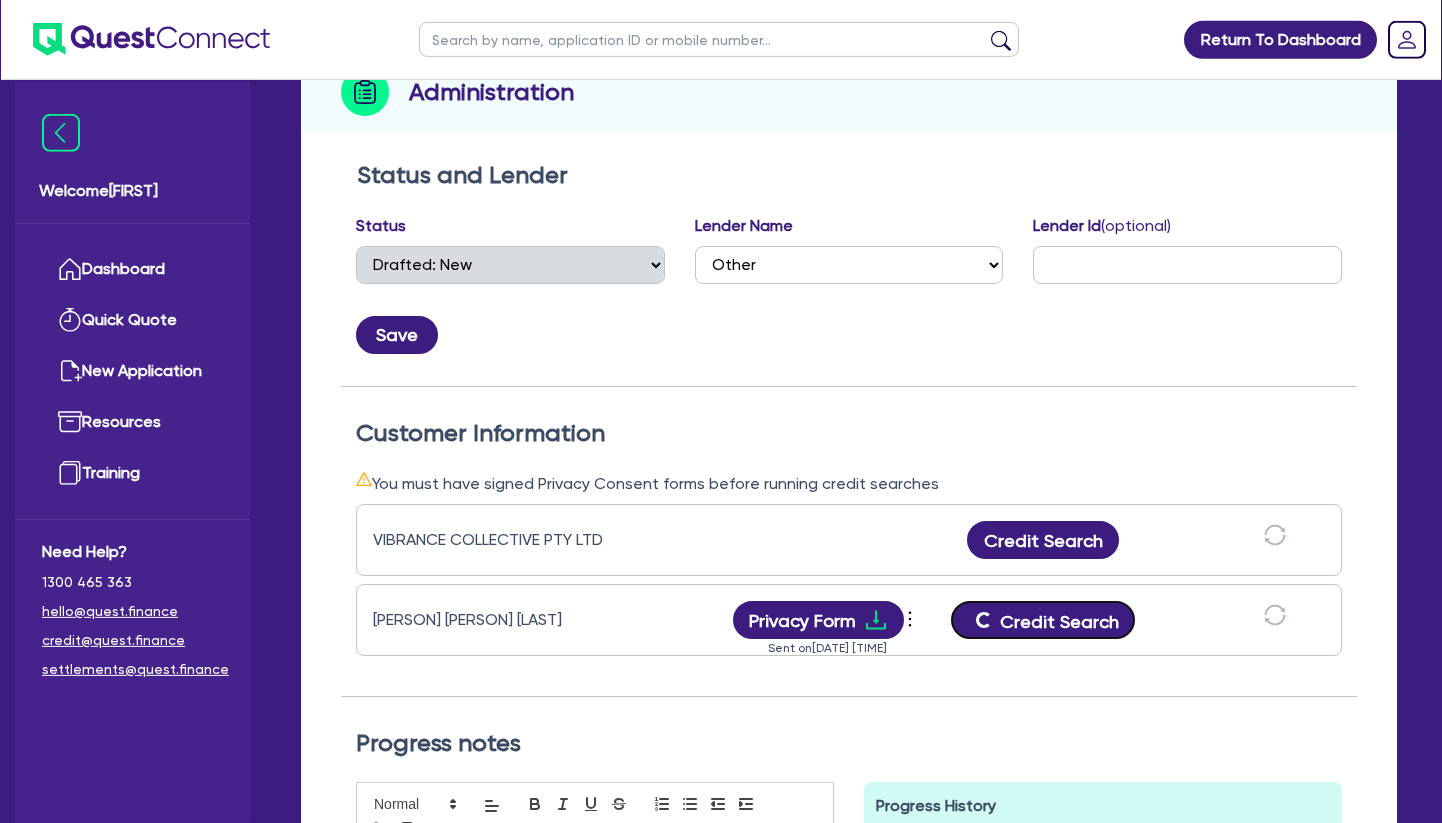 scroll, scrollTop: 102, scrollLeft: 0, axis: vertical 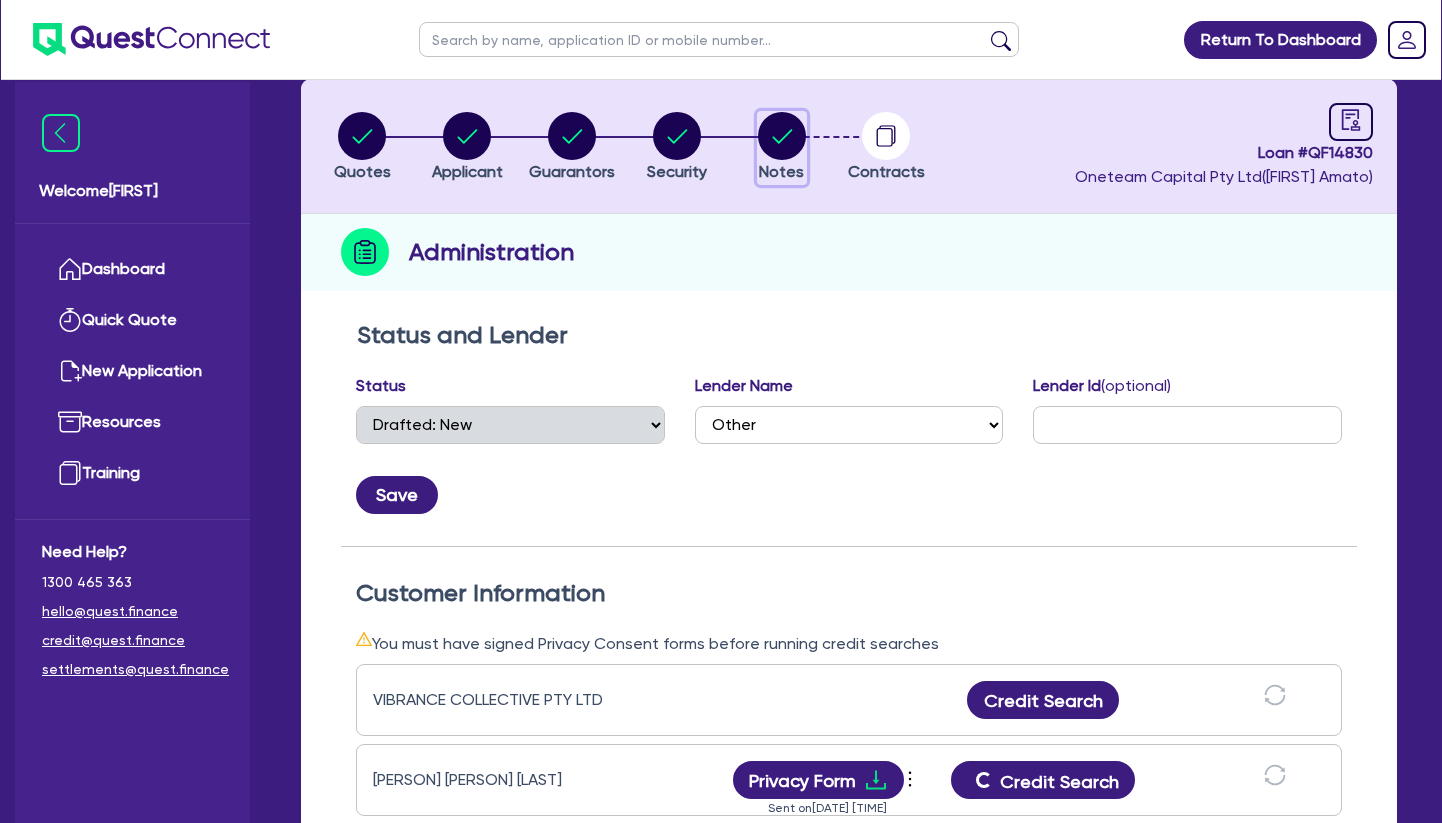 click 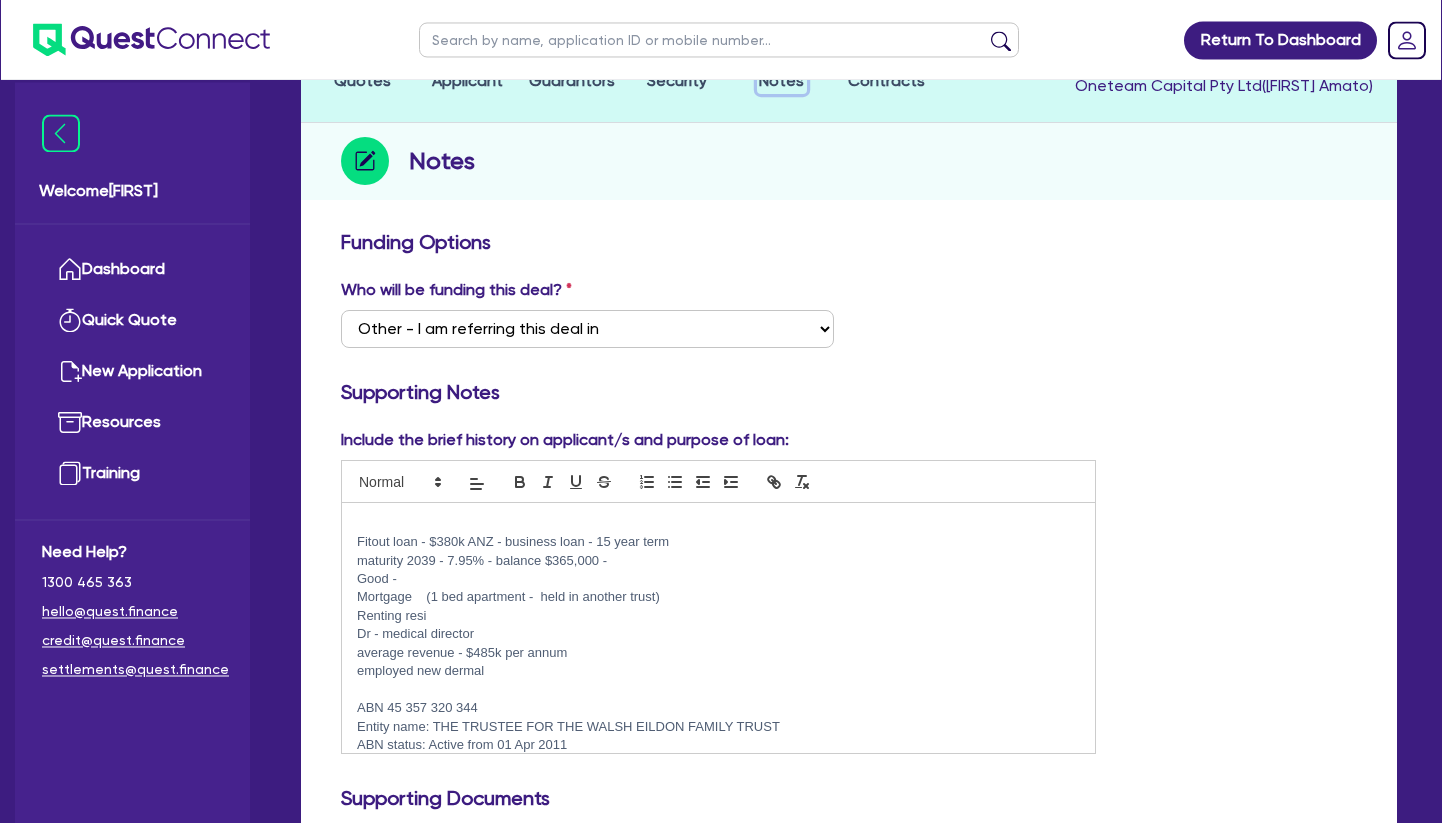 scroll, scrollTop: 306, scrollLeft: 0, axis: vertical 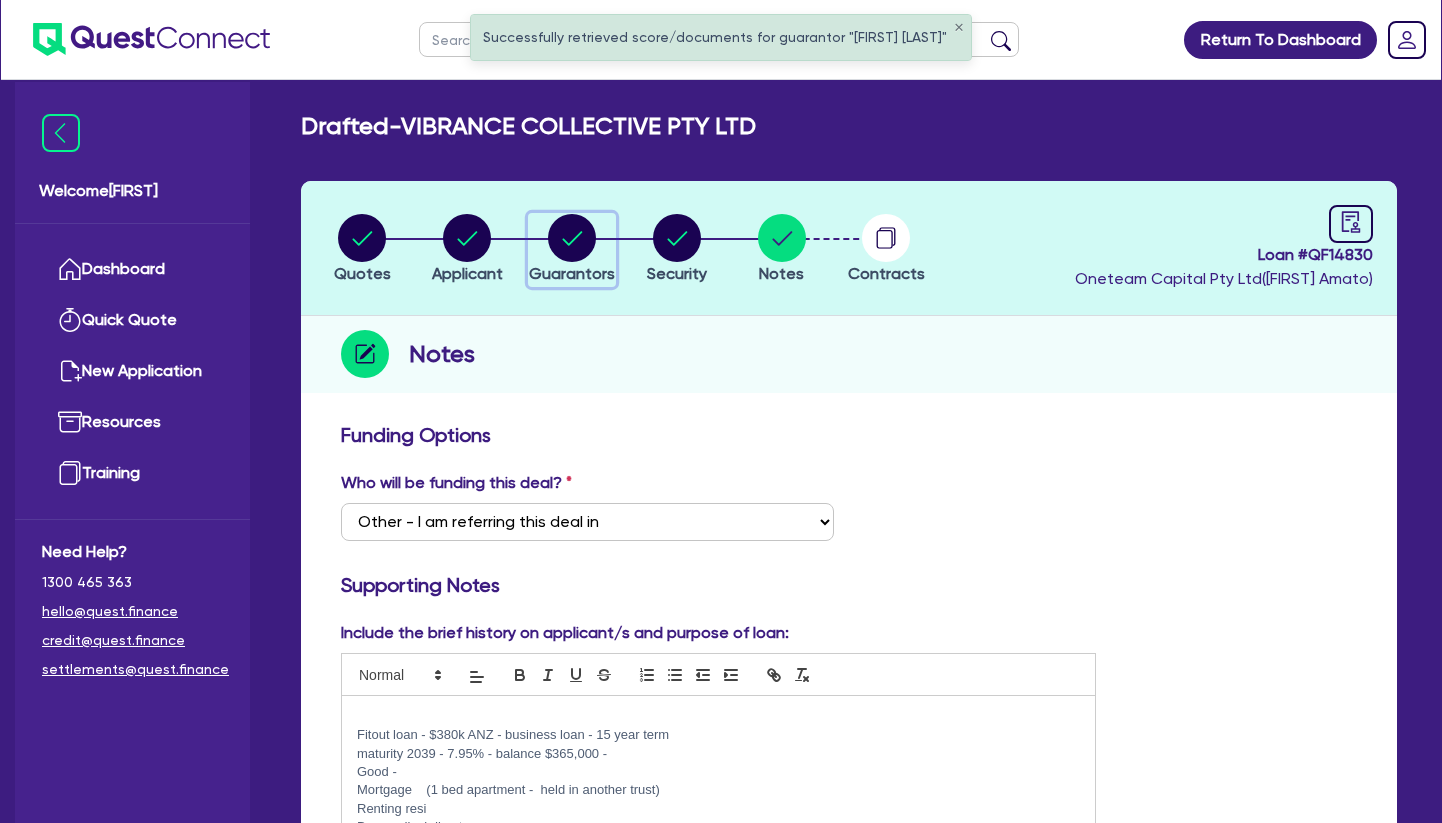 click 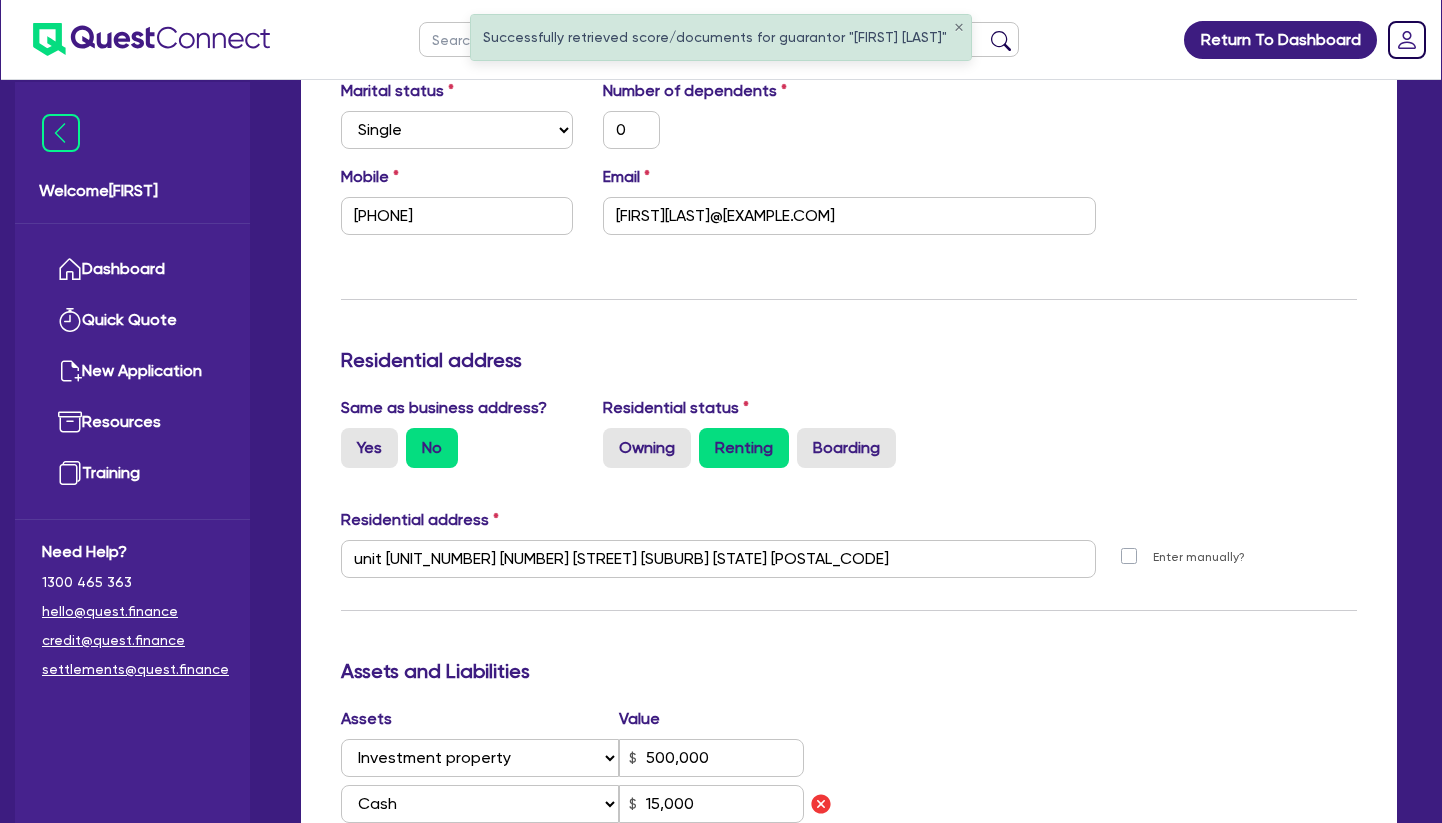 scroll, scrollTop: 0, scrollLeft: 0, axis: both 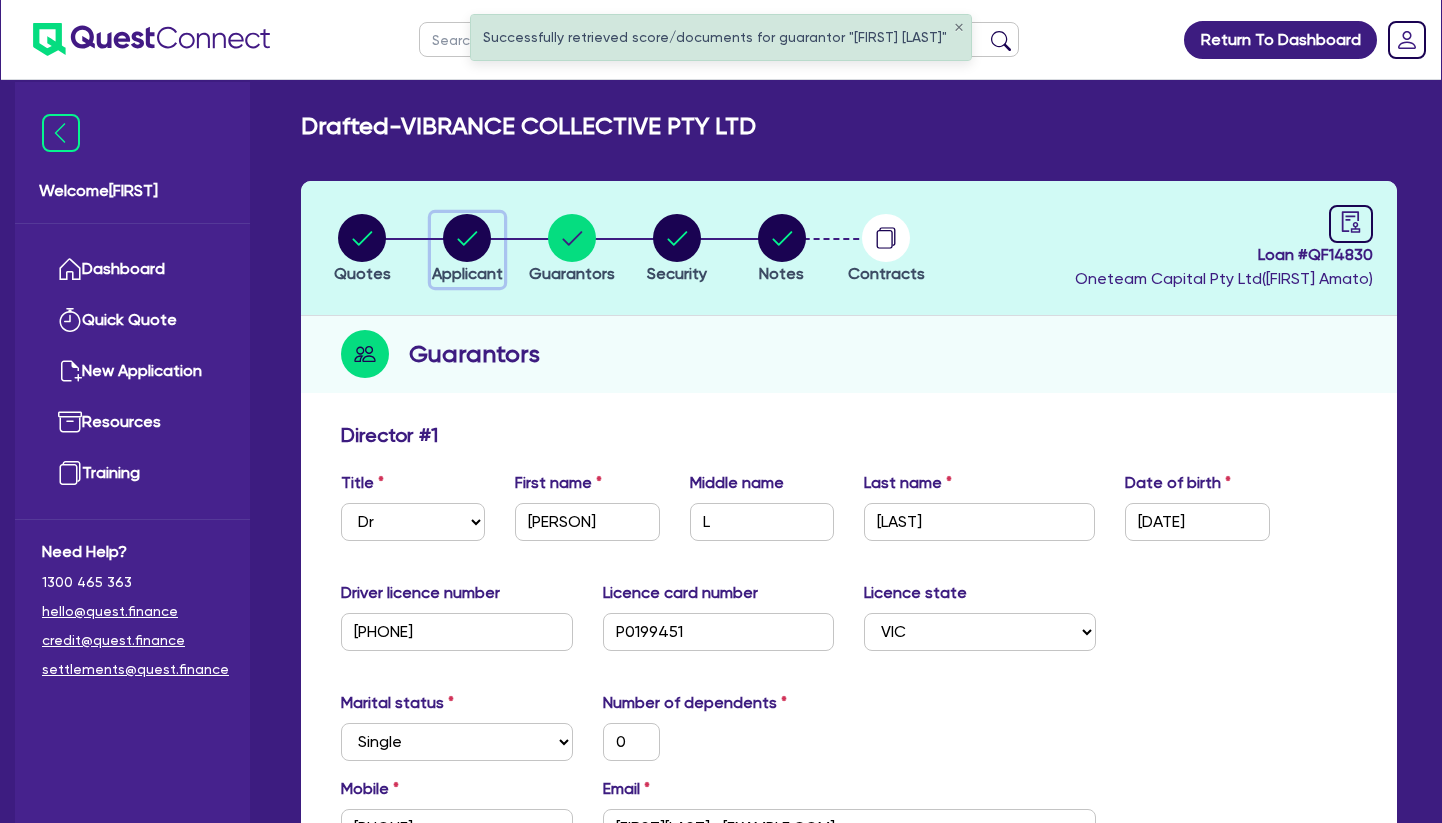 click 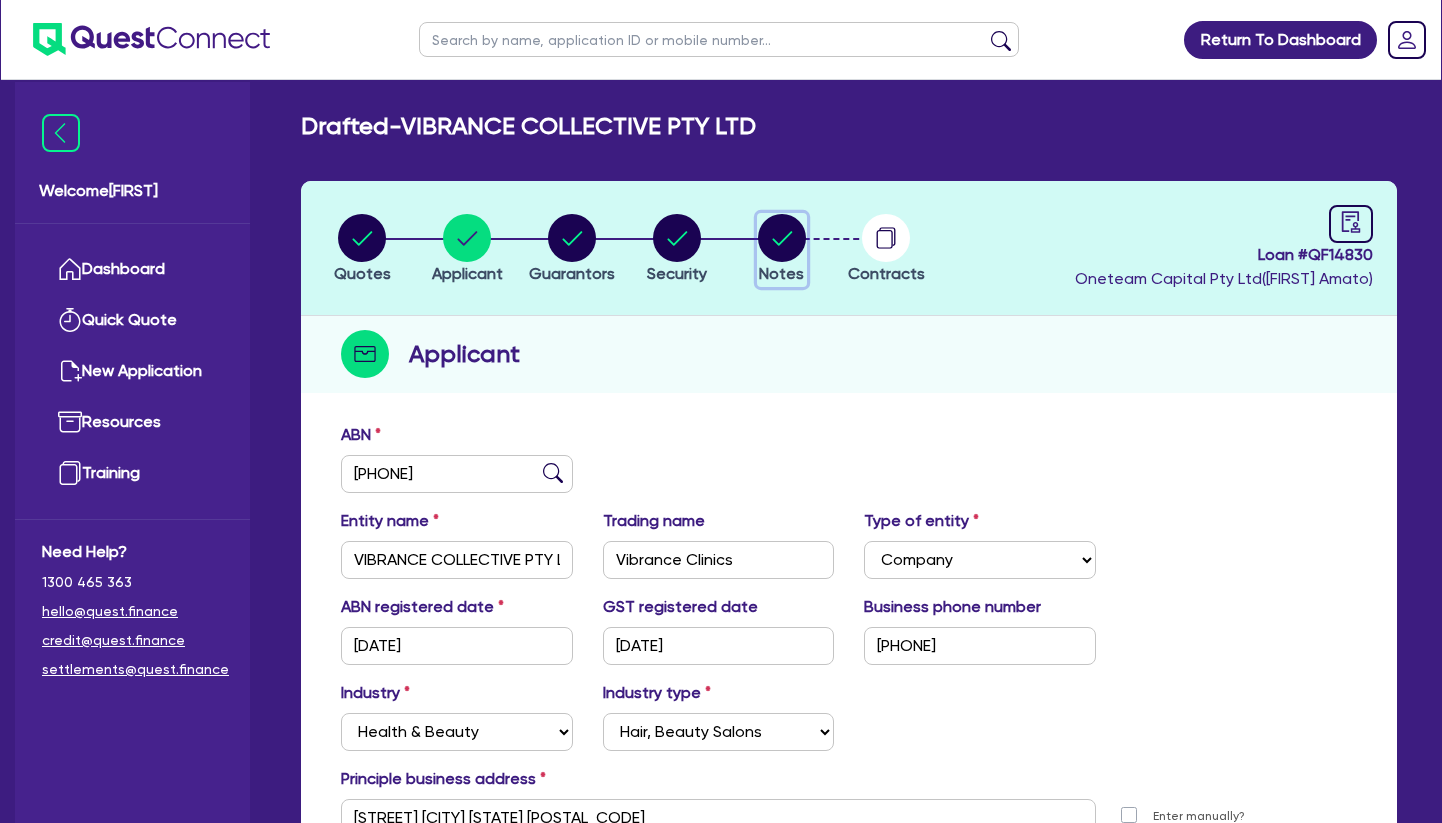 click 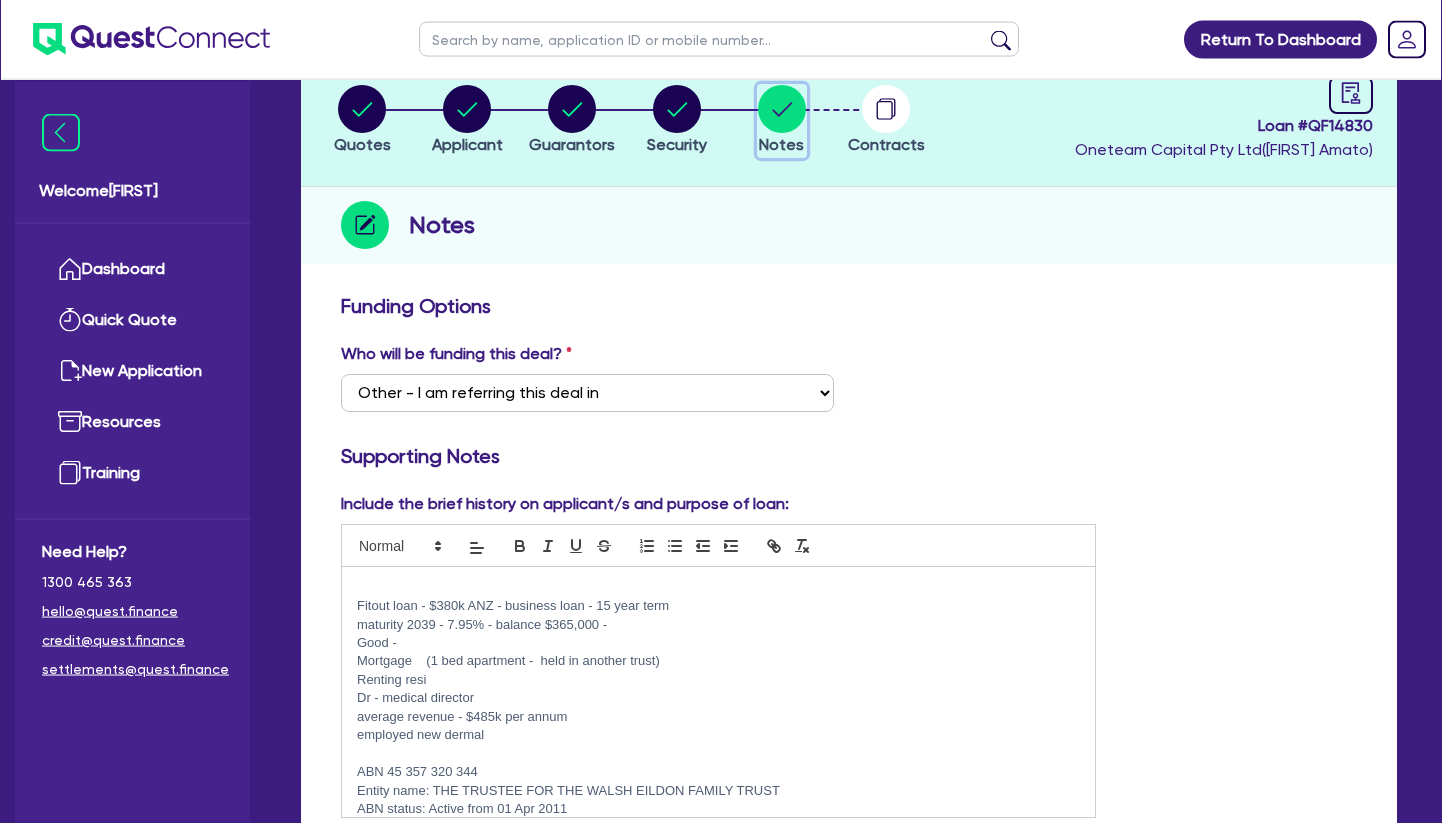 scroll, scrollTop: 204, scrollLeft: 0, axis: vertical 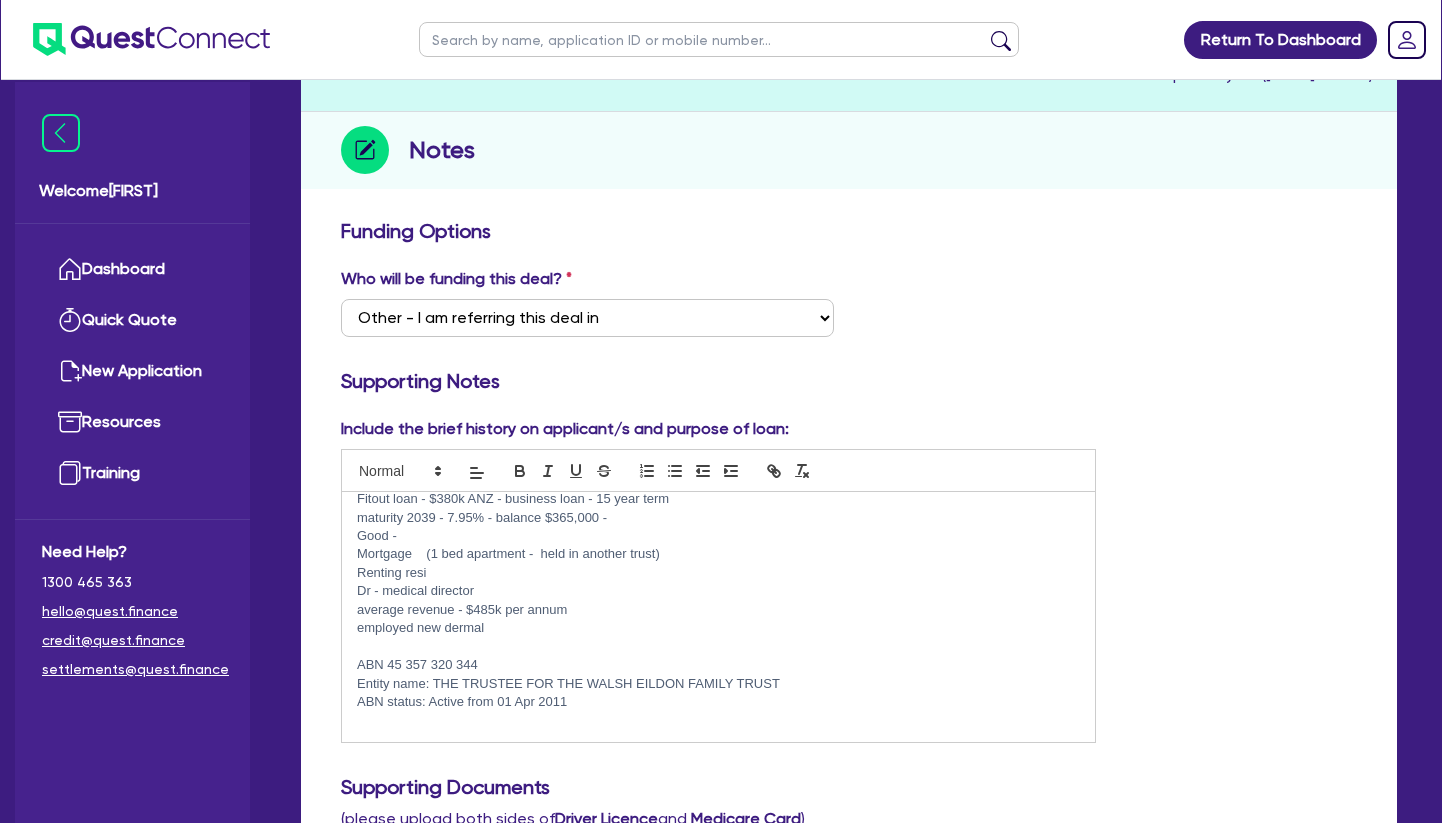 click on "ABN 45 357 320 344" at bounding box center [718, 665] 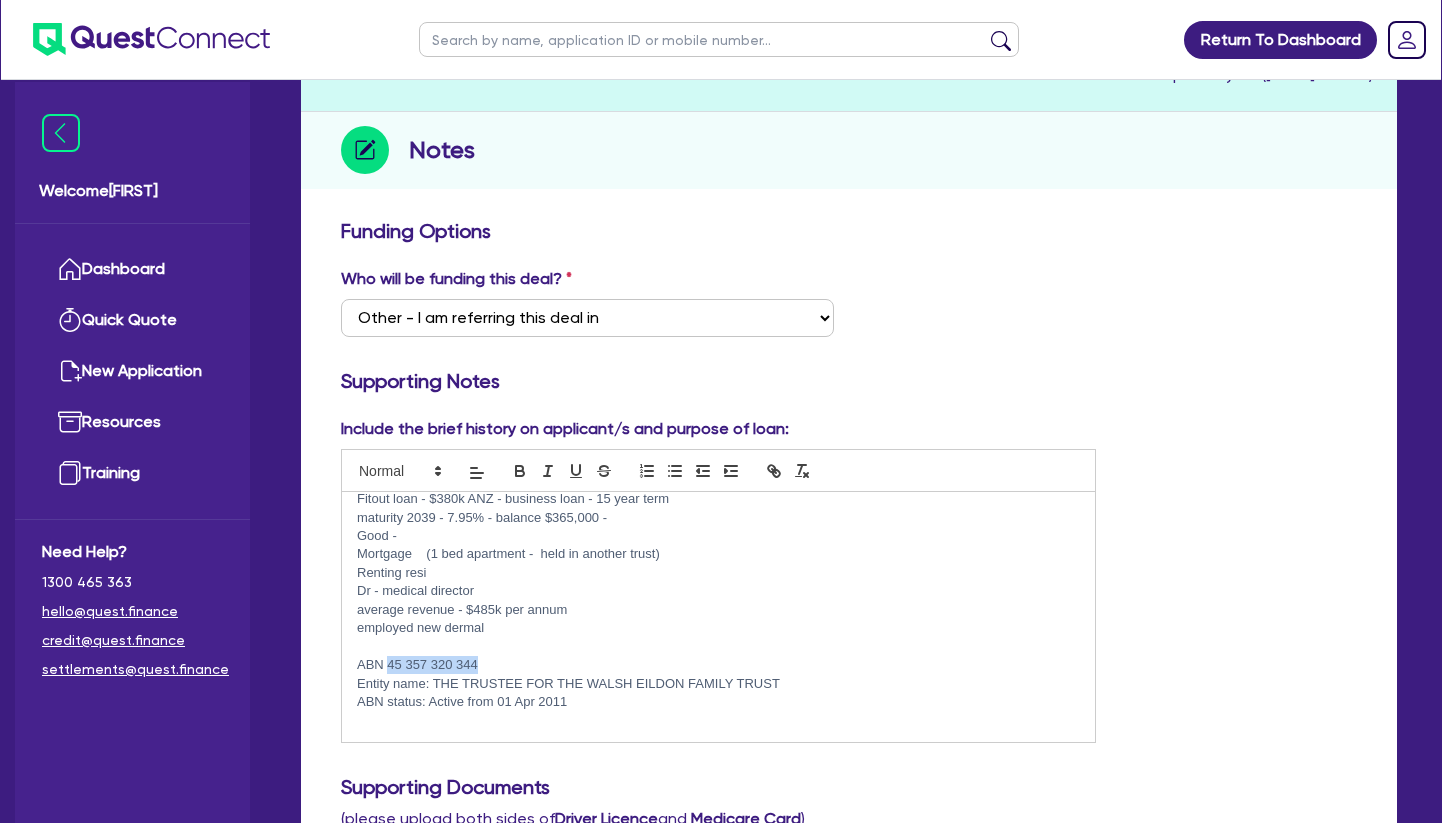 drag, startPoint x: 505, startPoint y: 665, endPoint x: 390, endPoint y: 663, distance: 115.01739 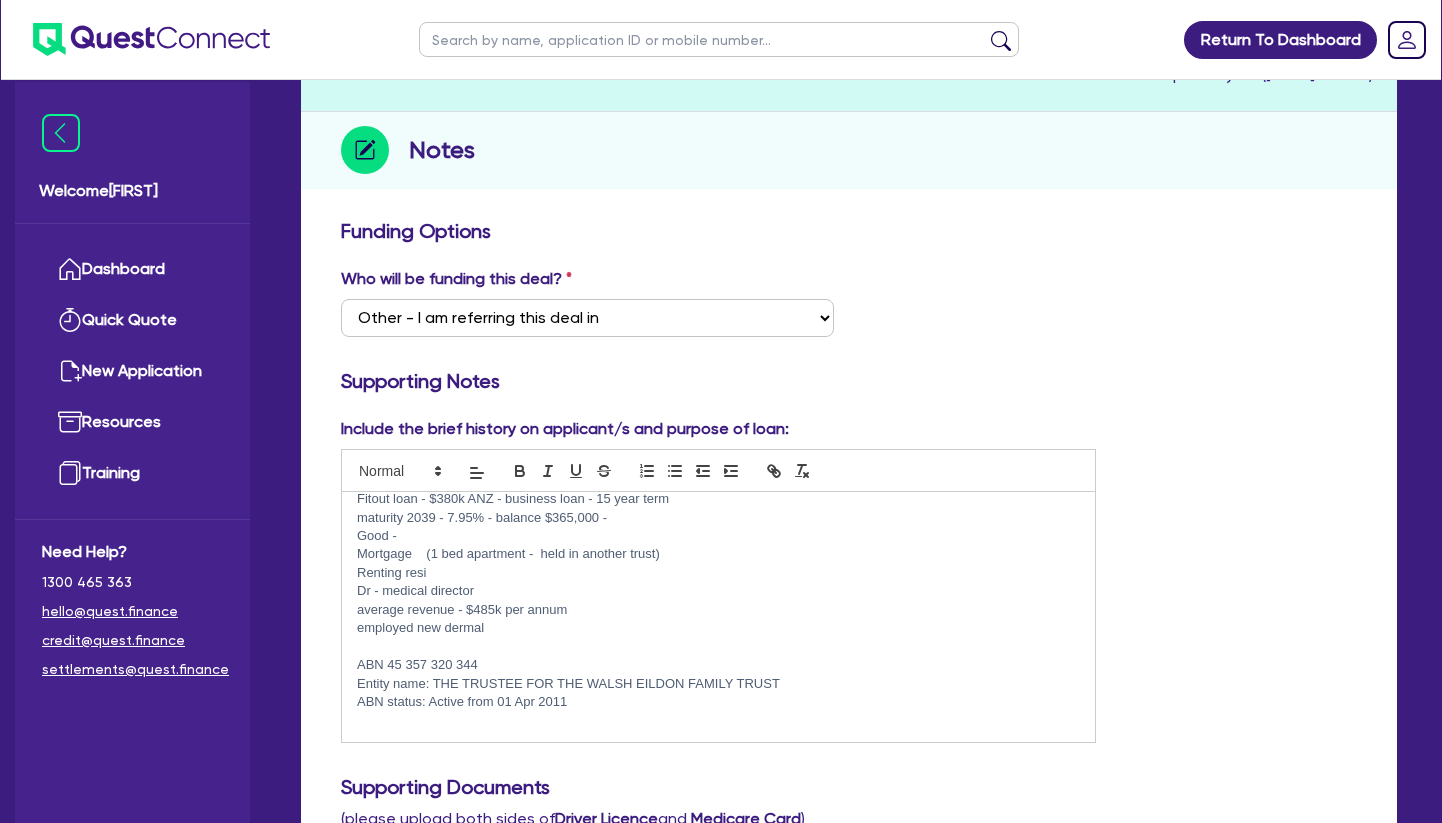 click on "Entity name: THE TRUSTEE FOR THE WALSH EILDON FAMILY TRUST" at bounding box center (718, 684) 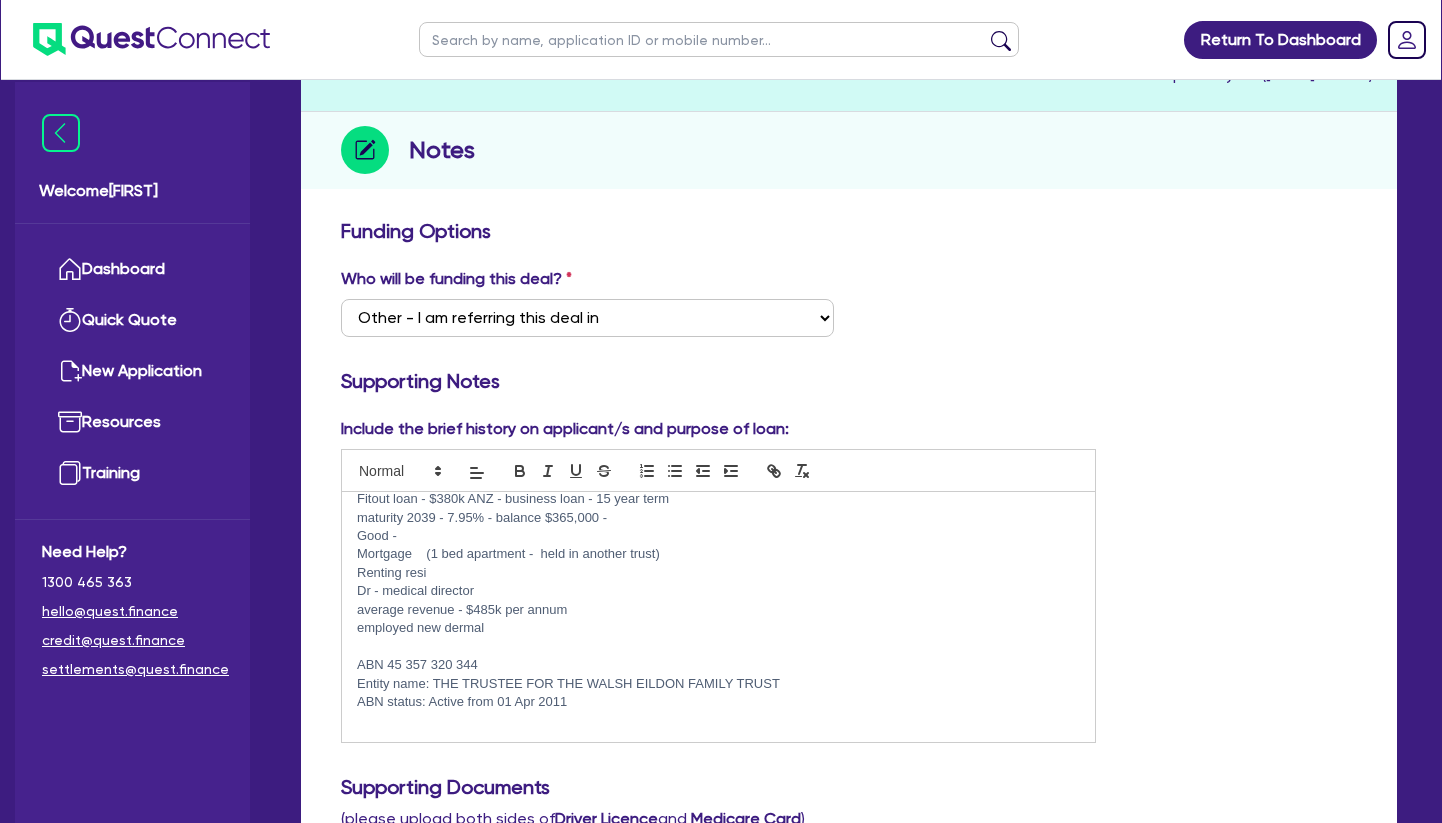 scroll, scrollTop: 0, scrollLeft: 0, axis: both 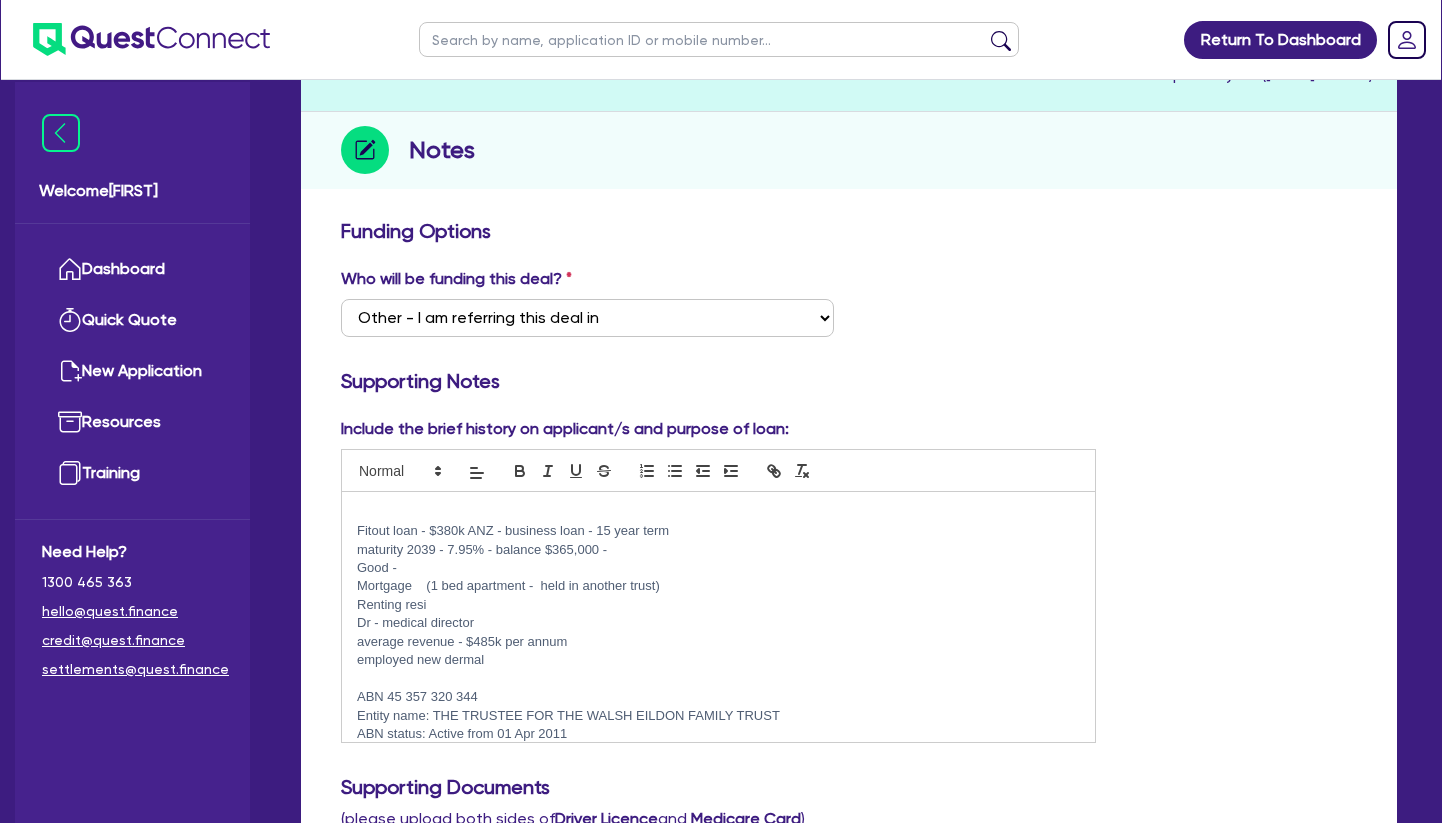 click at bounding box center (718, 513) 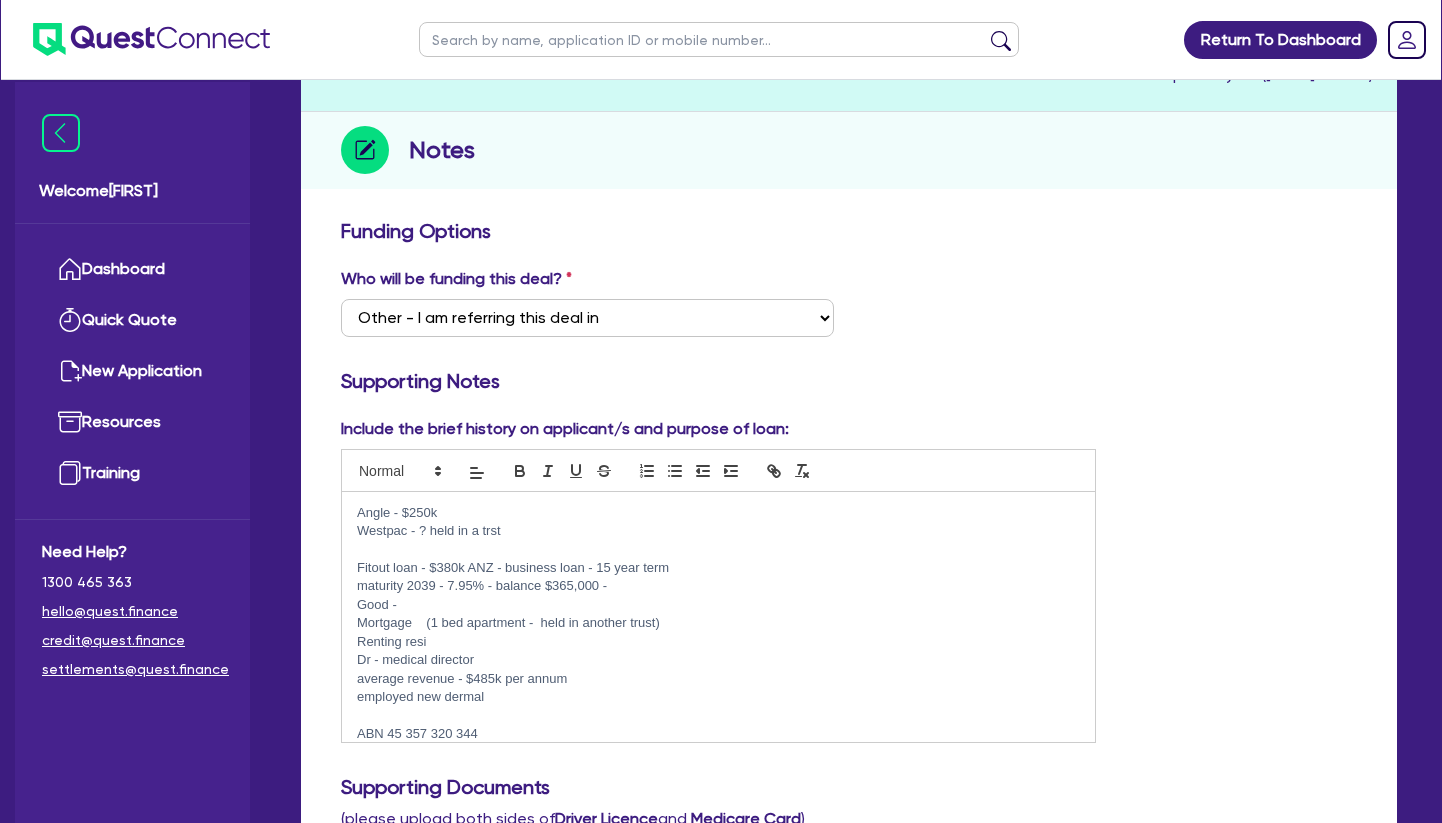 scroll, scrollTop: 0, scrollLeft: 0, axis: both 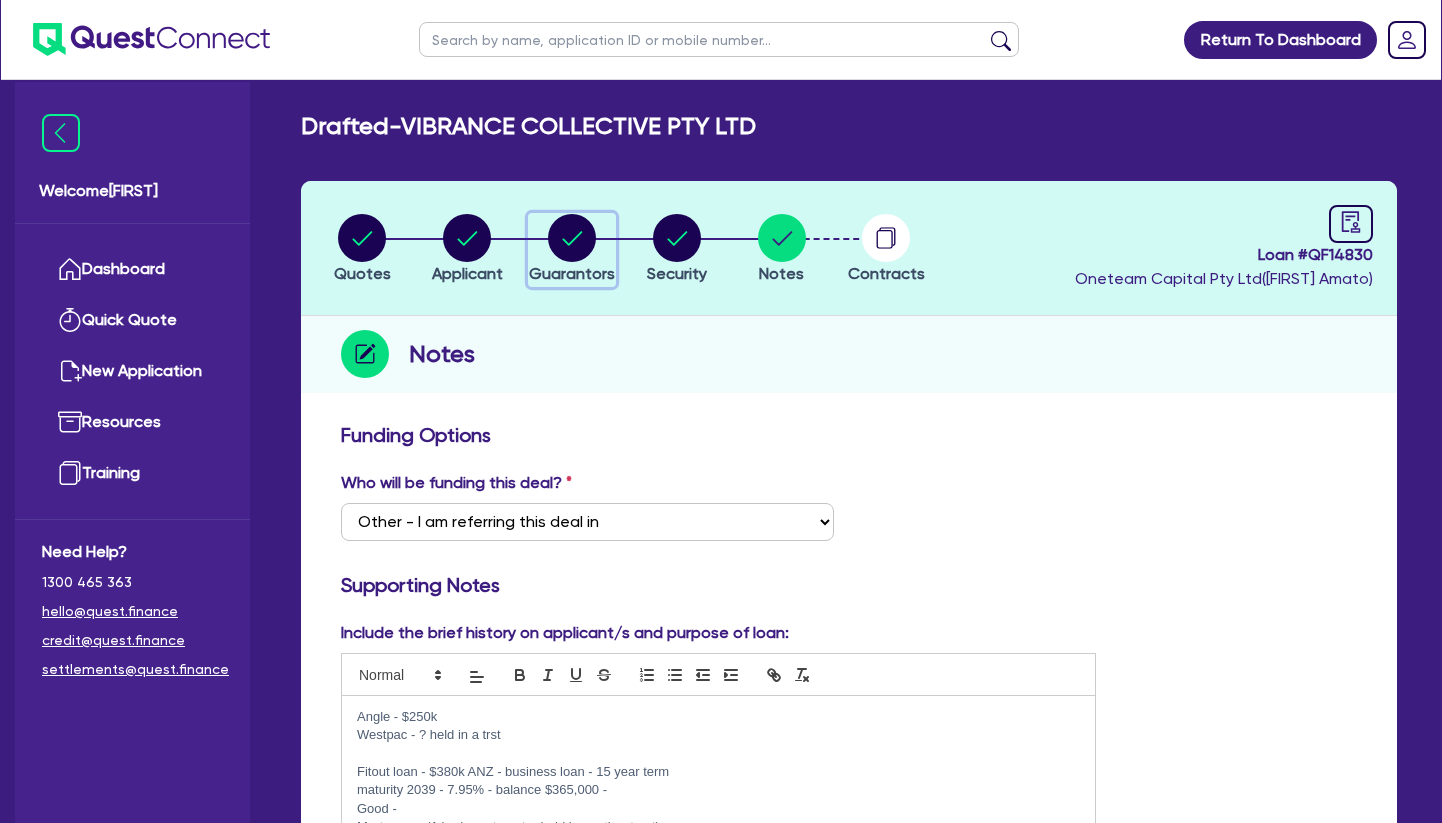 click 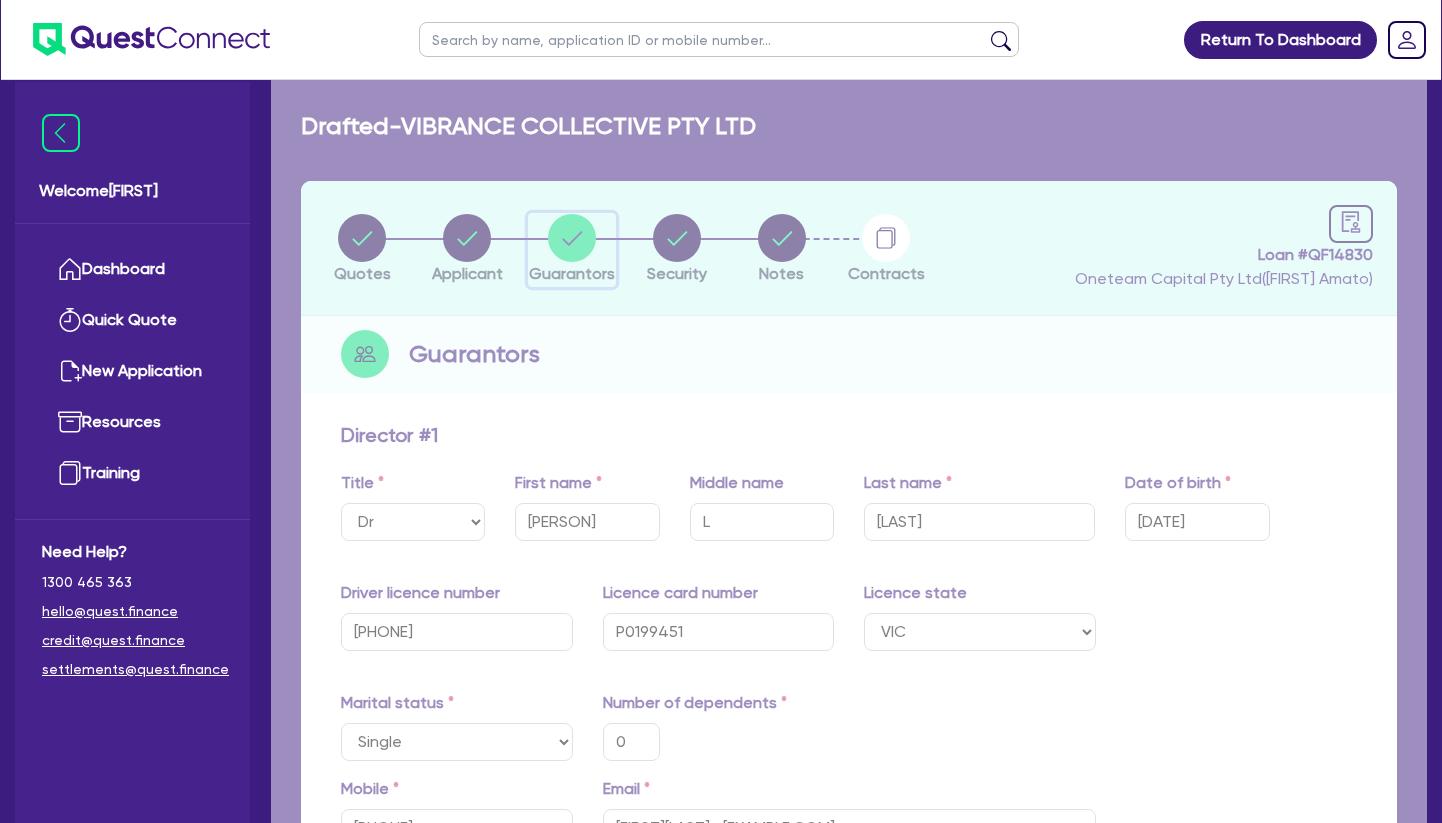 type on "0" 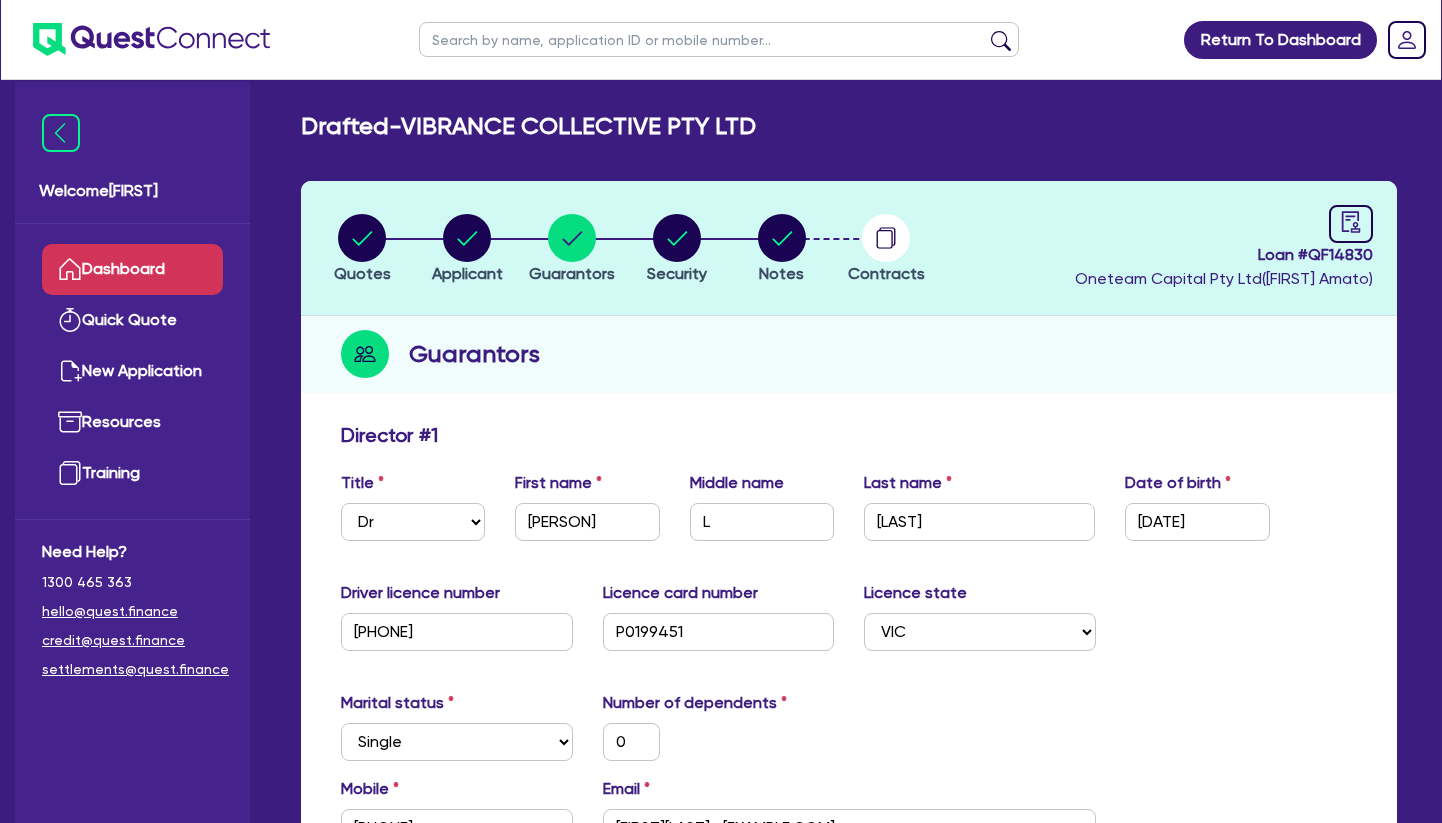 click on "Dashboard" at bounding box center (132, 269) 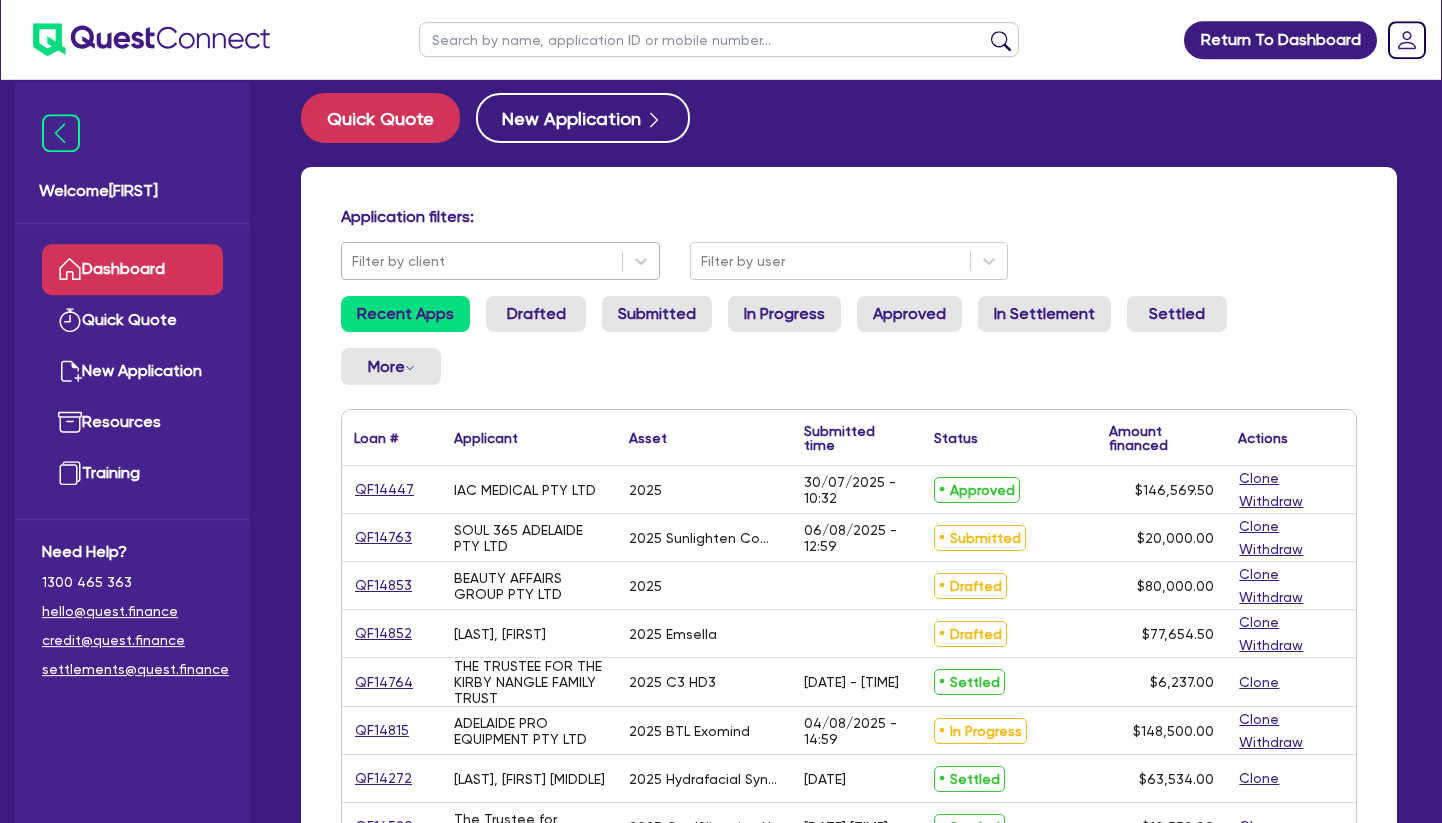 scroll, scrollTop: 0, scrollLeft: 0, axis: both 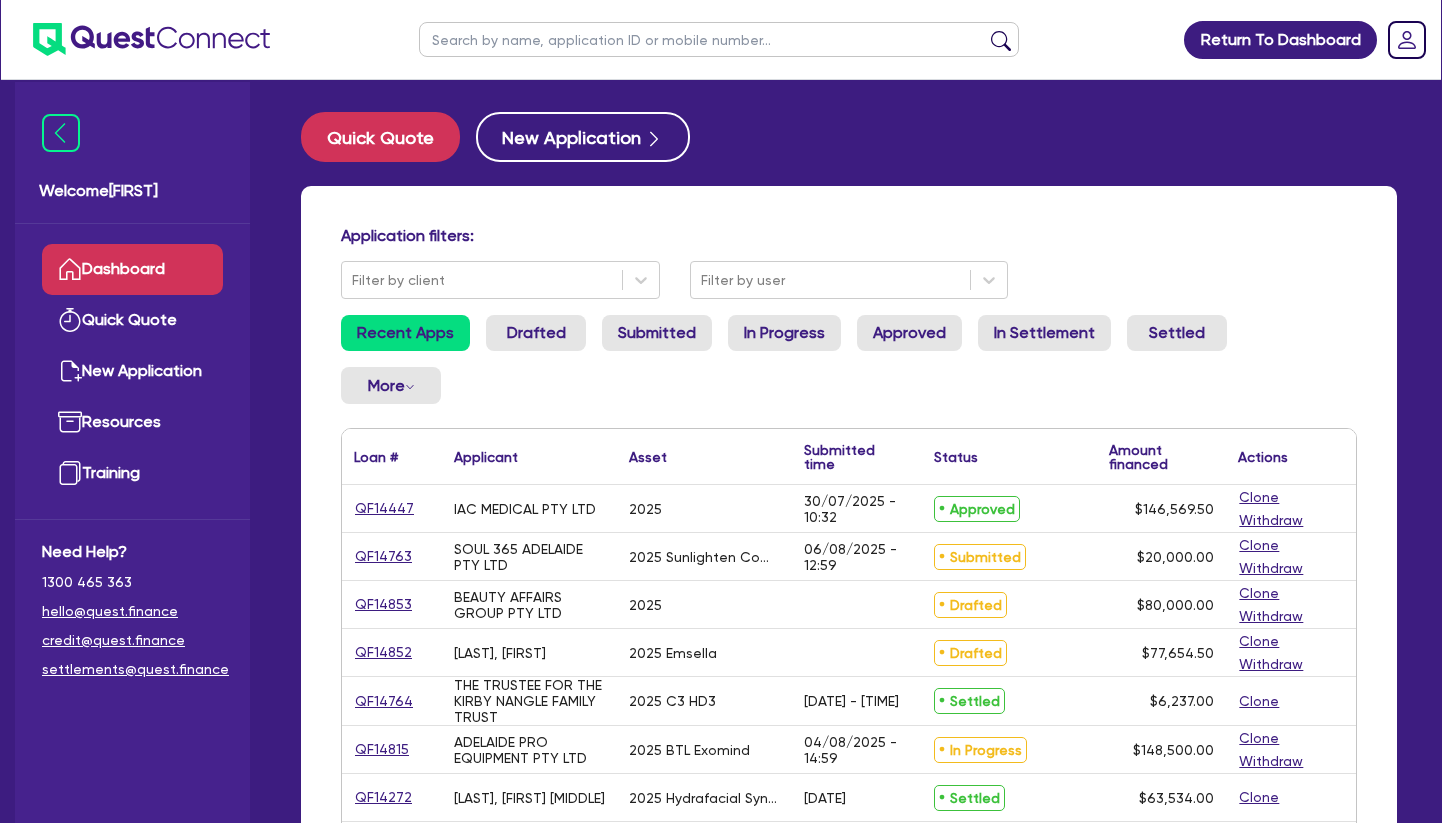 click at bounding box center (719, 39) 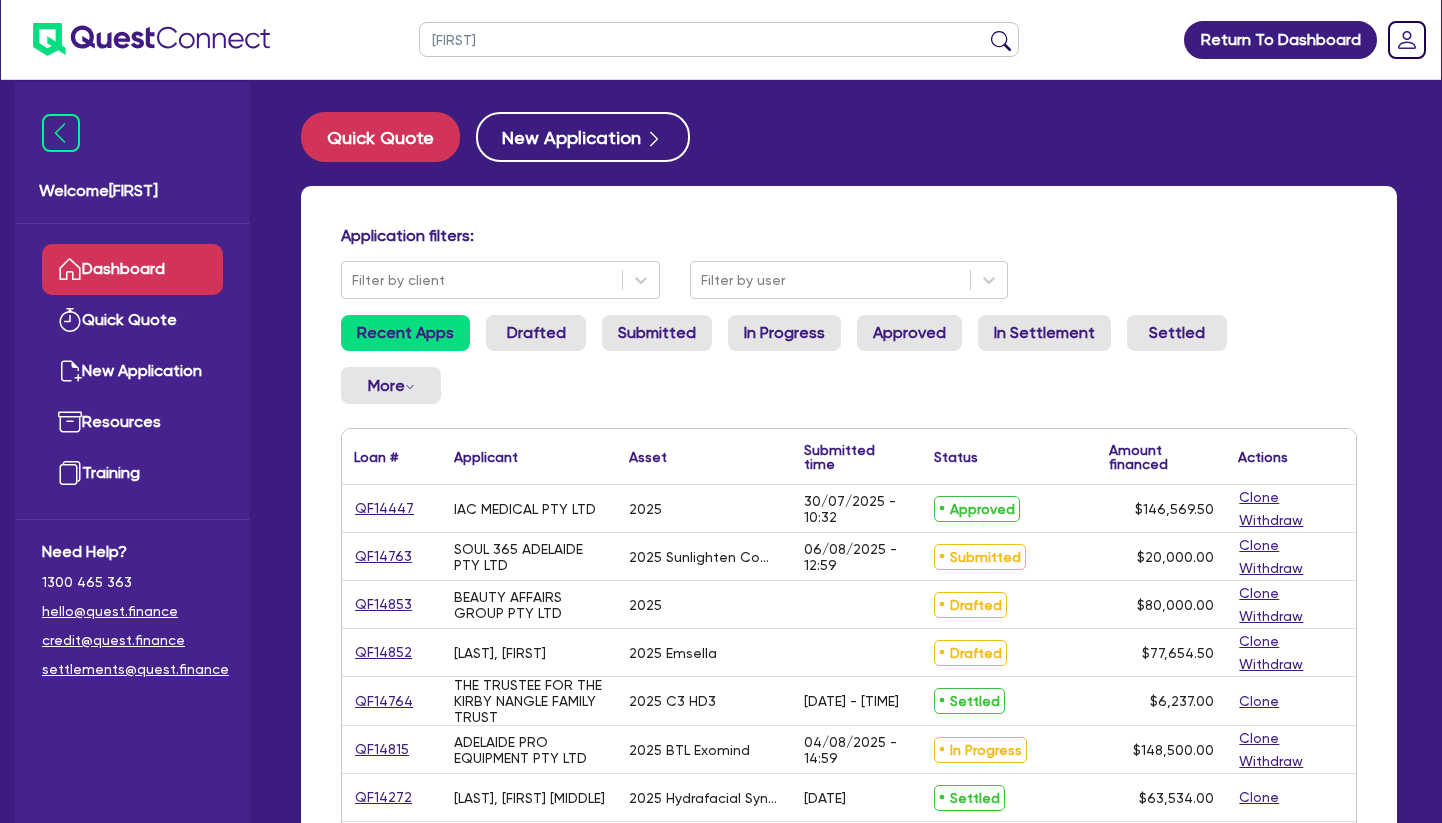 type on "[FIRST]" 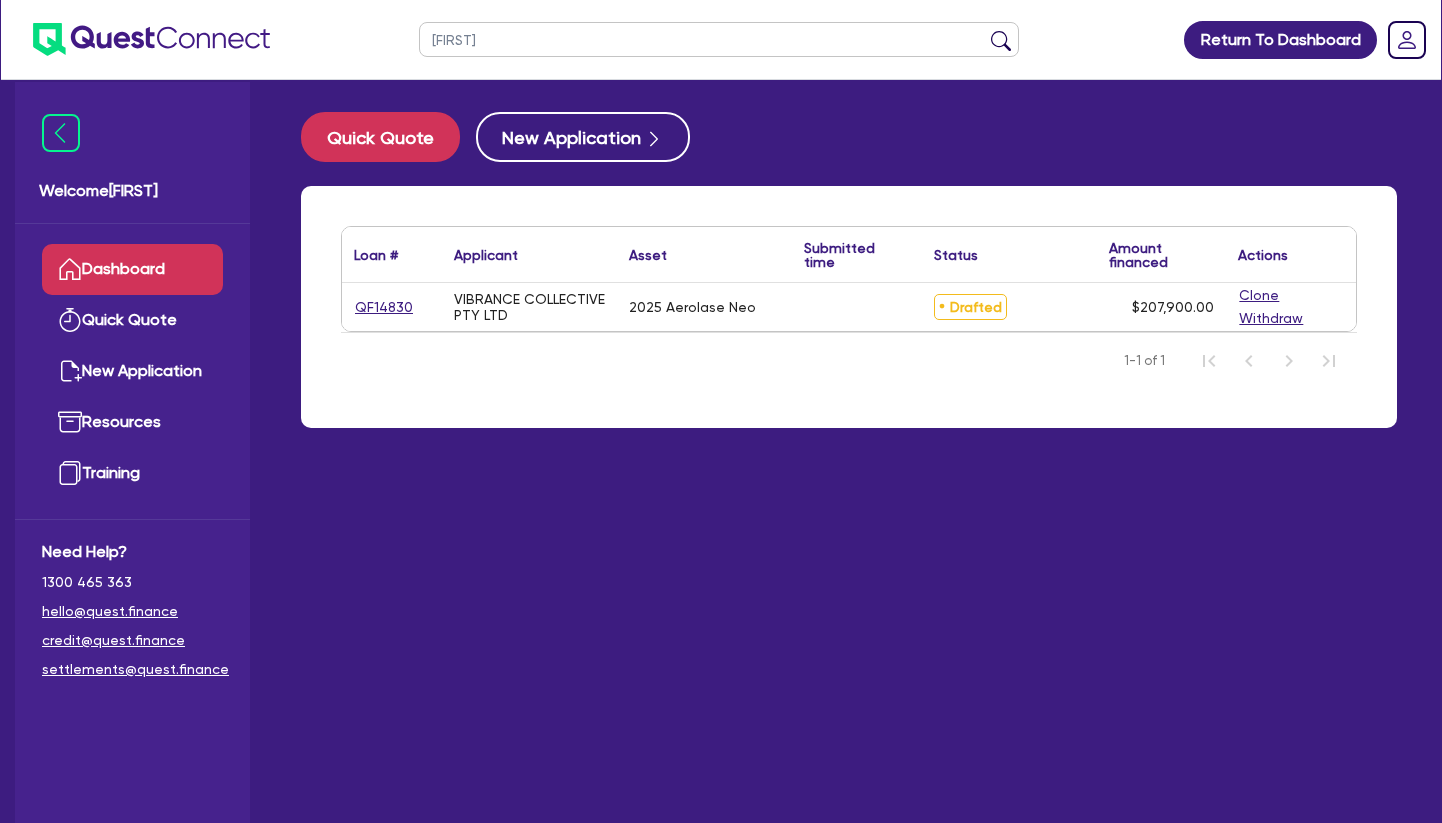 select on "TERTIARY_ASSETS" 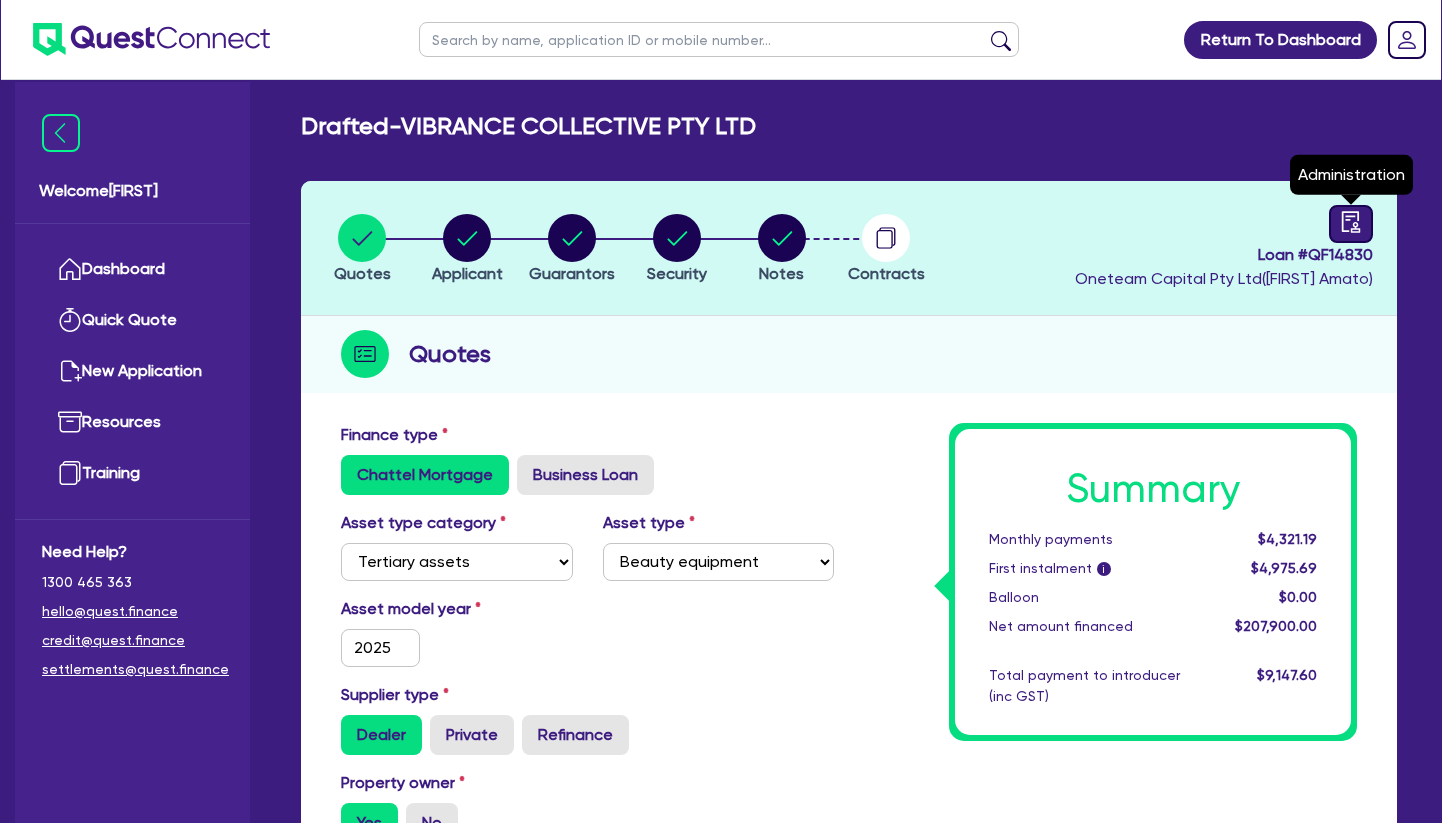 click 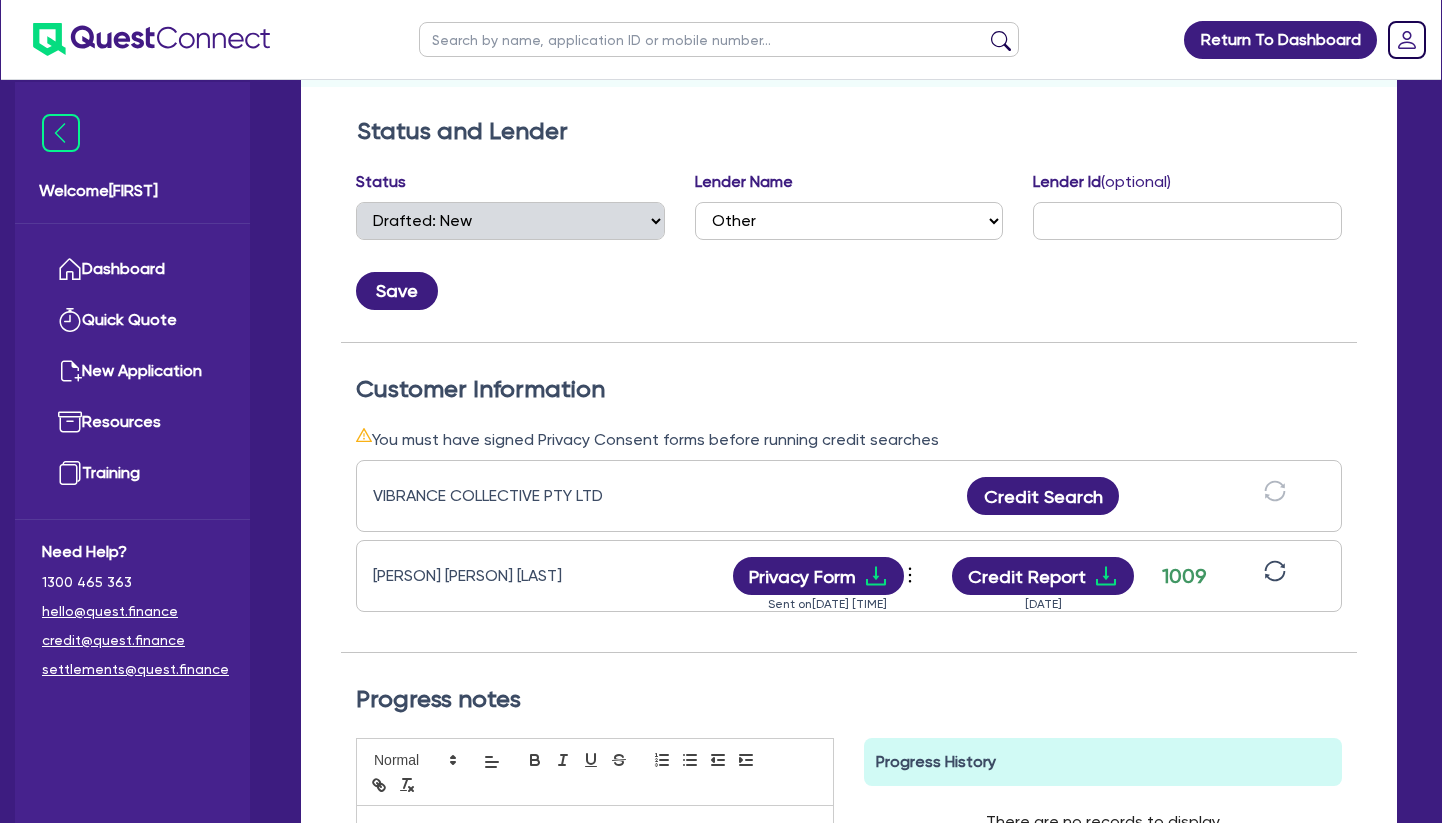 scroll, scrollTop: 0, scrollLeft: 0, axis: both 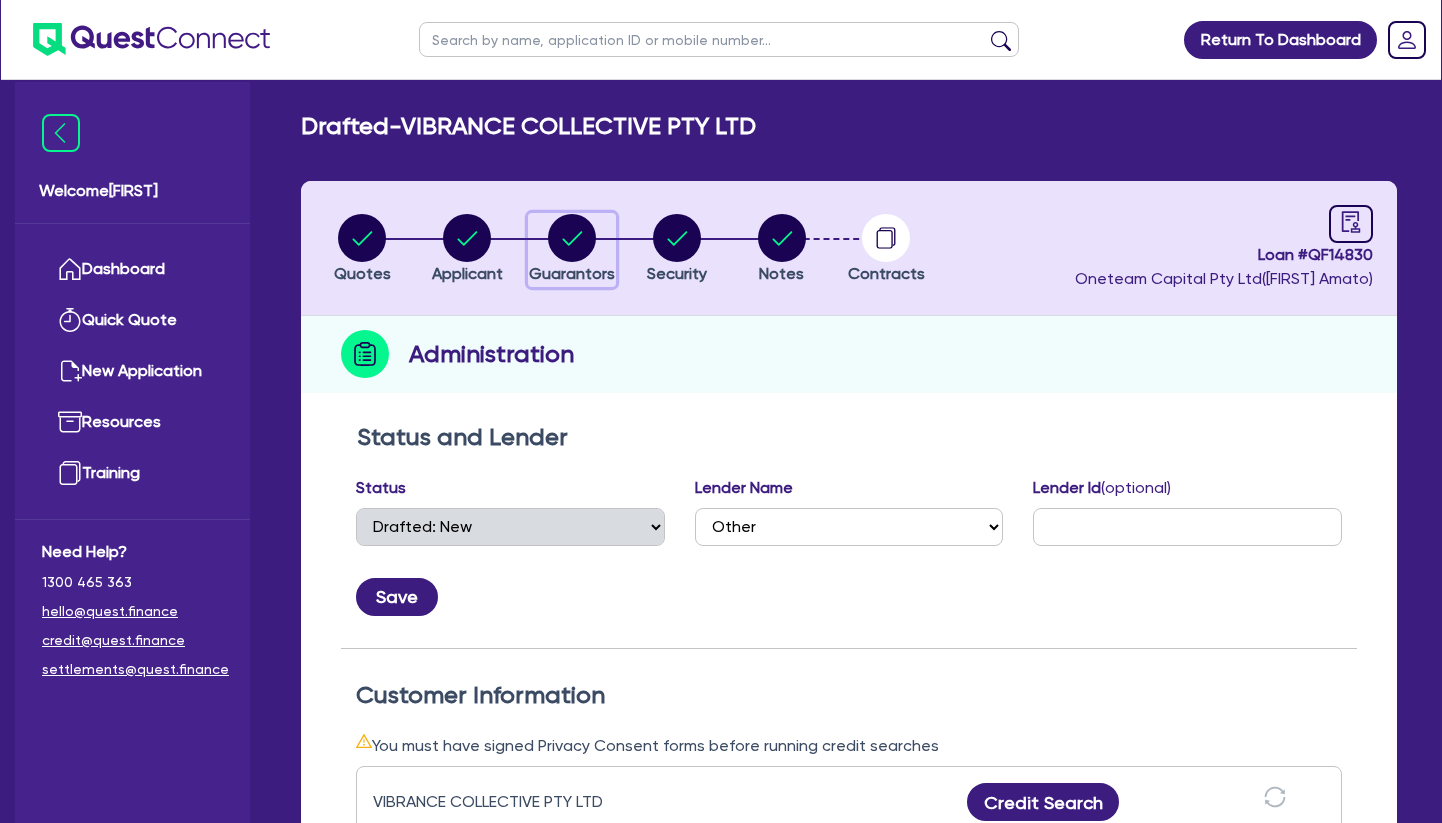 click 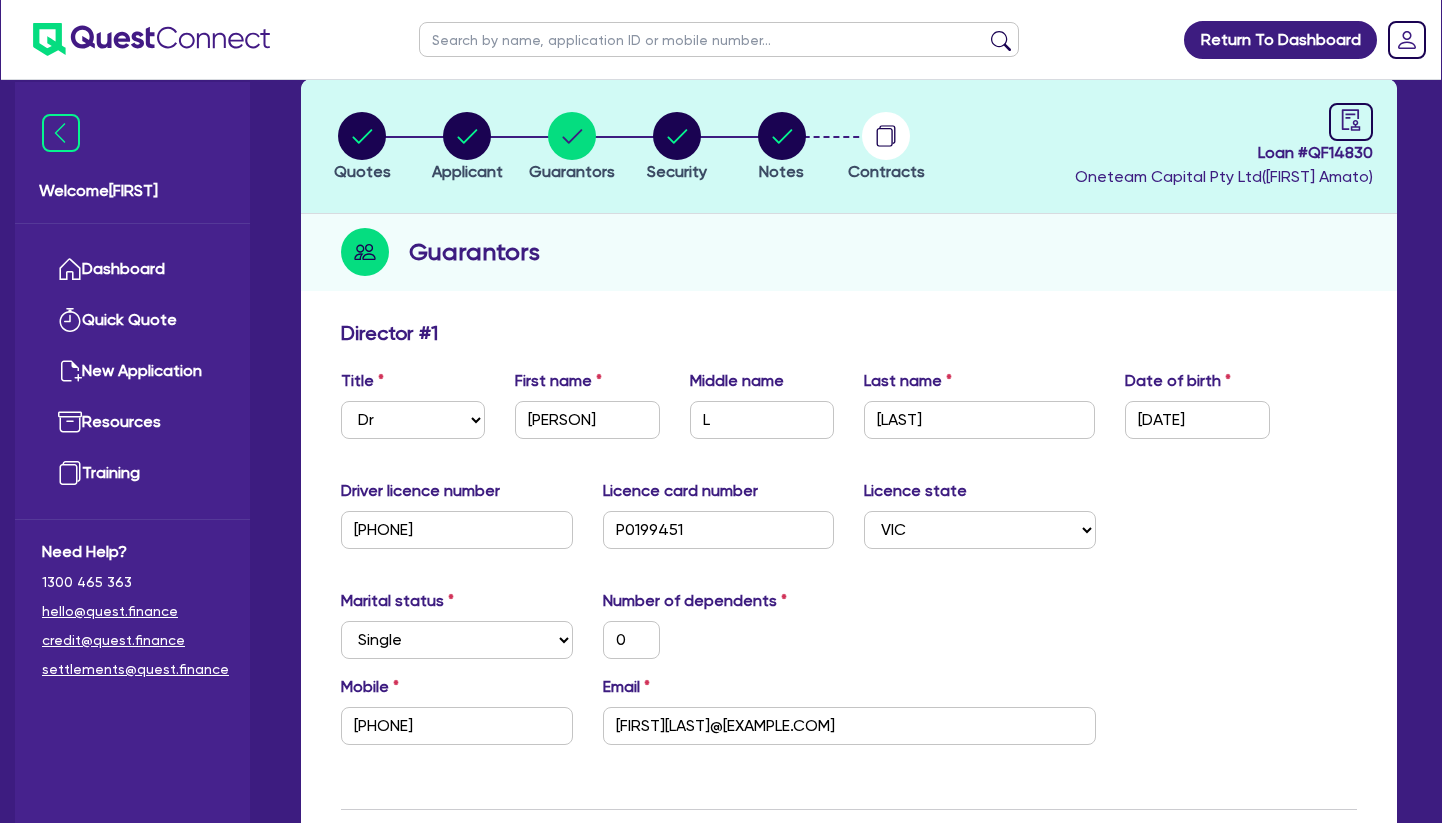 scroll, scrollTop: 0, scrollLeft: 0, axis: both 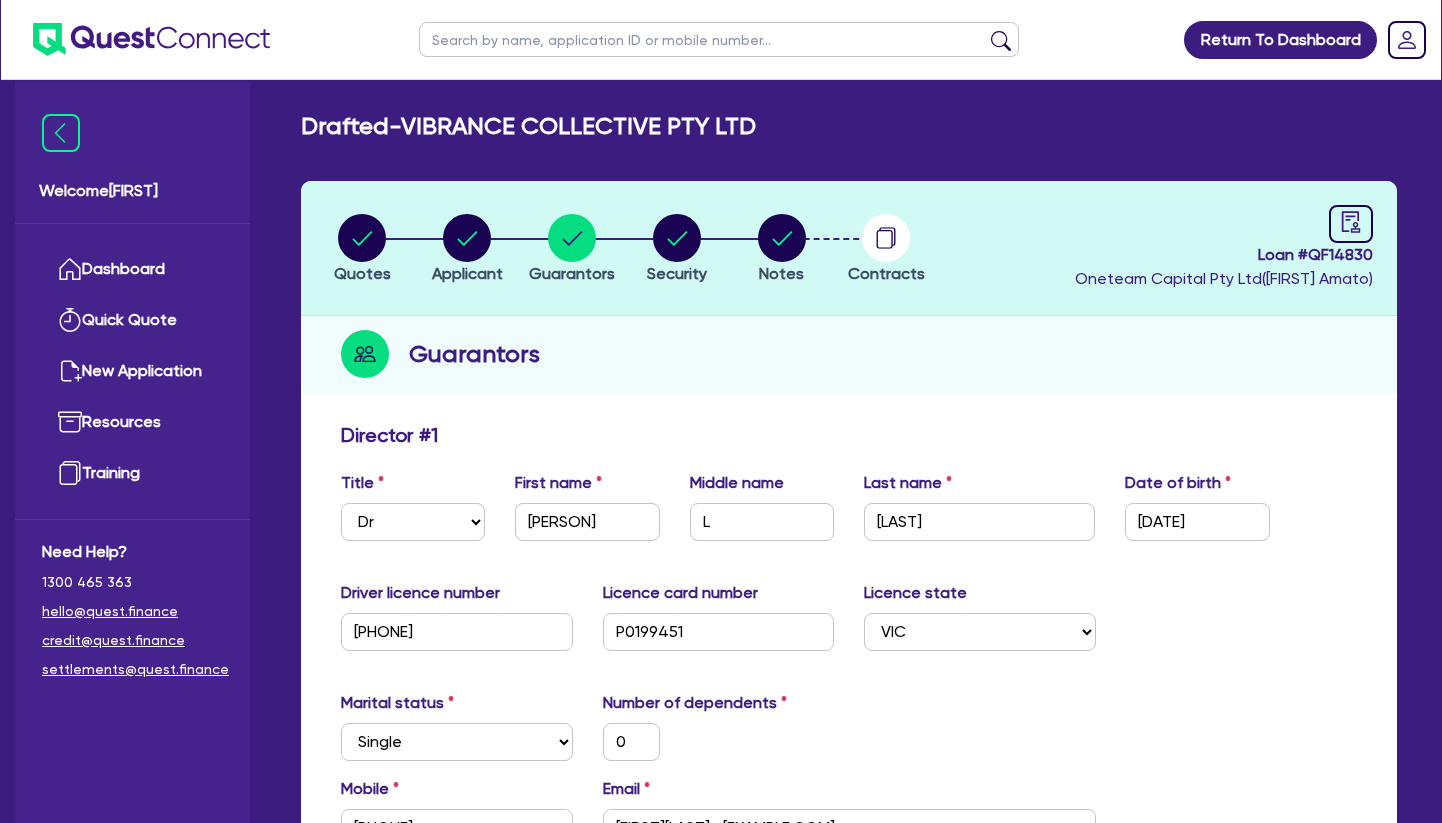 click at bounding box center (719, 39) 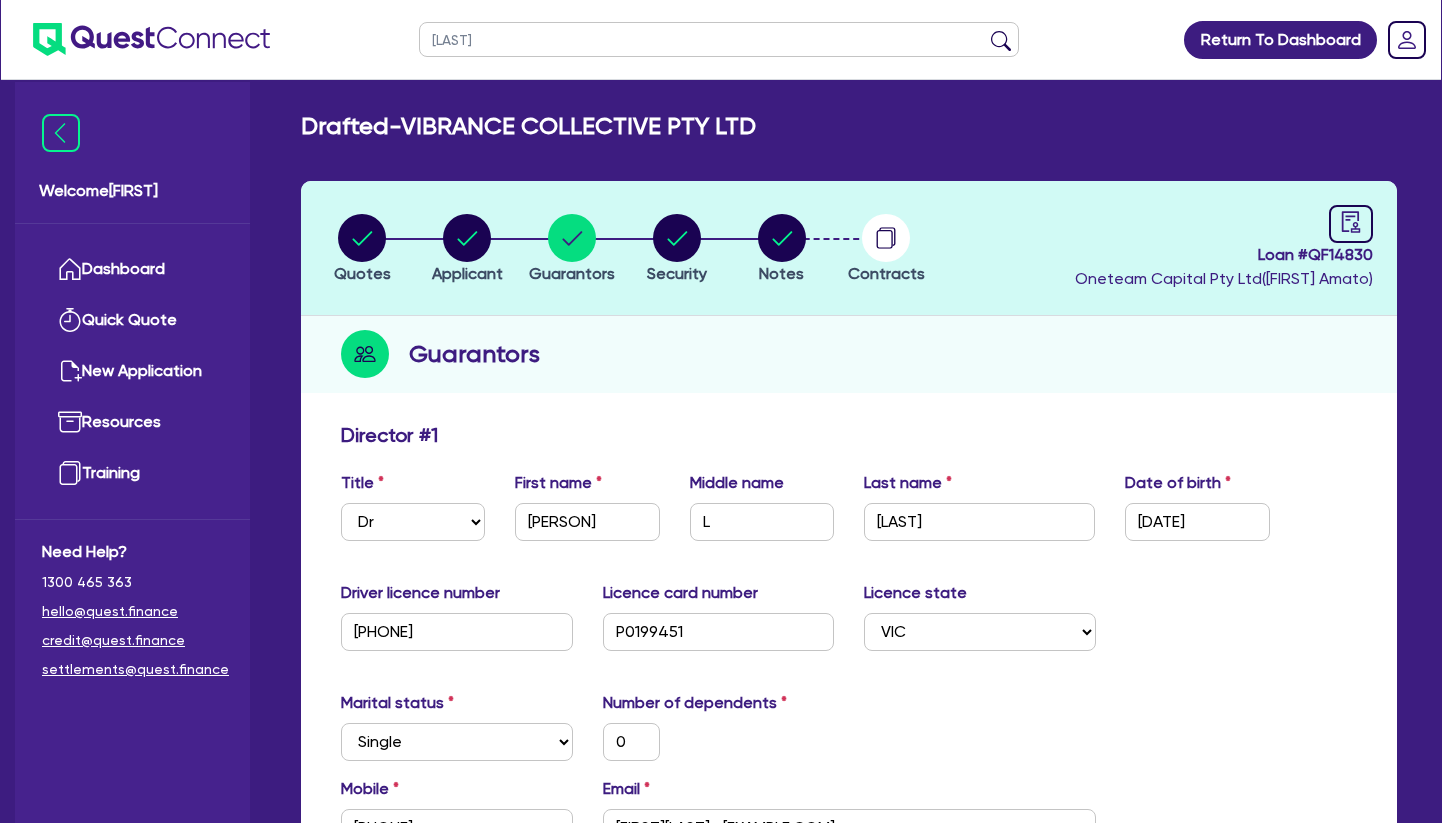 type on "[LAST]" 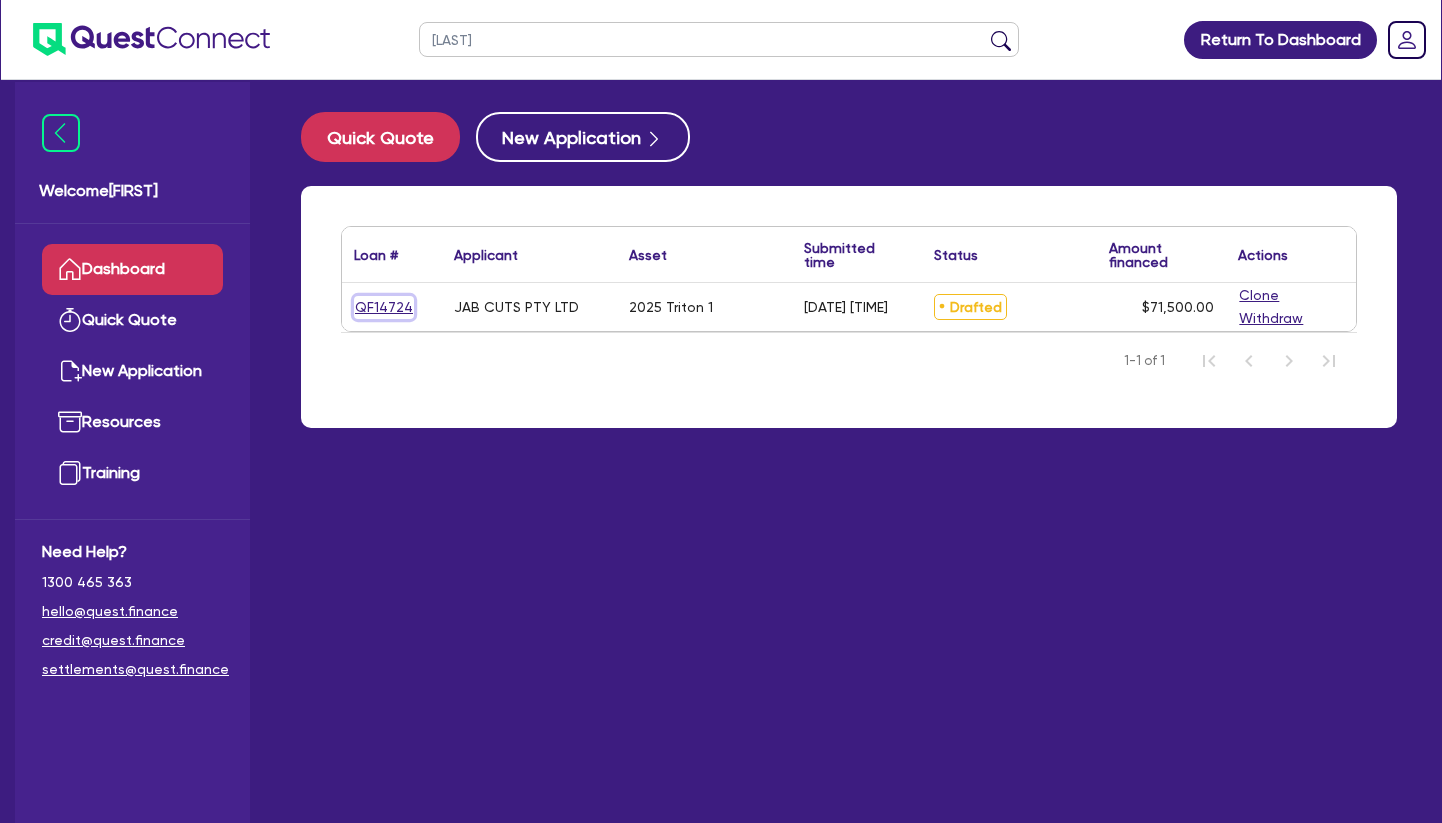 click on "QF14724" at bounding box center (384, 307) 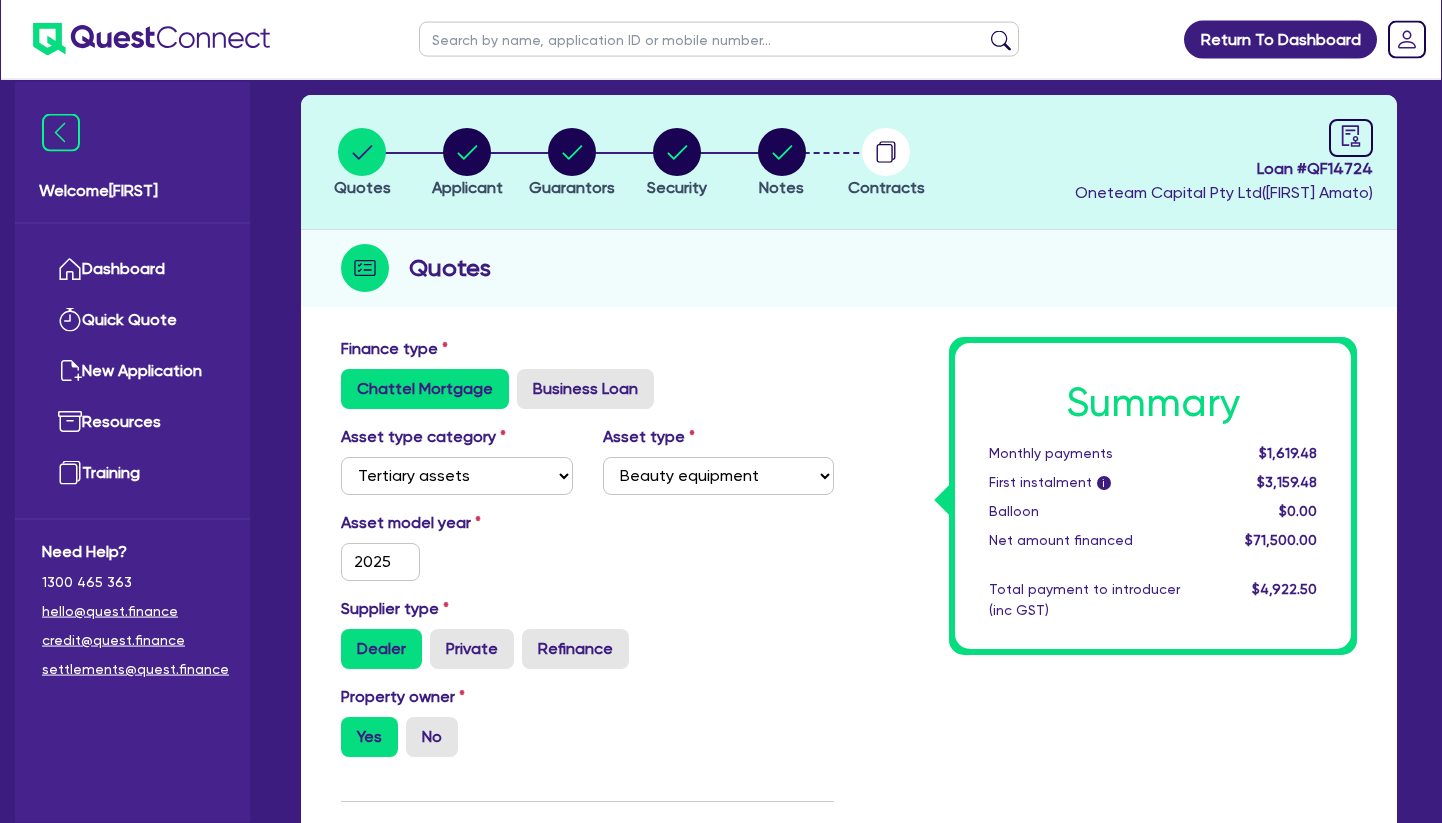 scroll, scrollTop: 0, scrollLeft: 0, axis: both 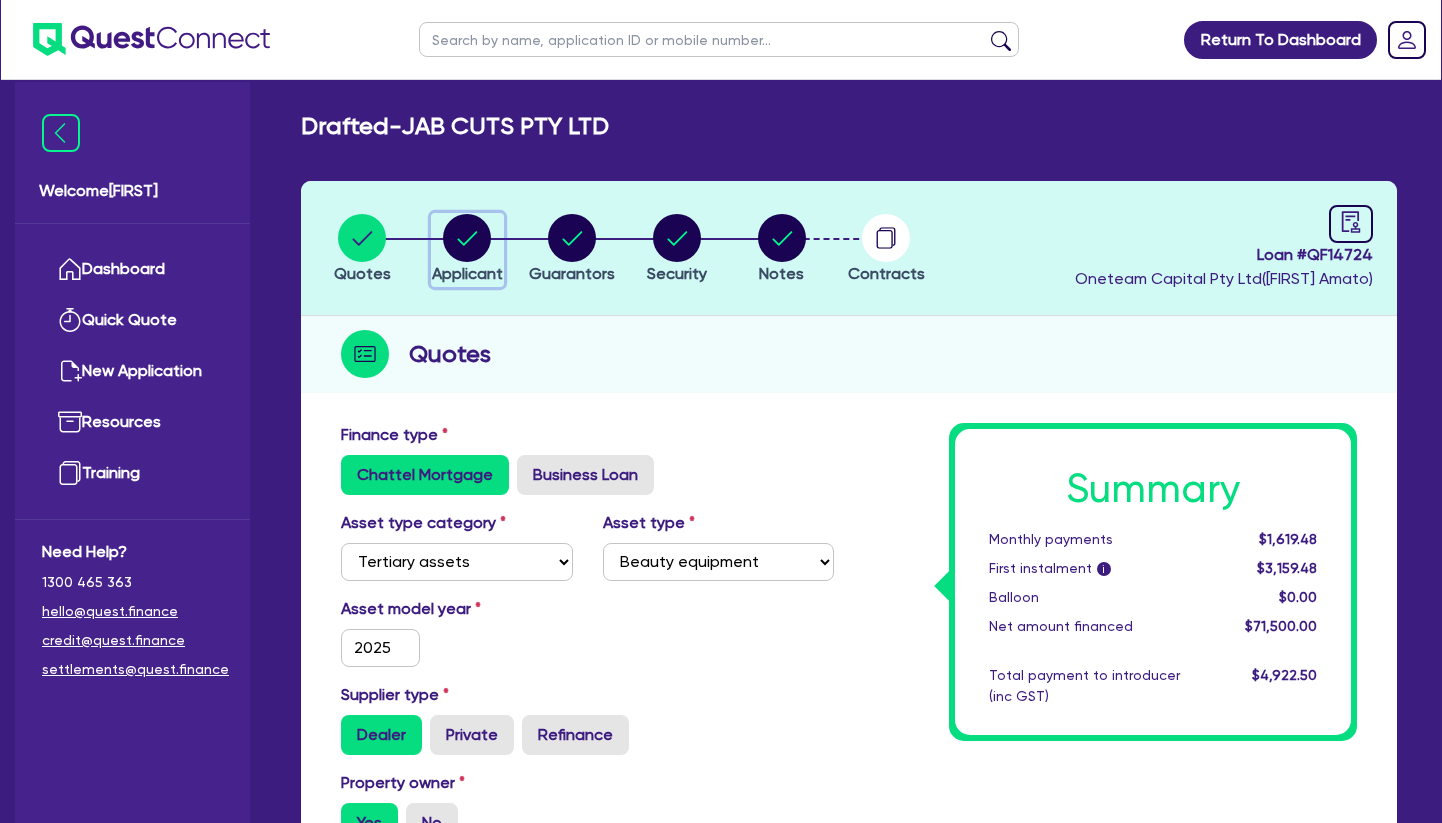 click 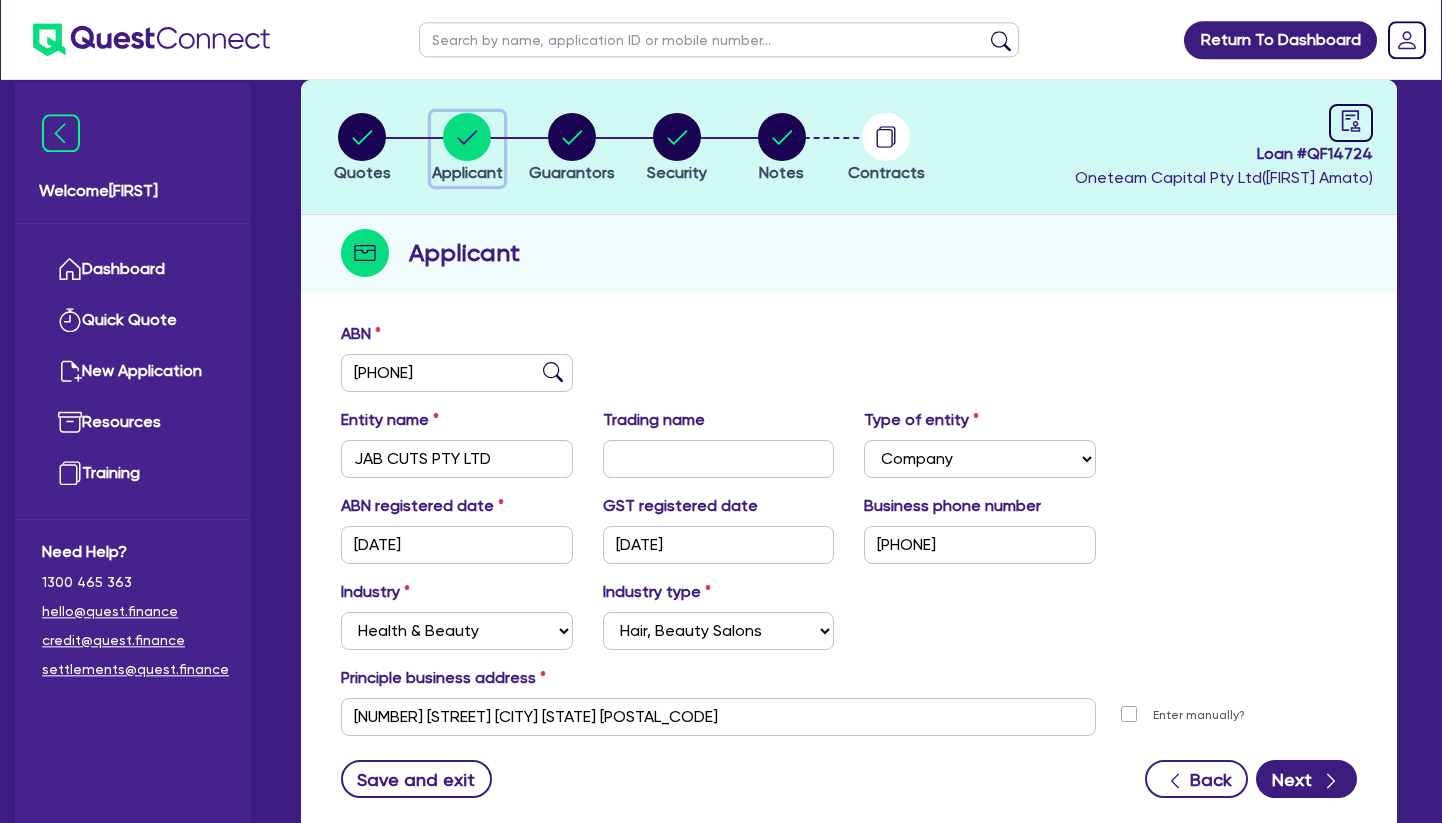 scroll, scrollTop: 0, scrollLeft: 0, axis: both 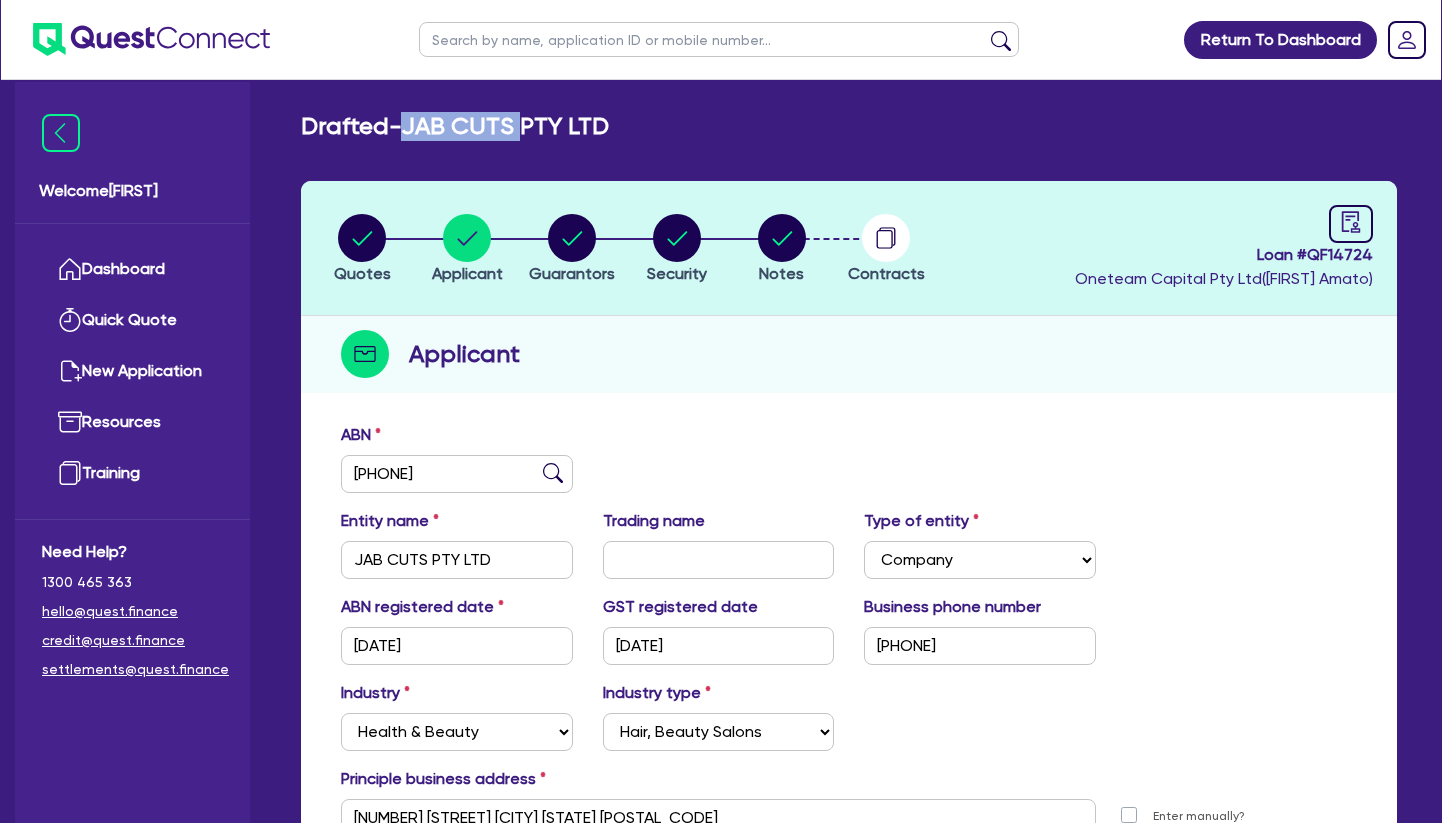 drag, startPoint x: 536, startPoint y: 127, endPoint x: 422, endPoint y: 117, distance: 114.43776 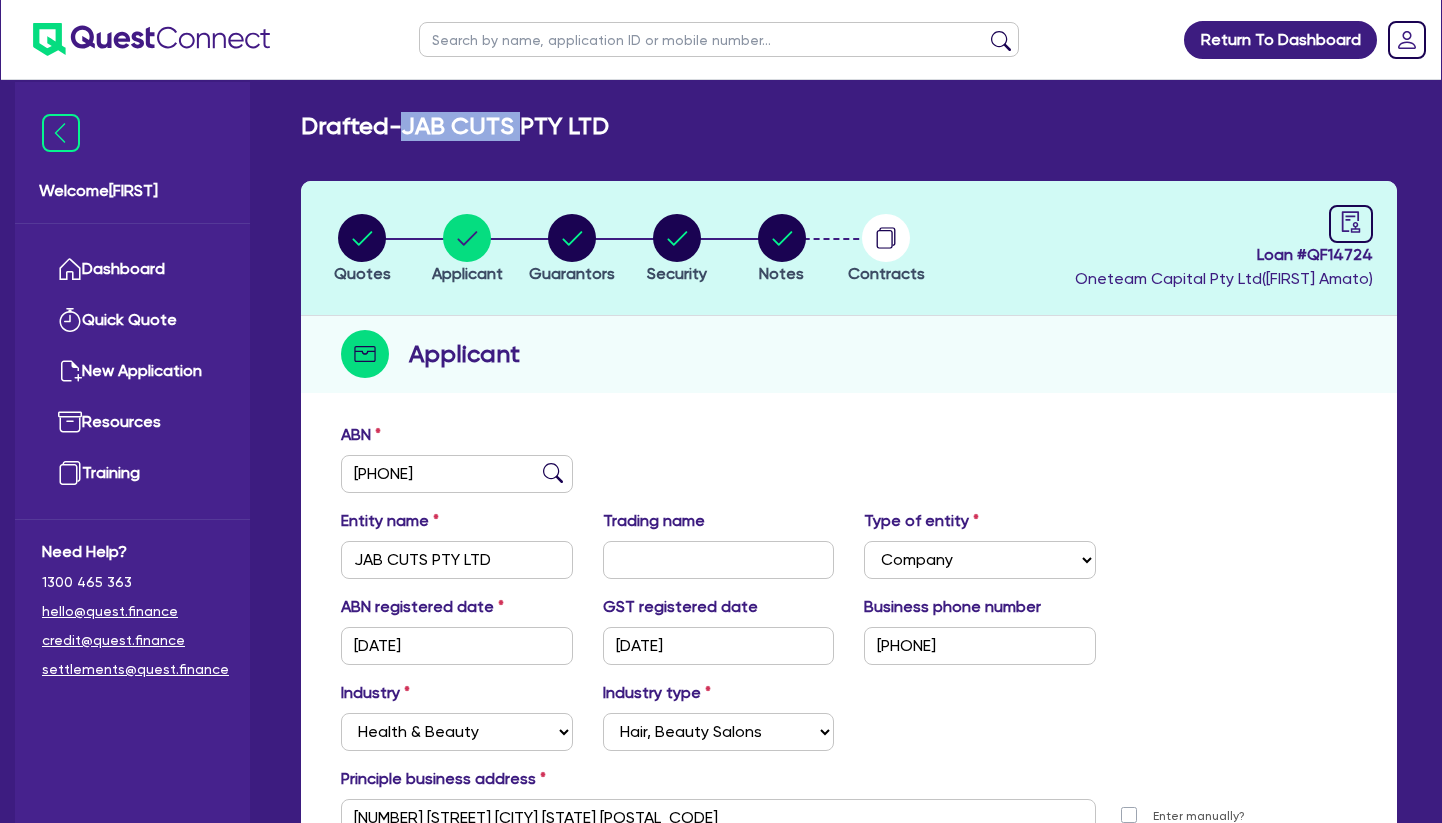 copy on "JAB CUTS" 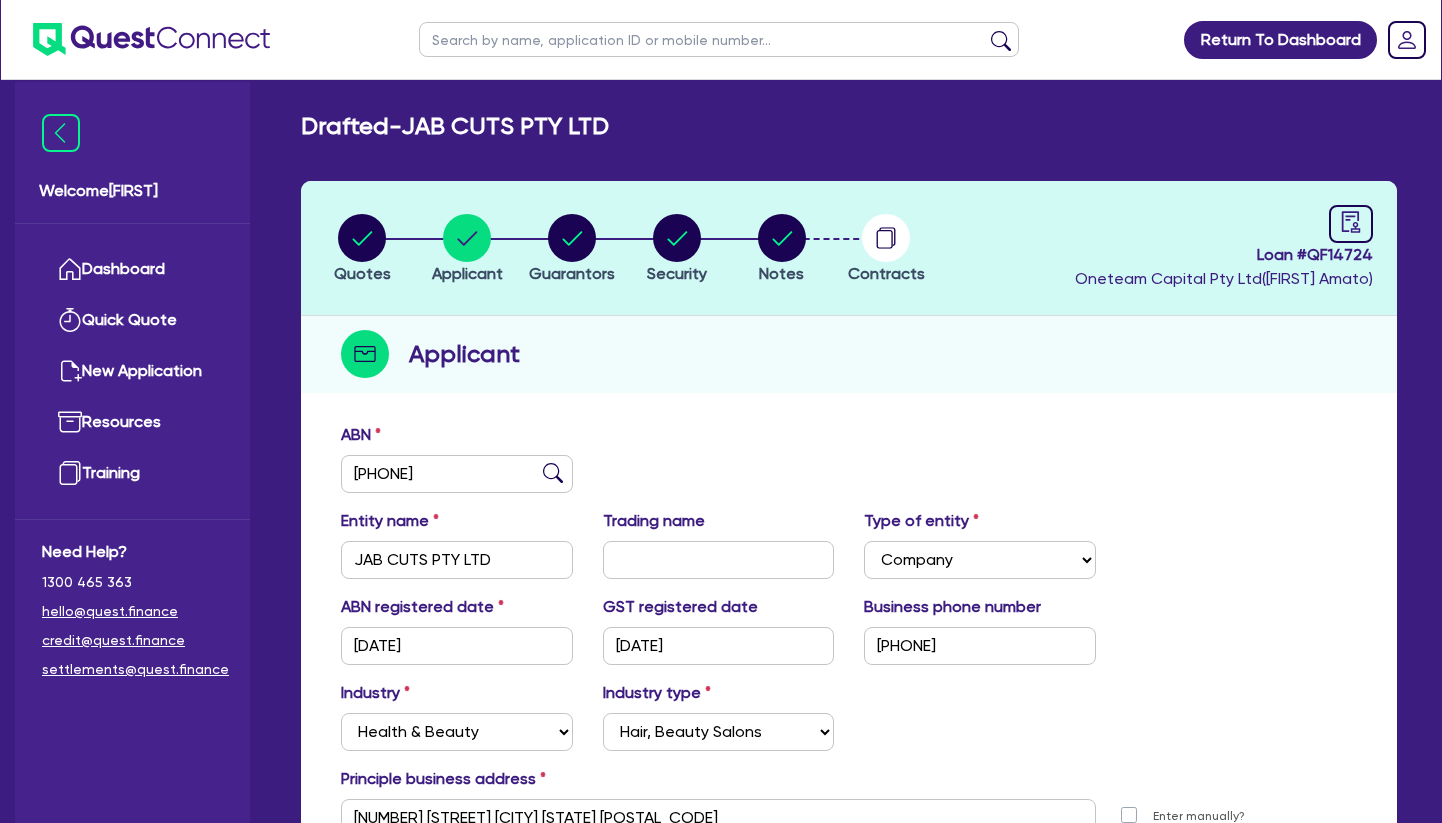 drag, startPoint x: 608, startPoint y: 370, endPoint x: 609, endPoint y: 356, distance: 14.035668 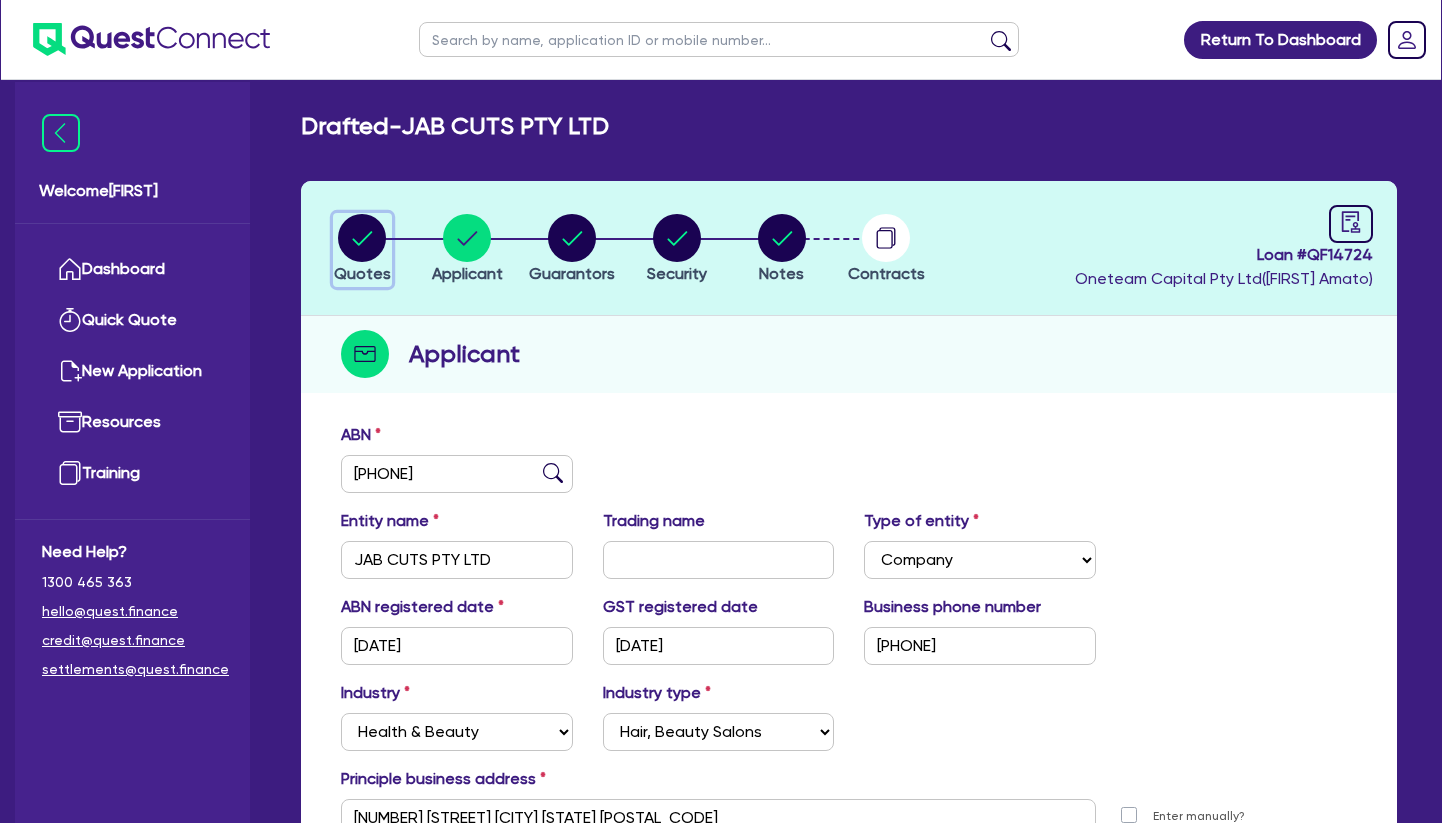 click 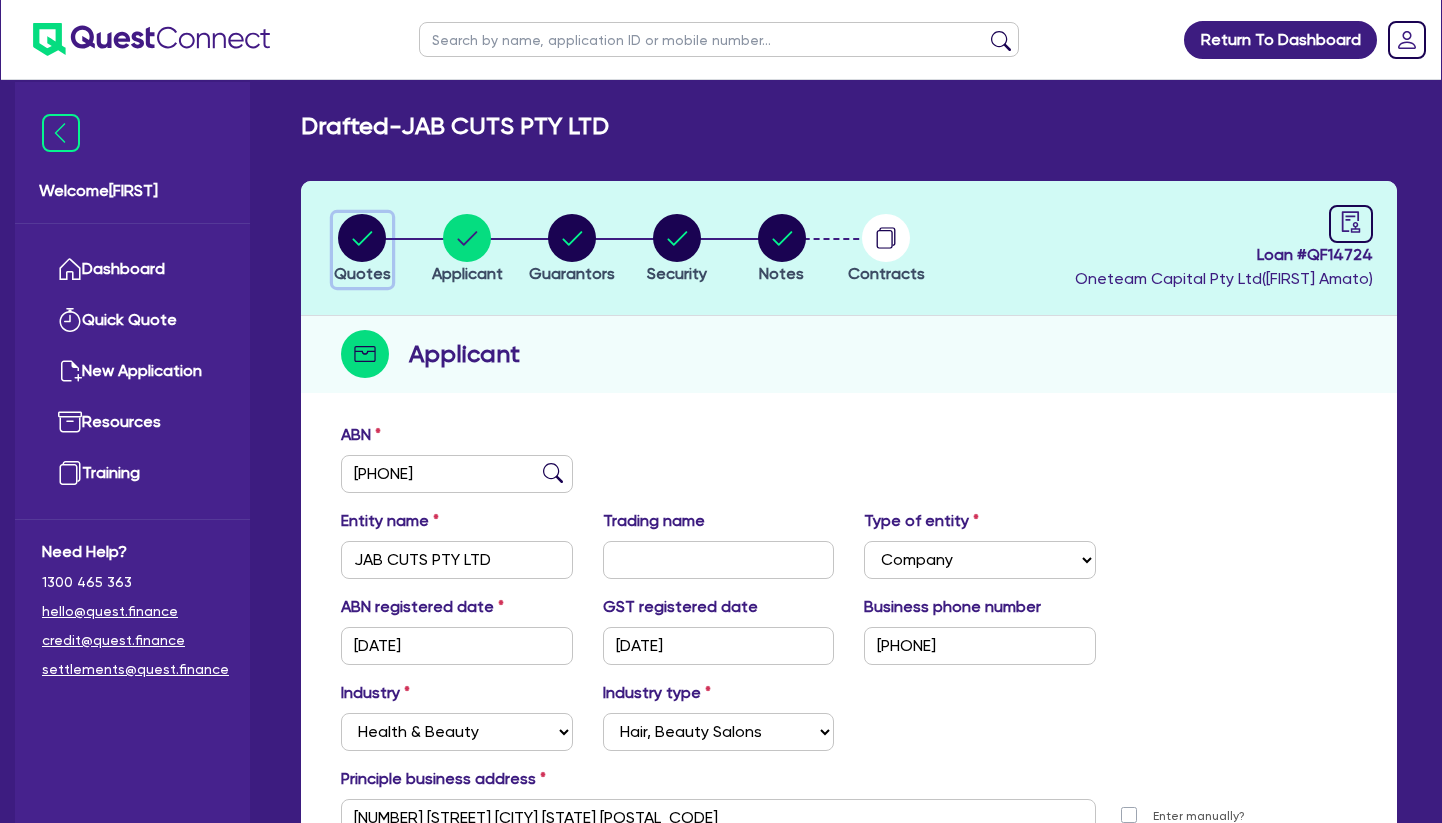 select on "TERTIARY_ASSETS" 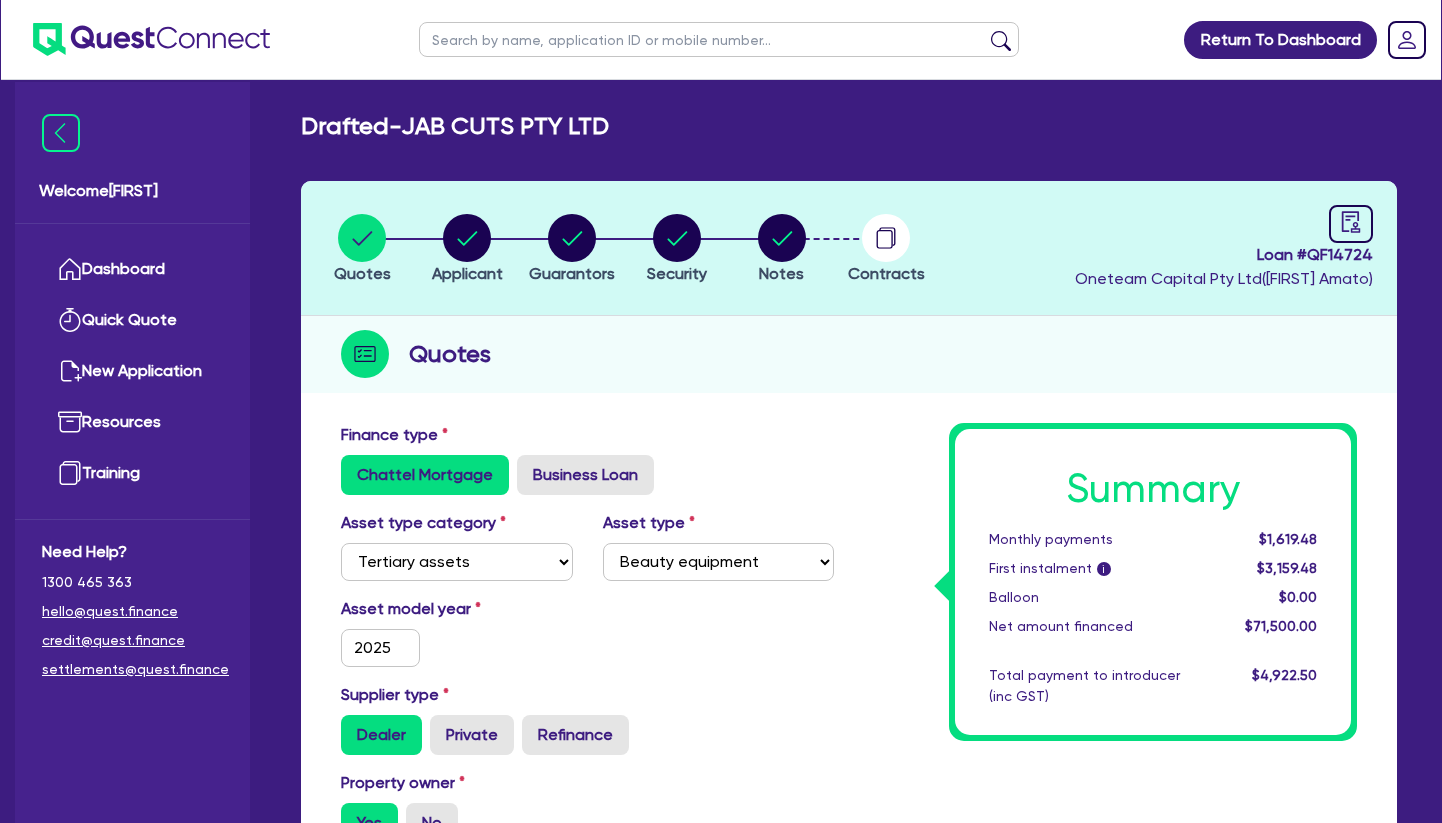 click at bounding box center [719, 39] 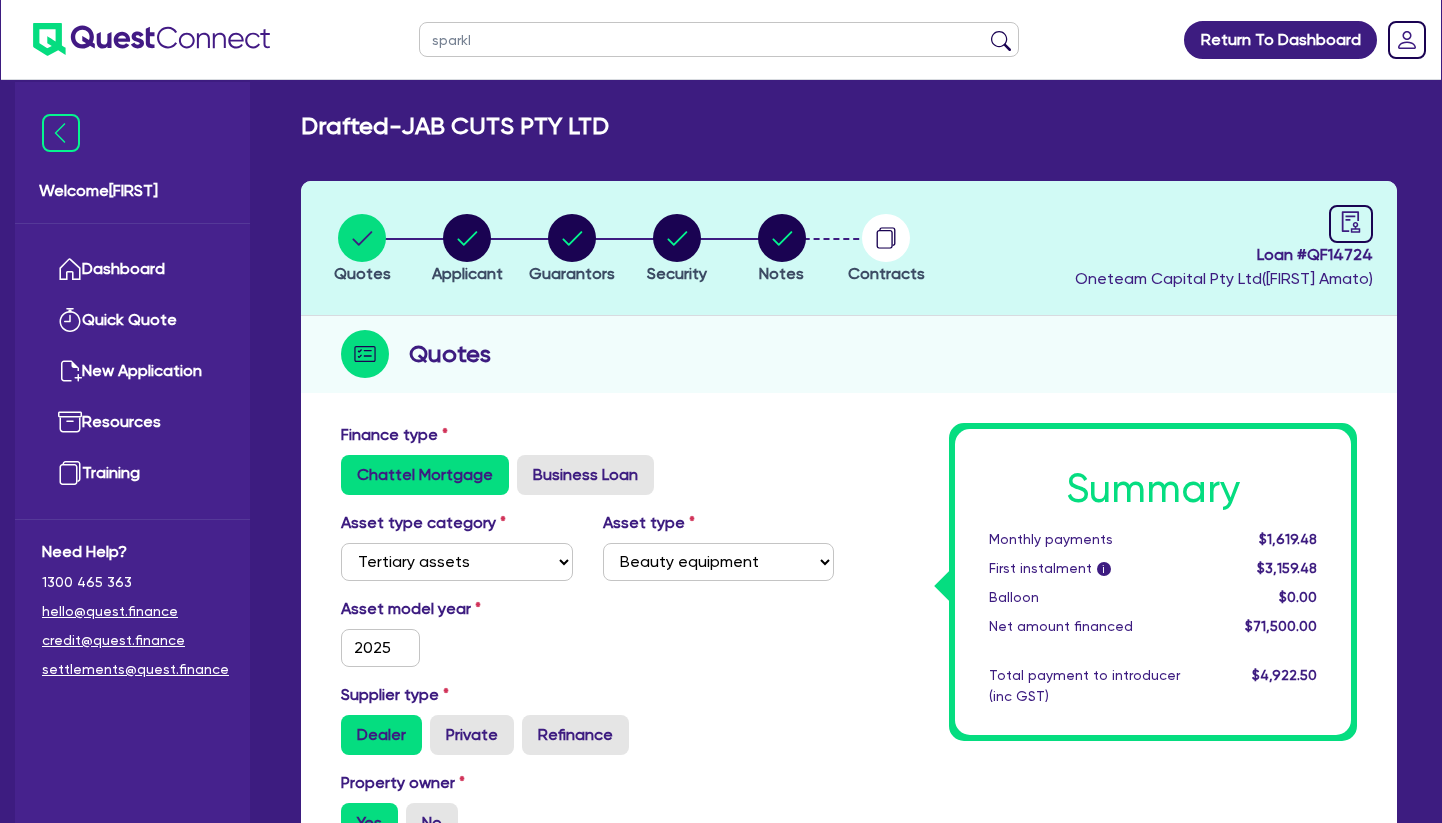 type on "sparkle" 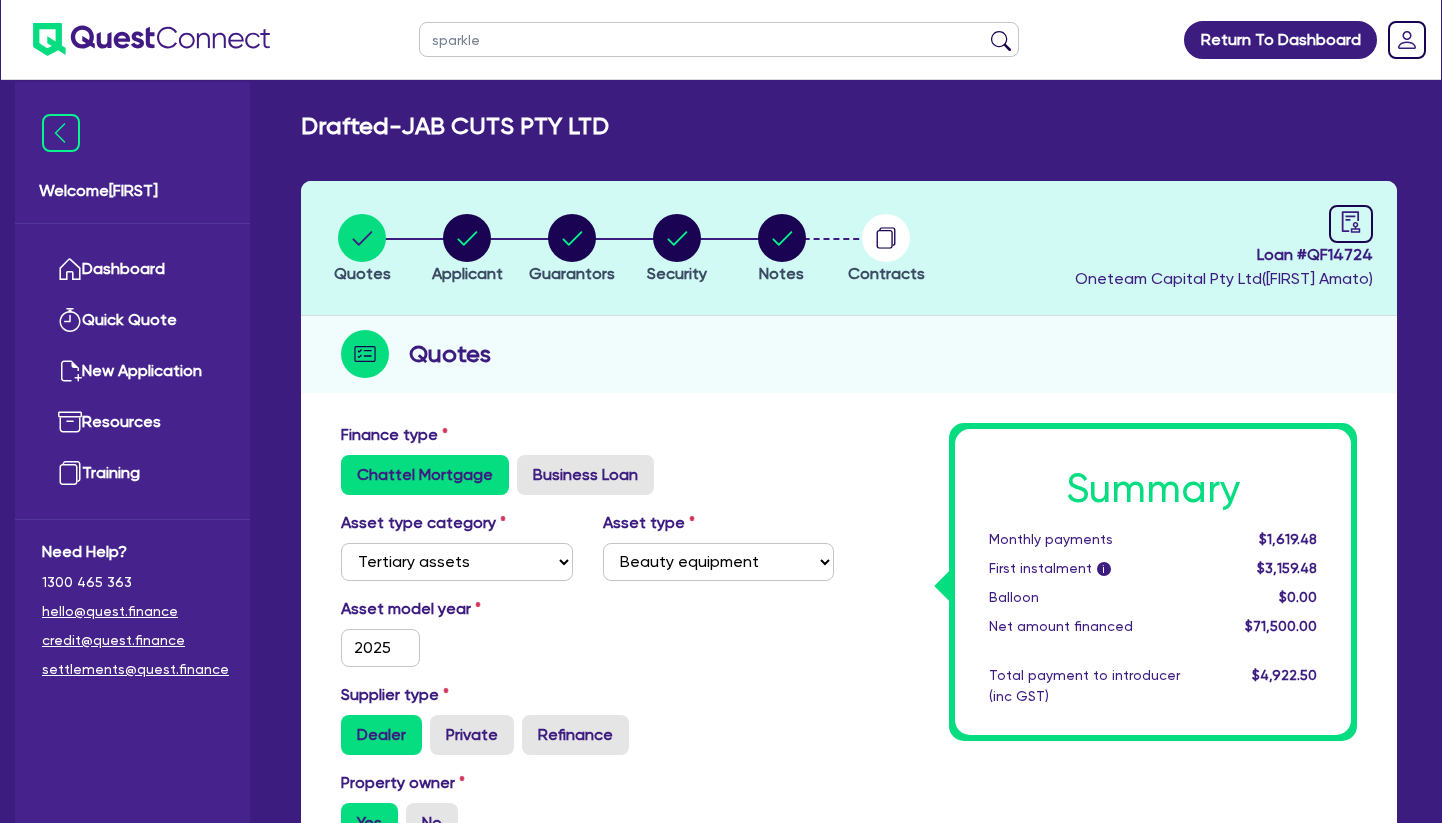 click at bounding box center [1001, 44] 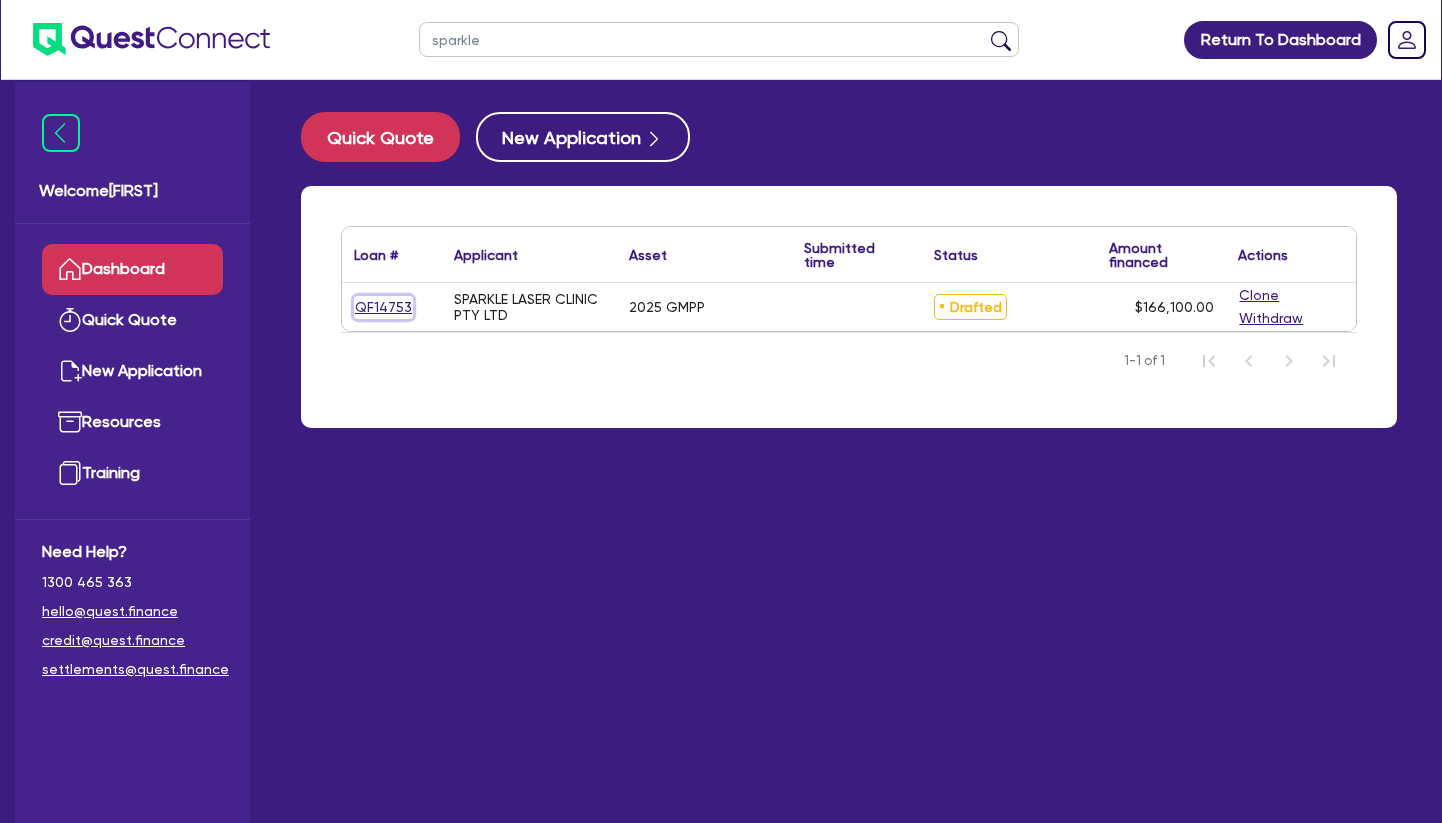 click on "QF14753" at bounding box center [383, 307] 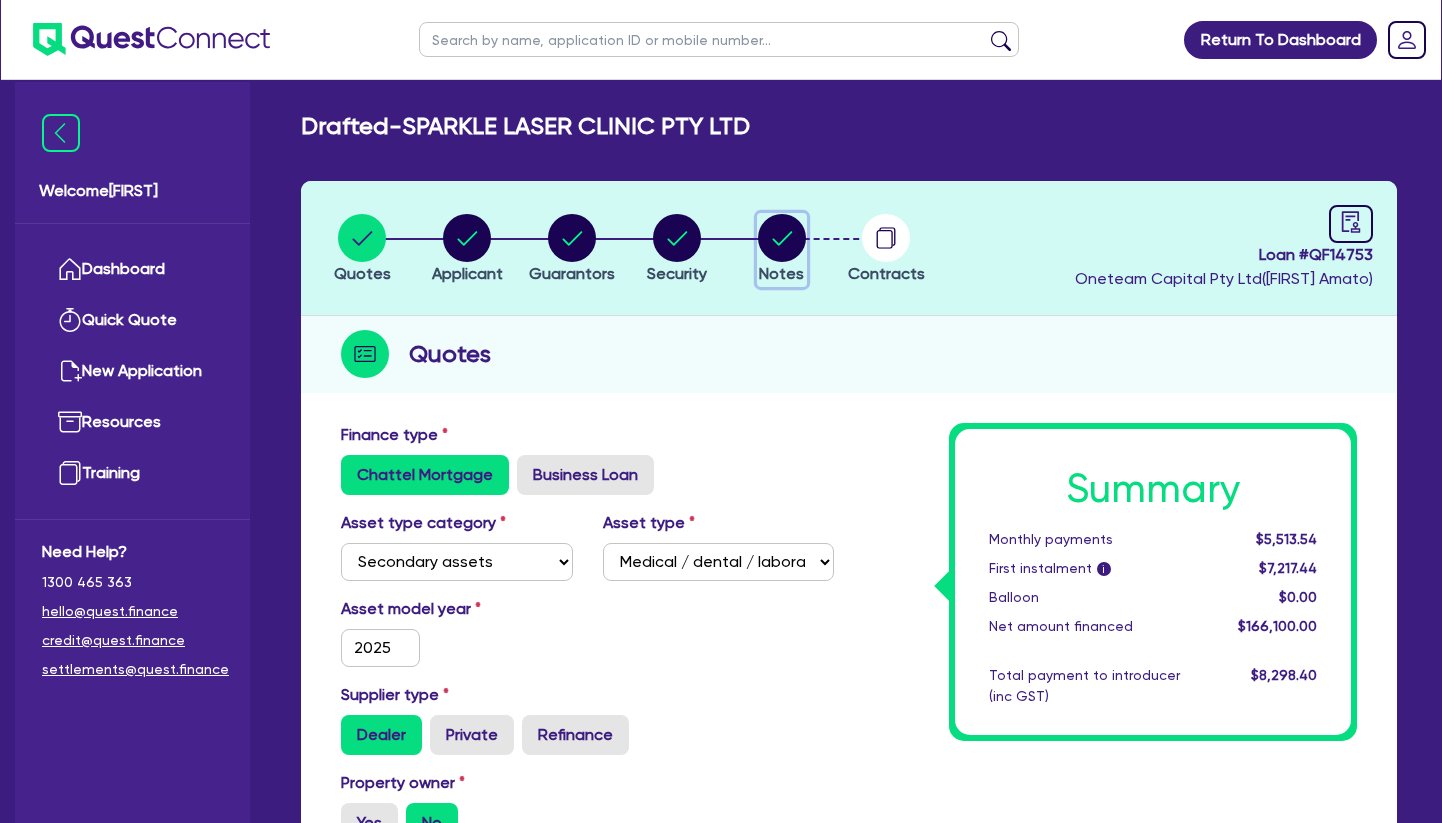 click 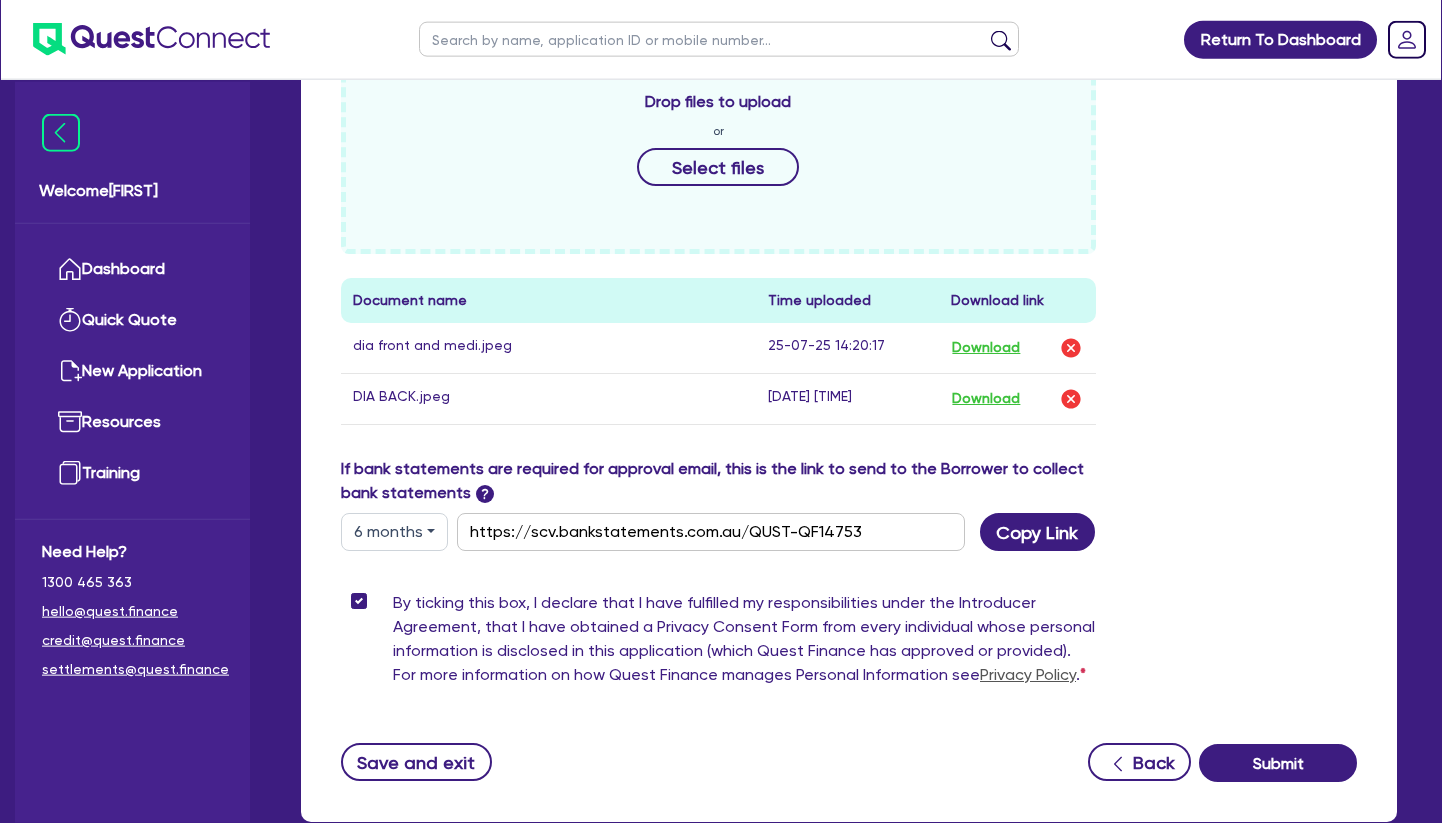 scroll, scrollTop: 1020, scrollLeft: 0, axis: vertical 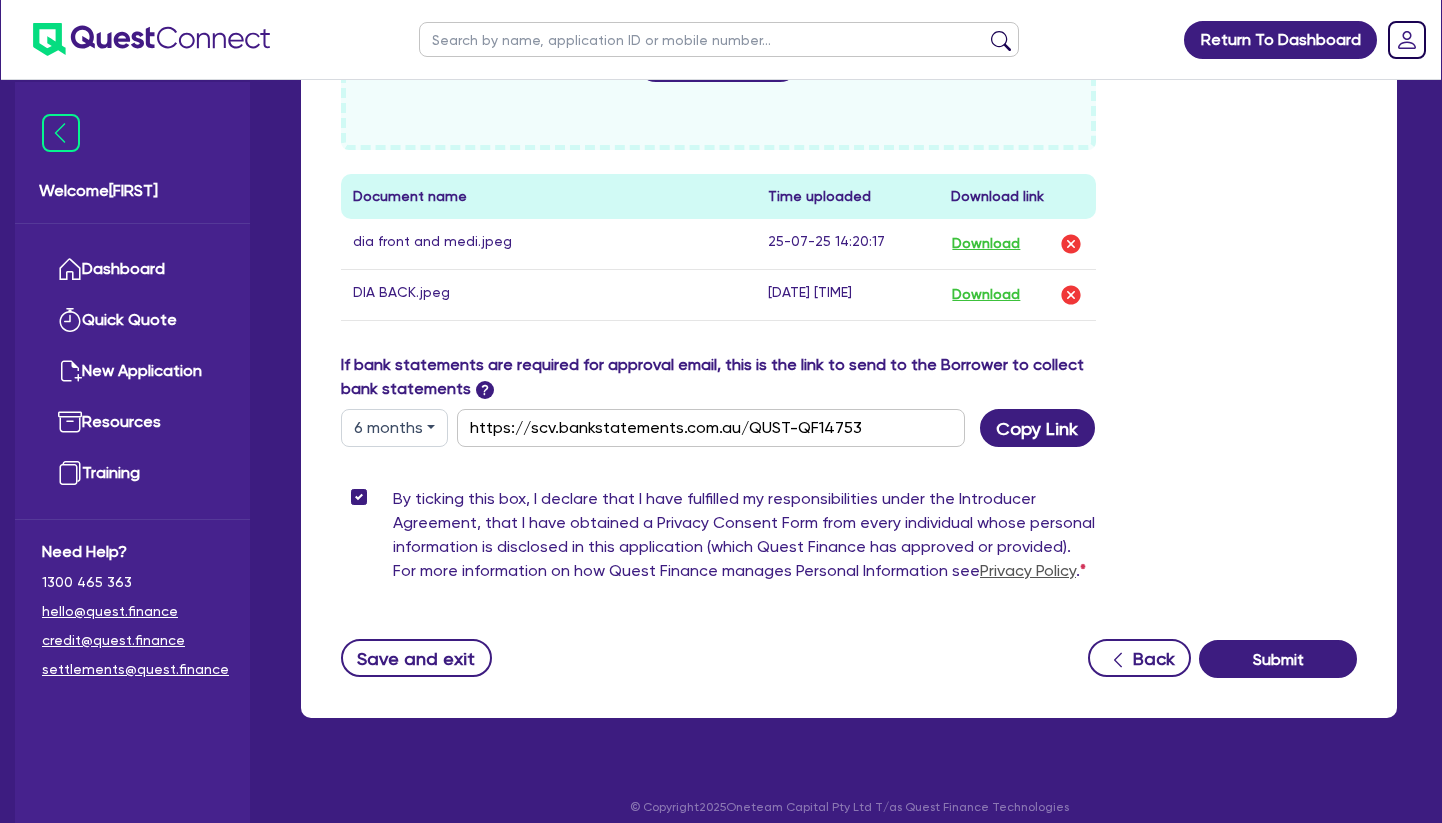 click on "6 months" at bounding box center [394, 428] 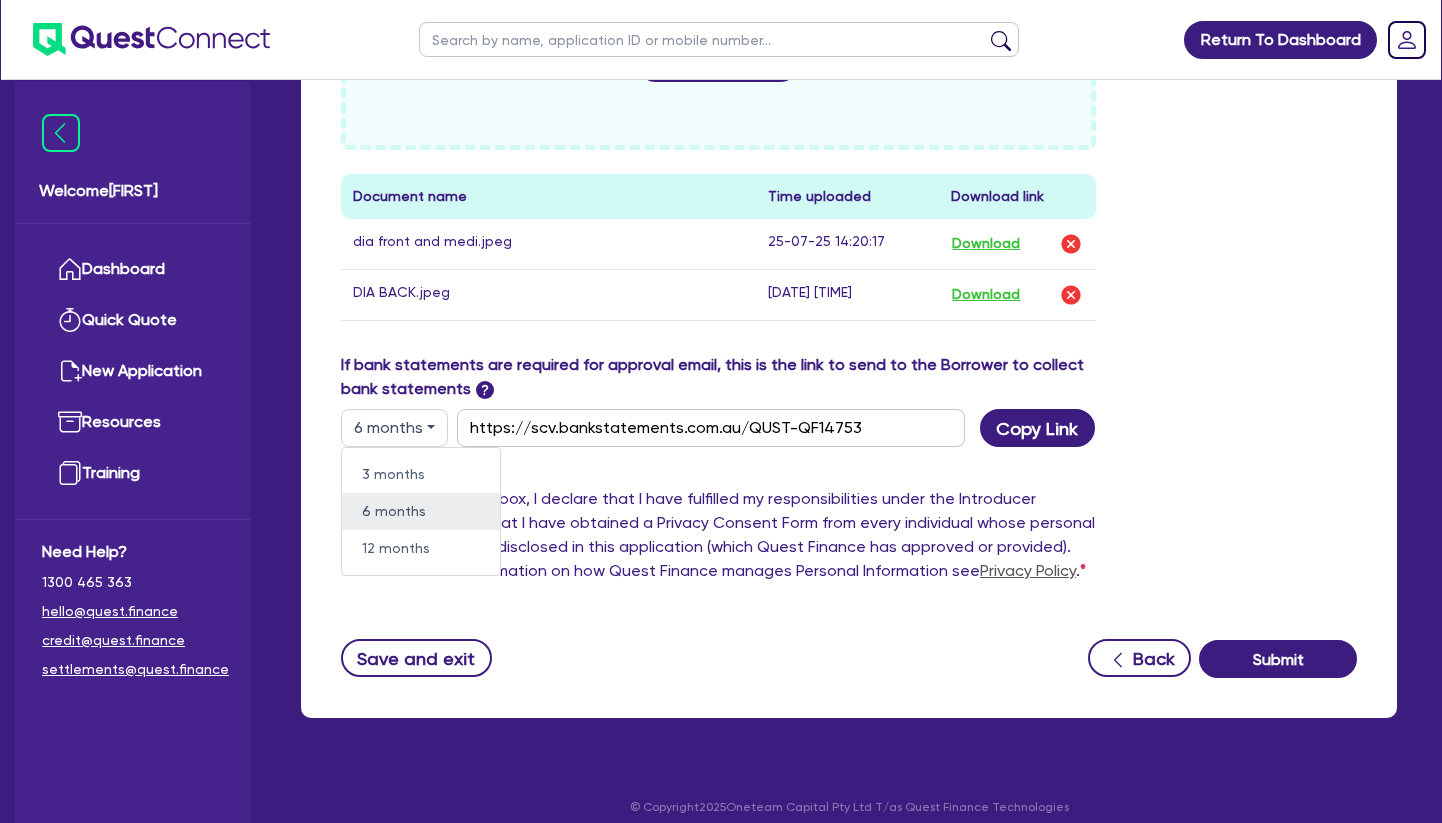 click on "6 months" at bounding box center (421, 511) 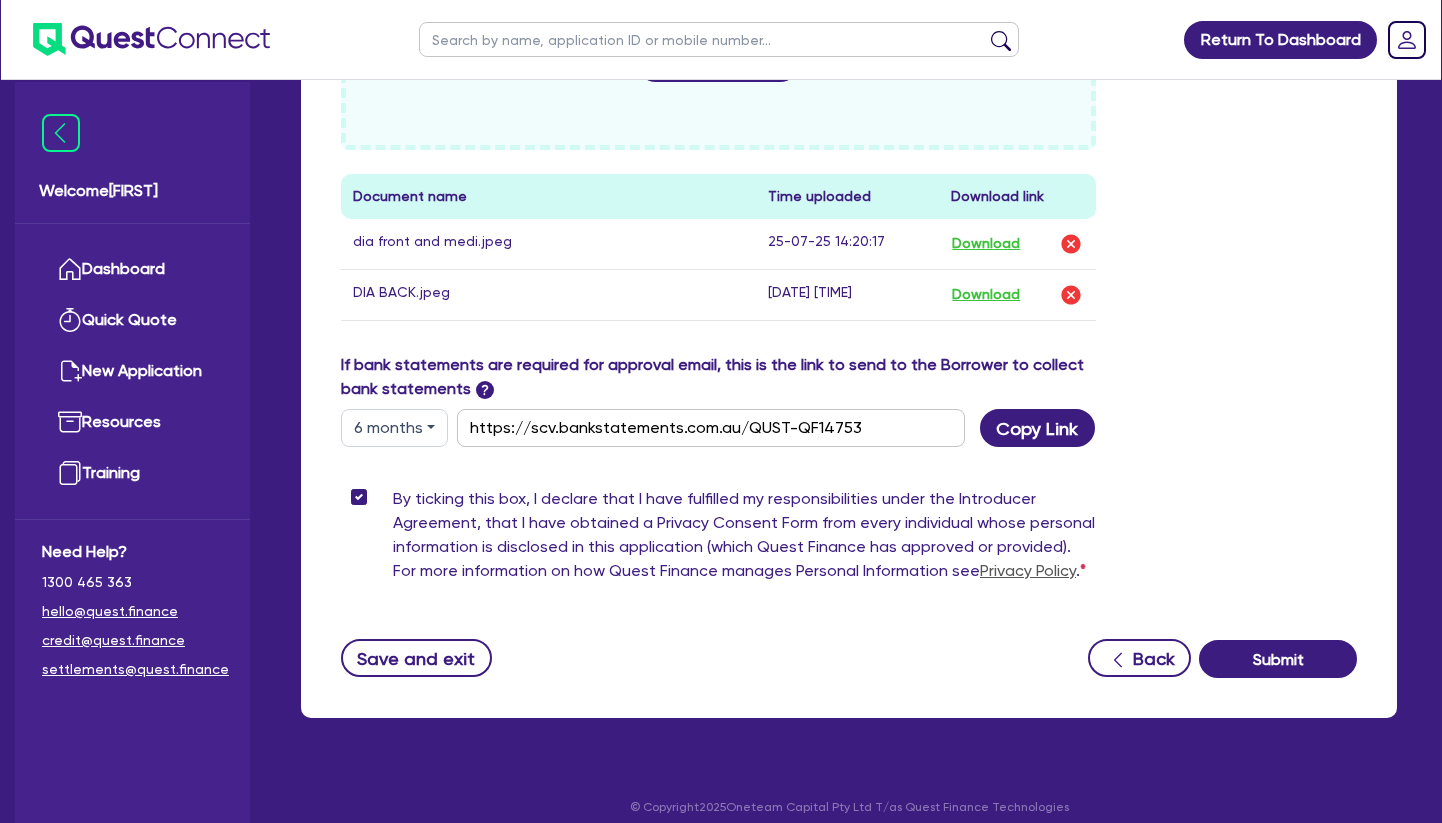 click on "6 months" at bounding box center [394, 428] 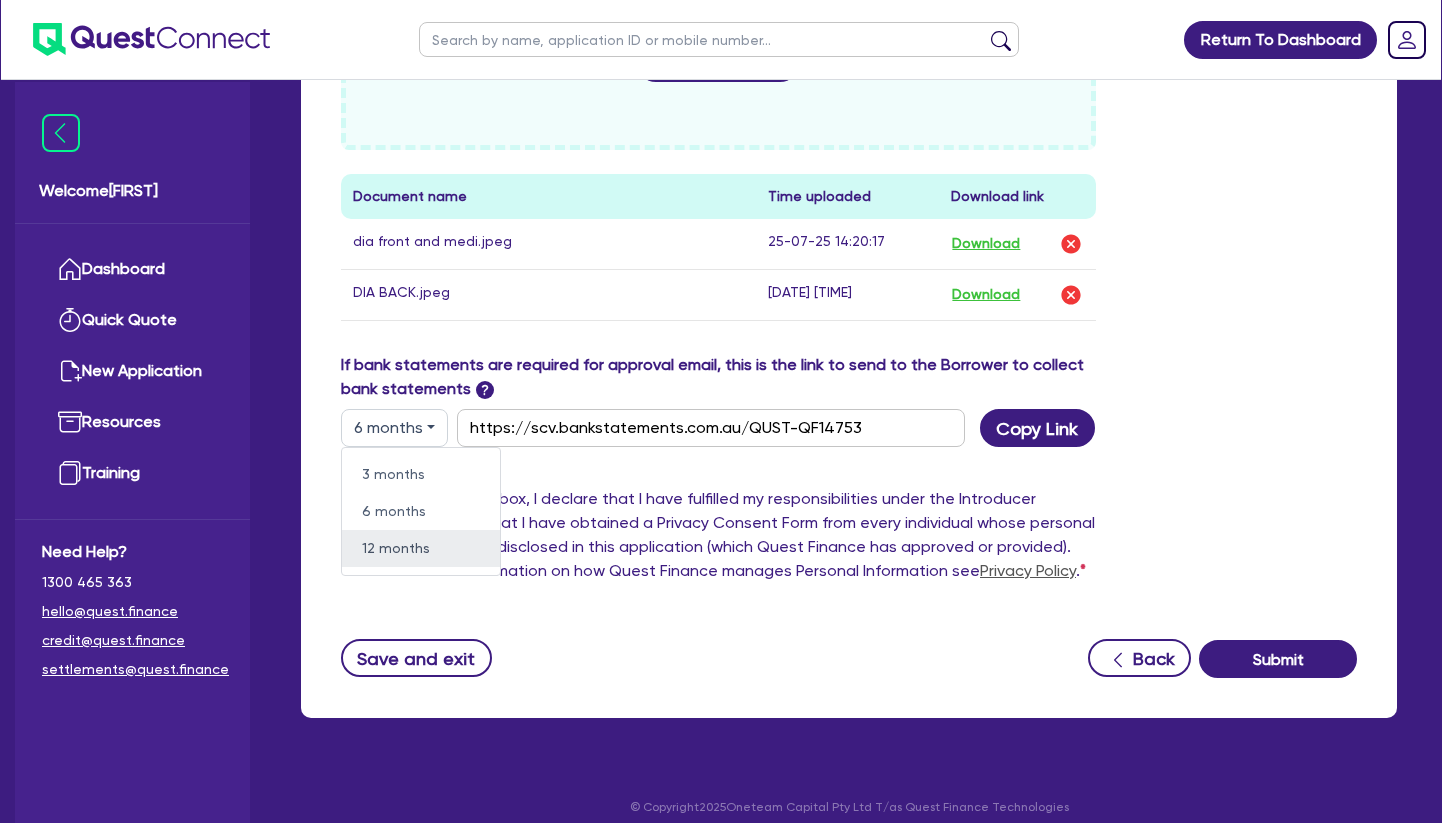 click on "12 months" at bounding box center (421, 548) 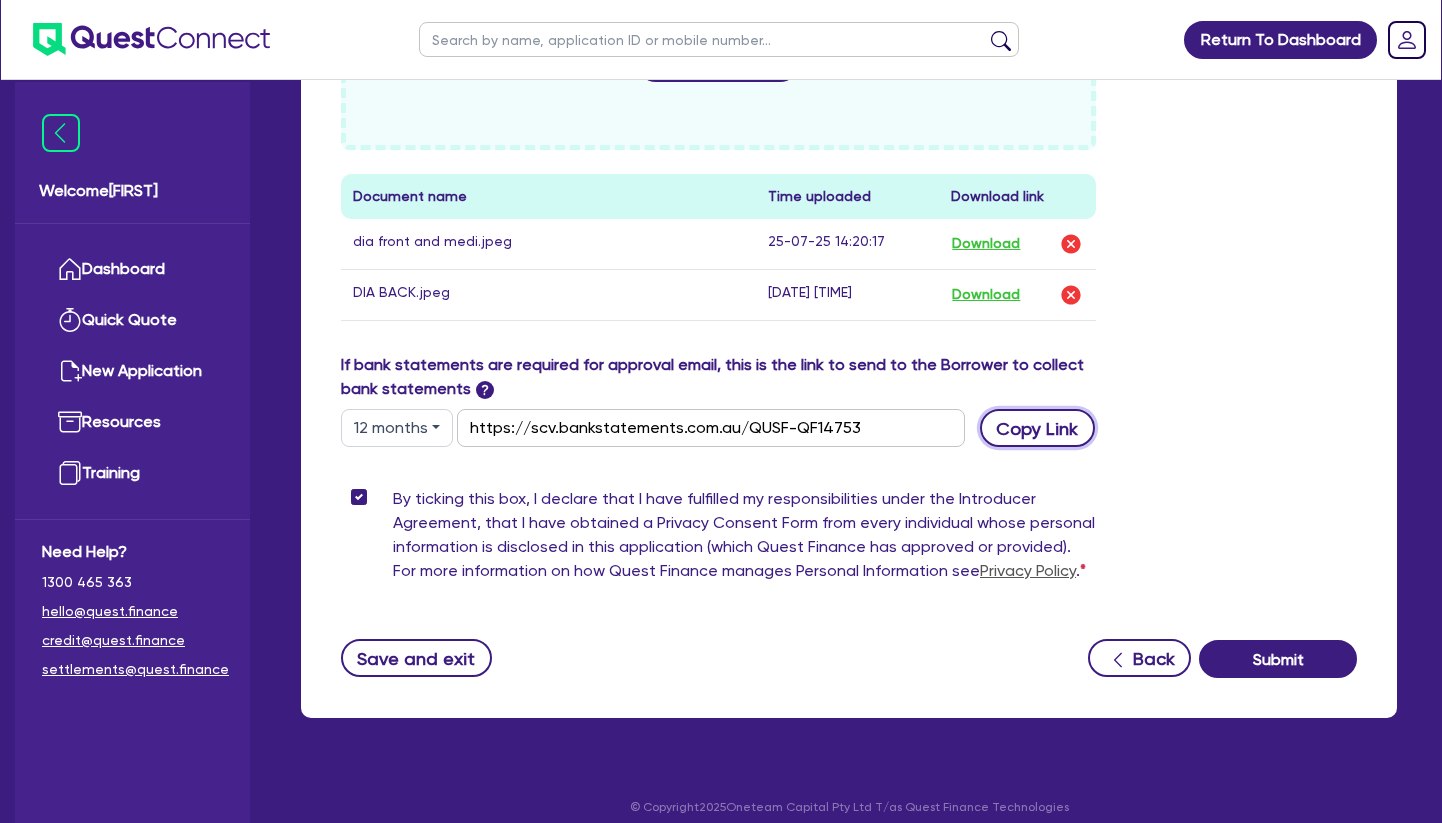 click on "Copy Link" at bounding box center [1037, 428] 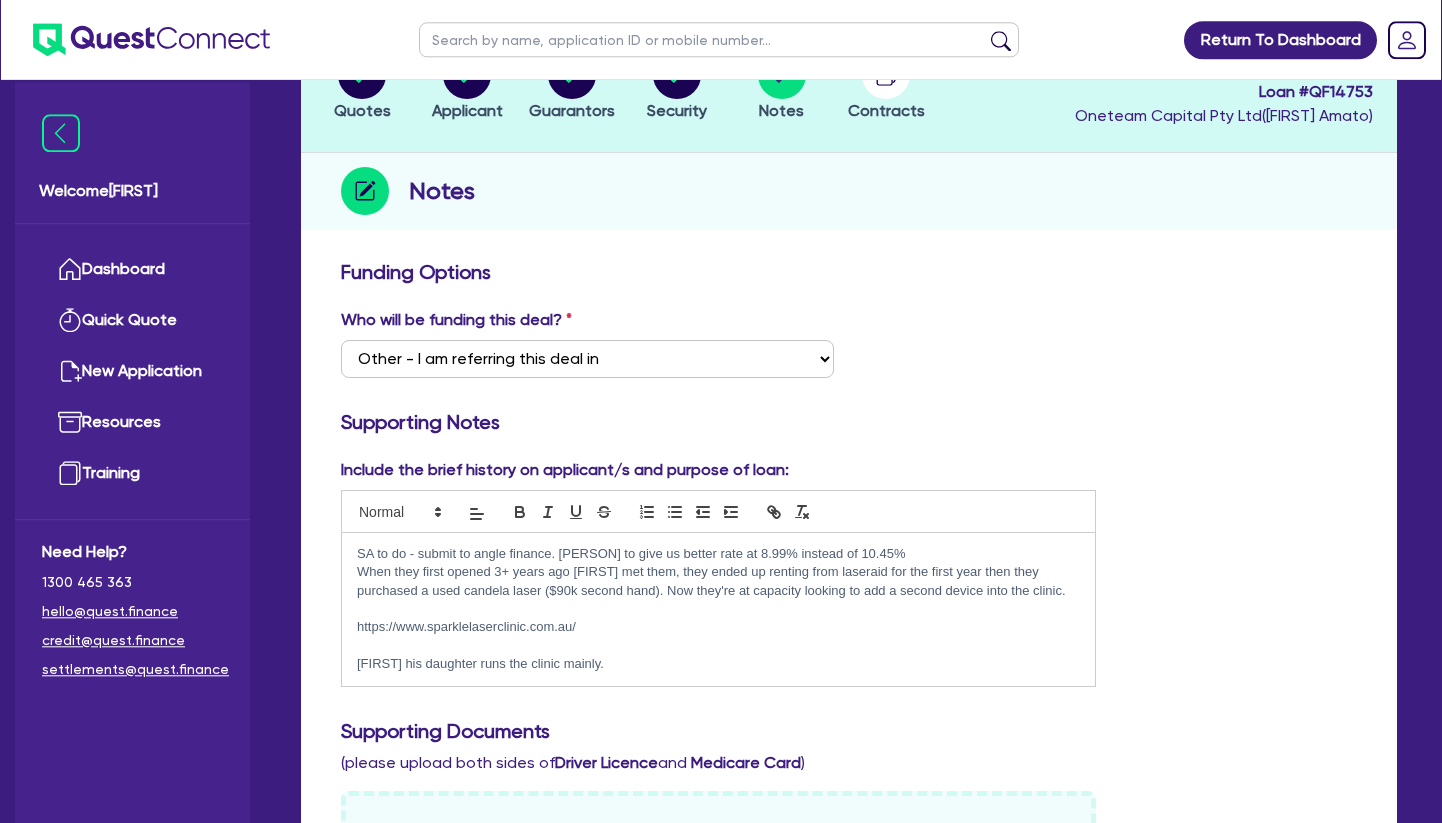 scroll, scrollTop: 204, scrollLeft: 0, axis: vertical 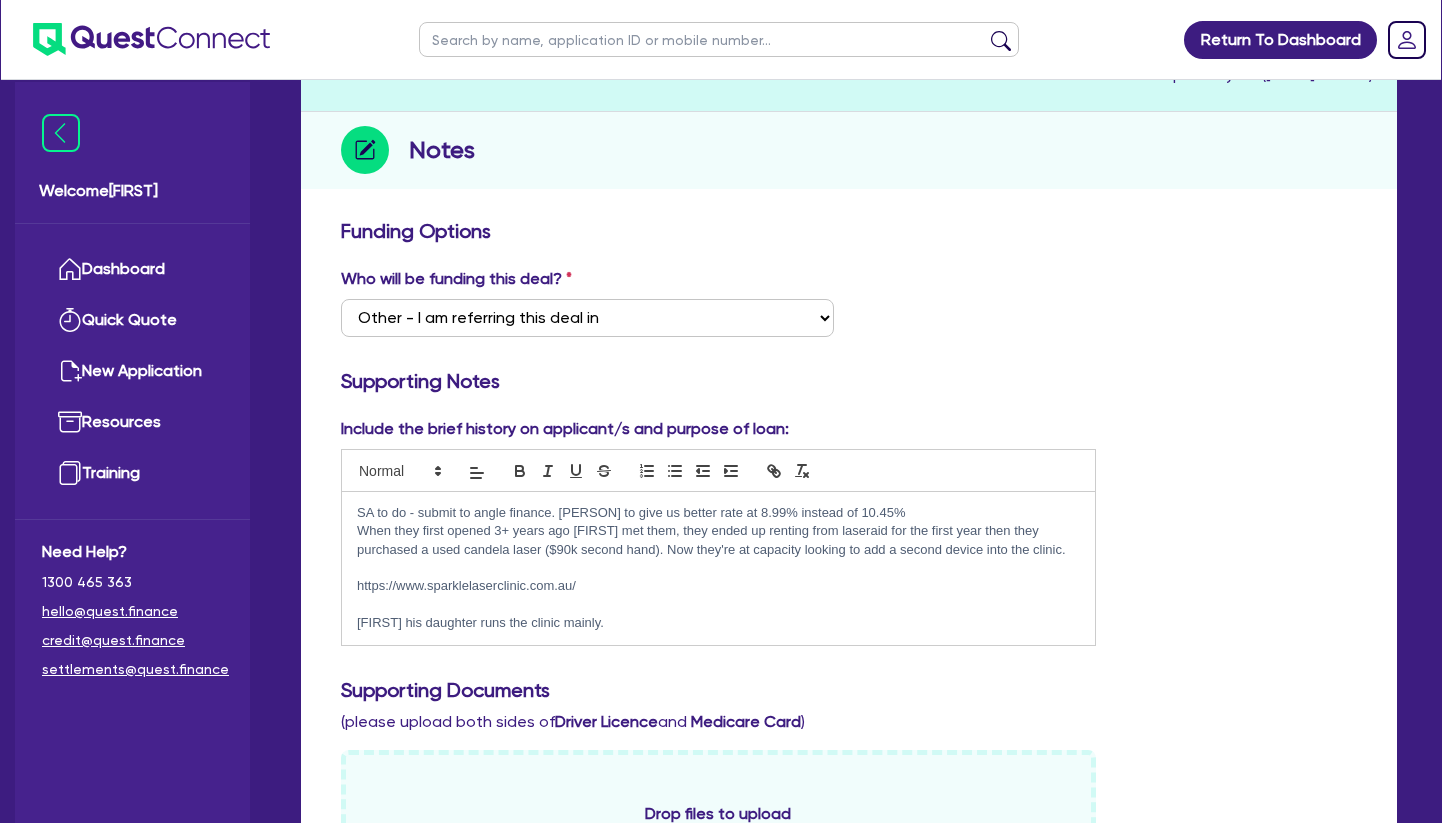 click at bounding box center (718, 568) 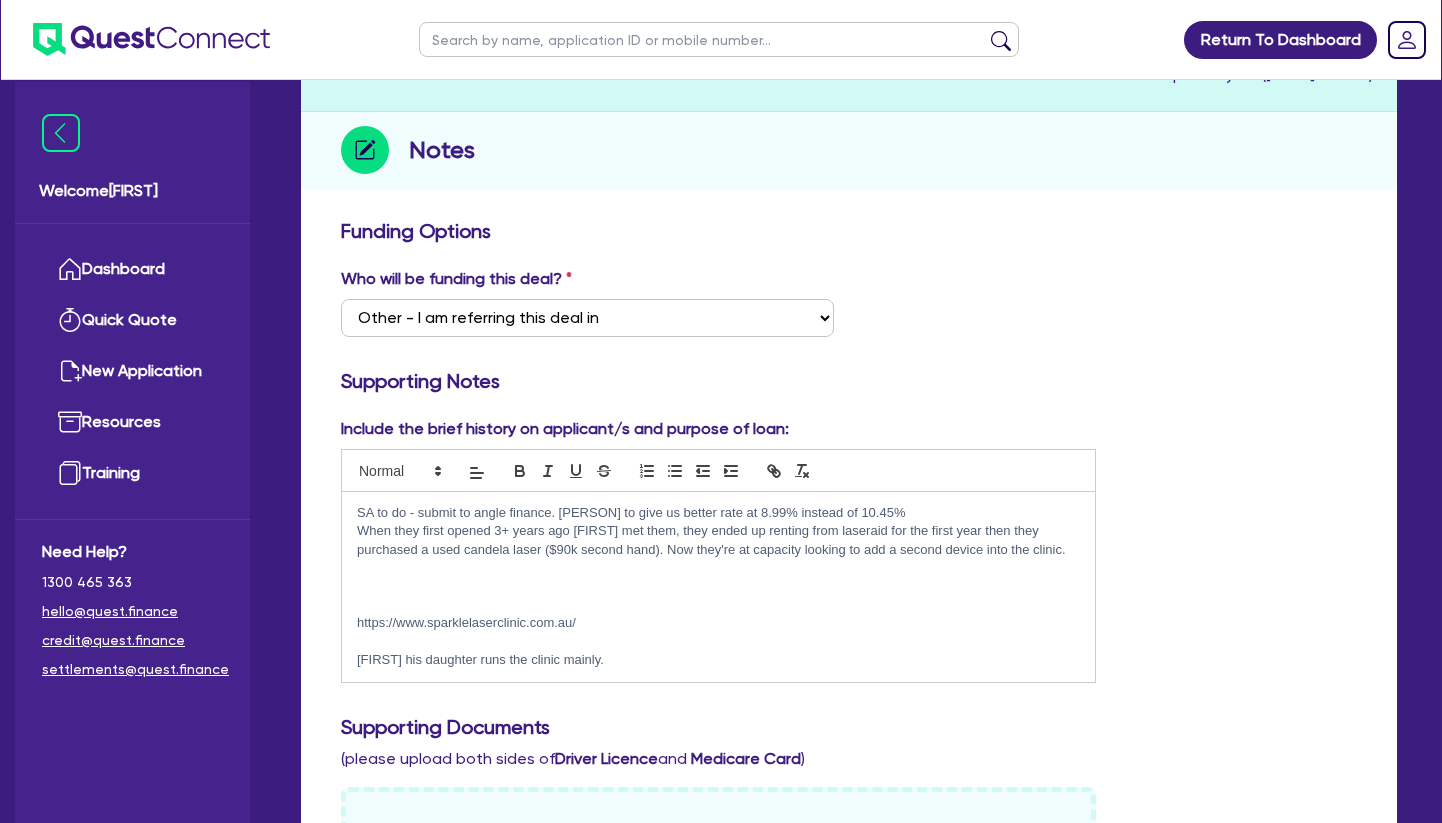 click at bounding box center (718, 586) 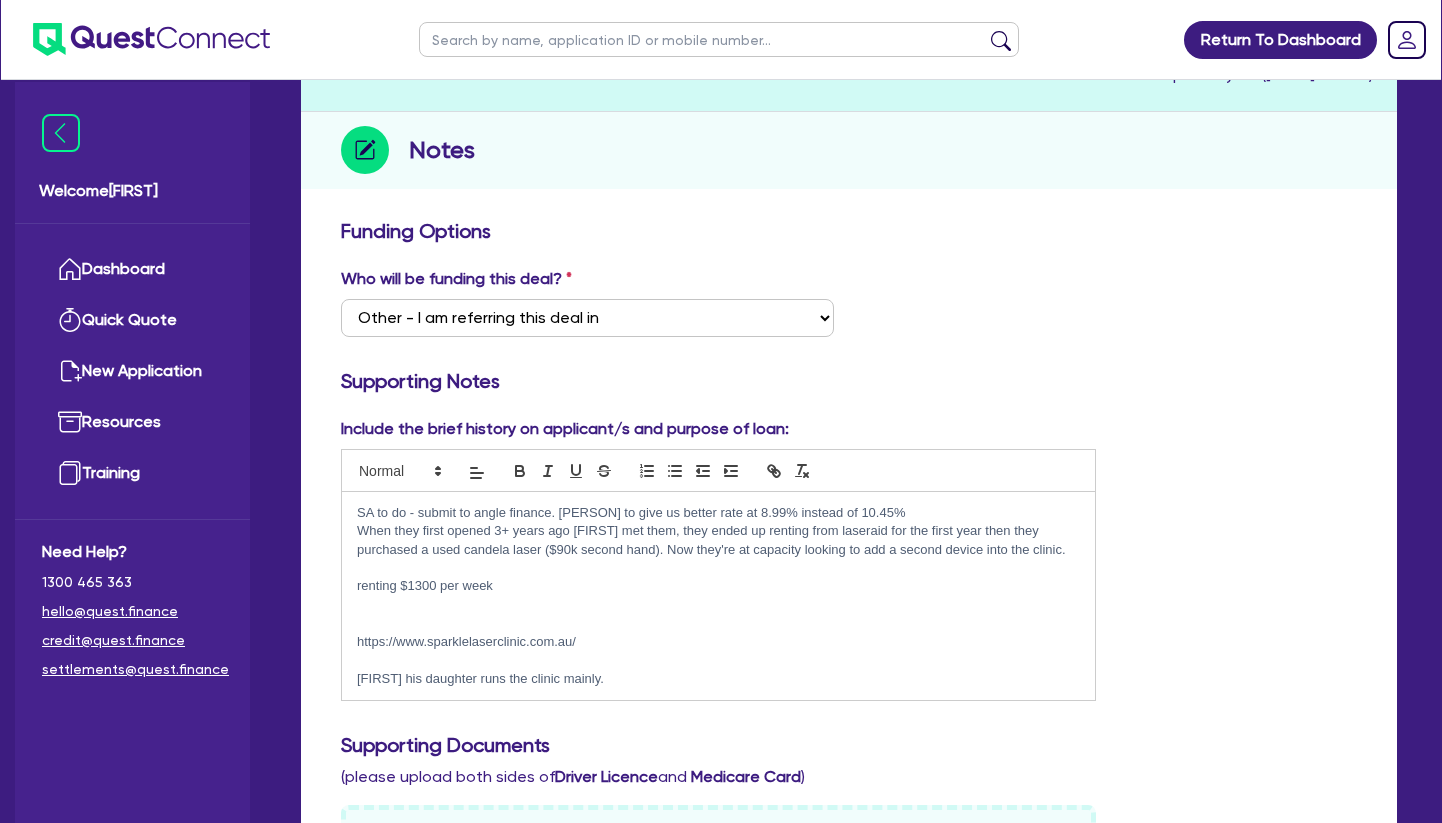 click on "Funding Options" at bounding box center [849, 235] 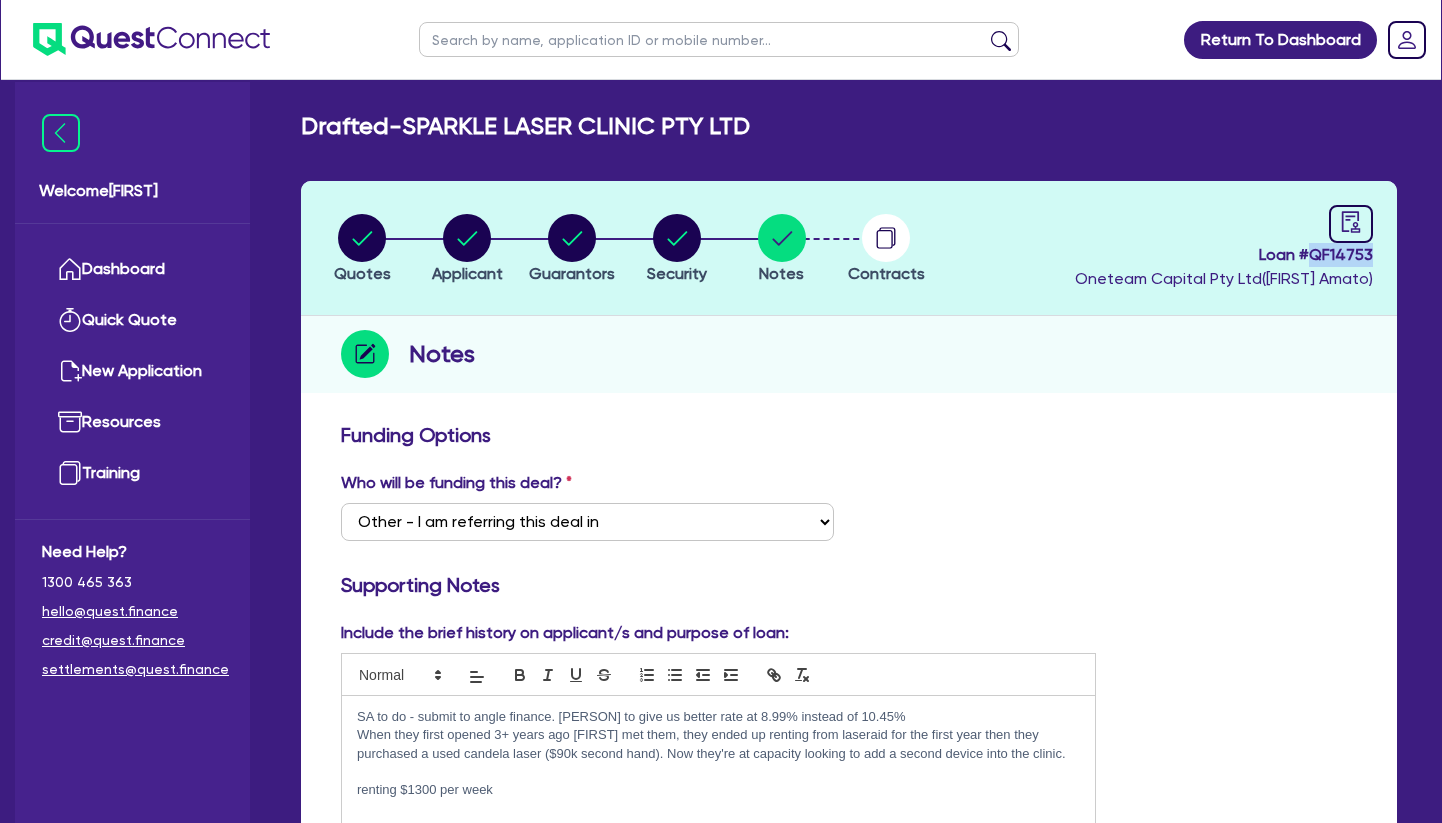 drag, startPoint x: 1365, startPoint y: 257, endPoint x: 1315, endPoint y: 254, distance: 50.08992 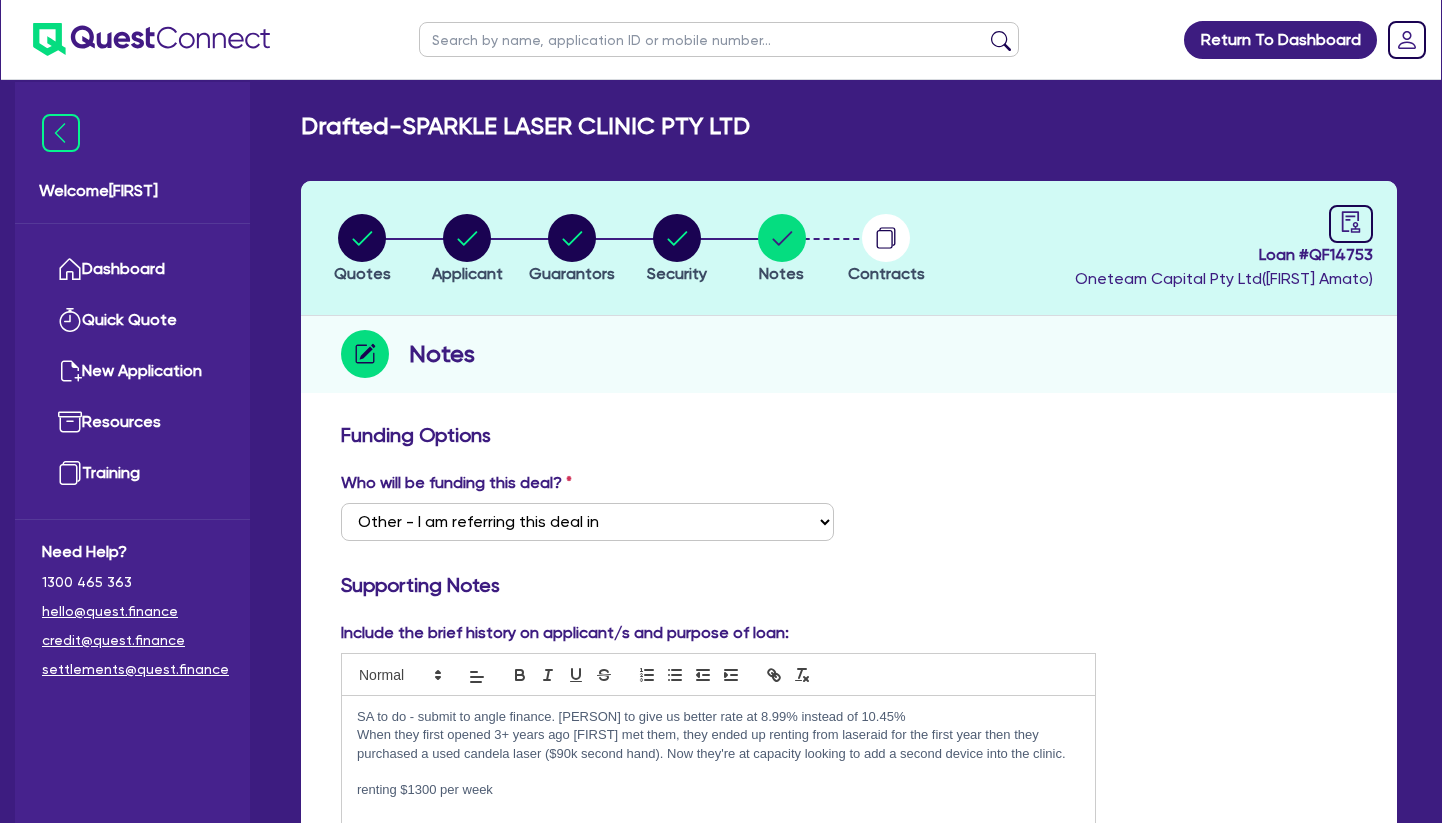 click on "Quotes
Applicant
Guarantors
Security
Notes
Contracts Loan #  QF14753 Oneteam Capital Pty Ltd  ( [FIRST]   [LAST] ) Notes Funding Options Who will be funding this deal? Select I want Quest to fund 100% I will fund 100% I will co-fund with Quest Other - I am referring this deal in I will contribute Supporting Notes  Include the brief history on applicant/s and purpose of loan:                                                                                                                                                 SA to do - submit to angle finance. Christina to give us better rate at 8.99% instead of 10.45%  When they first opened 3+ years ago [FIRST] met them, they ended up renting from laseraid for the first year then they purchased a used candela laser ($90k second hand). Now they're at capacity looking to add a second device into the clinic.   and   ) or ?" at bounding box center [849, 987] 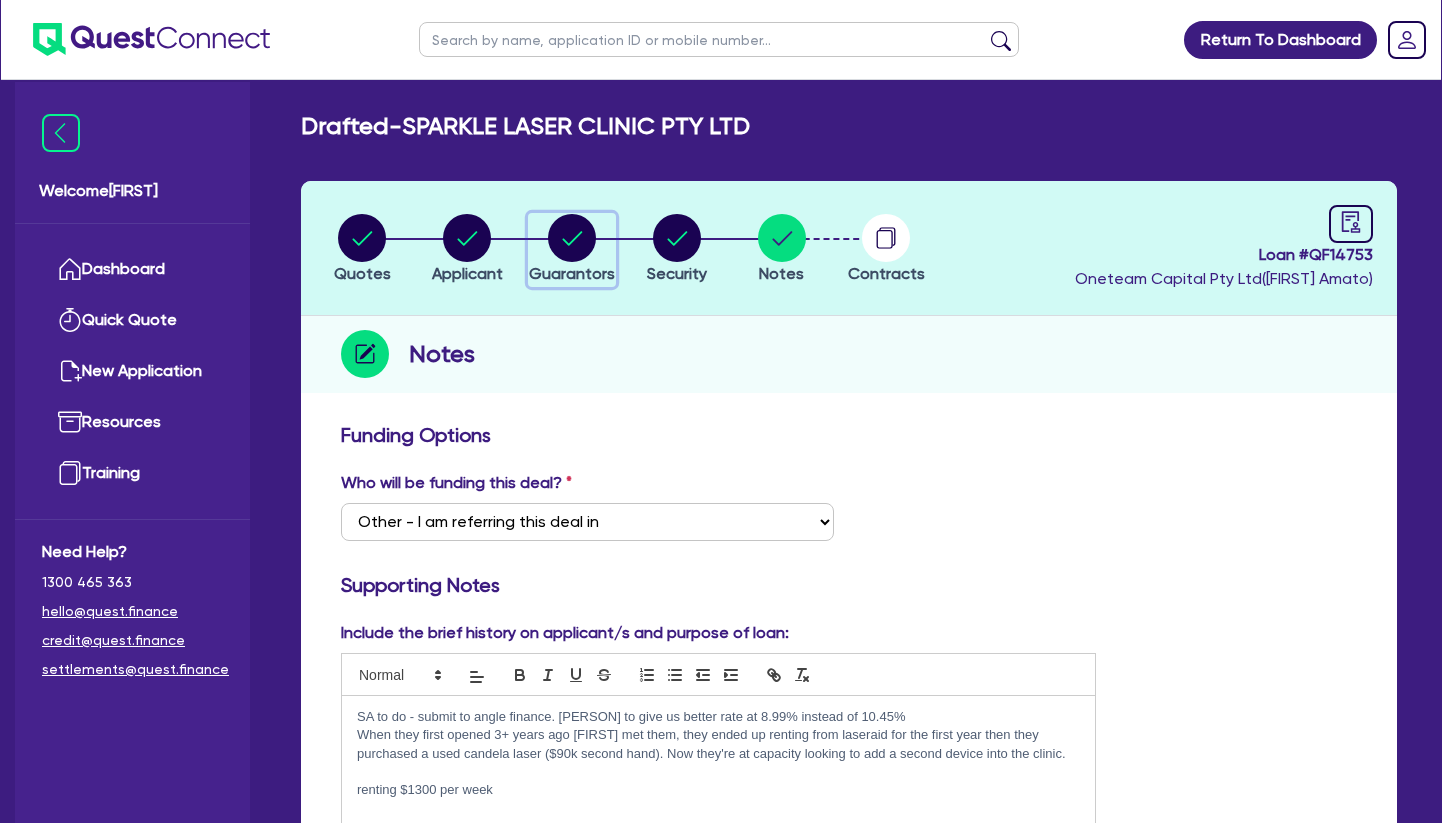 click 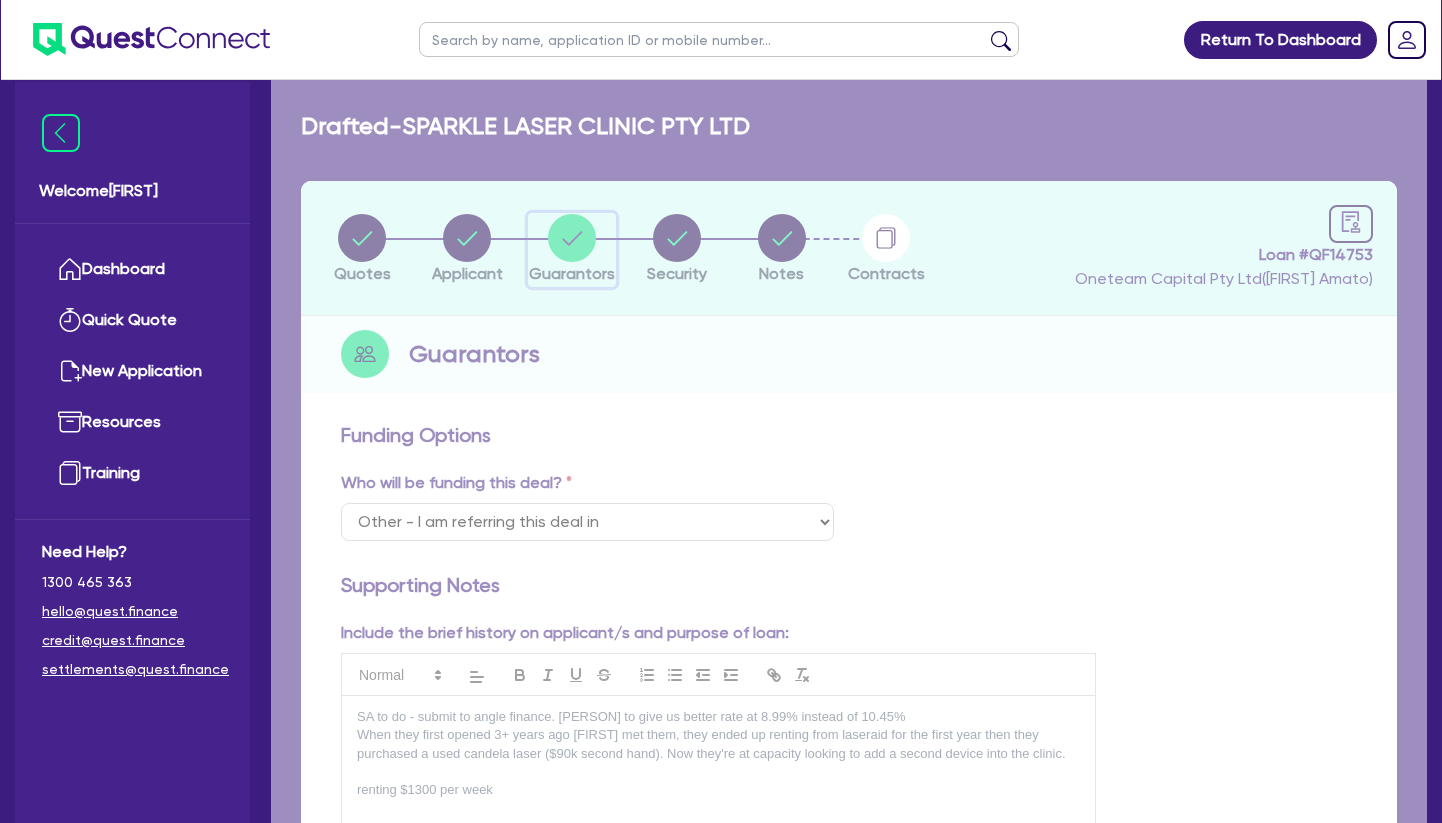 select on "MR" 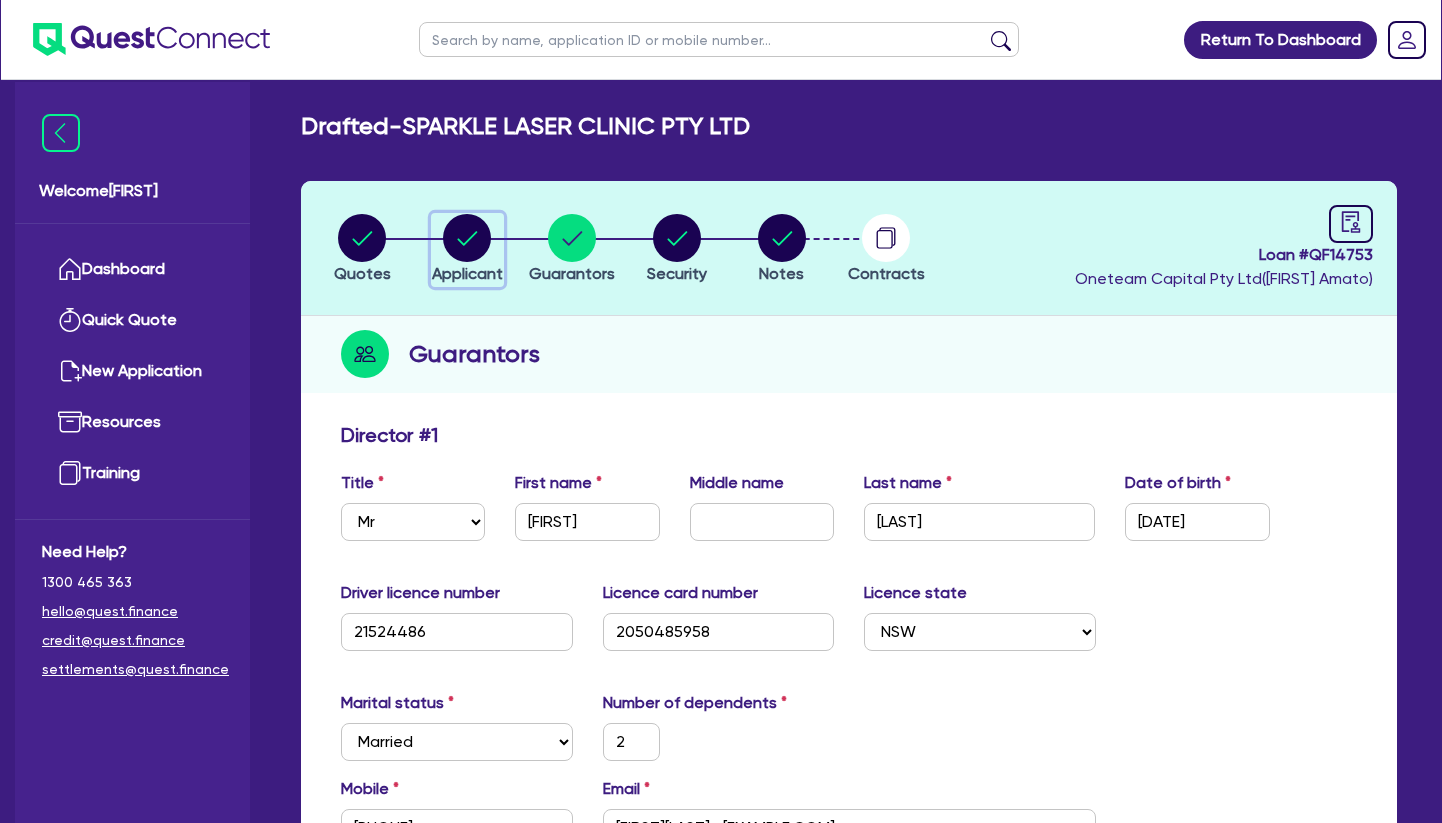click 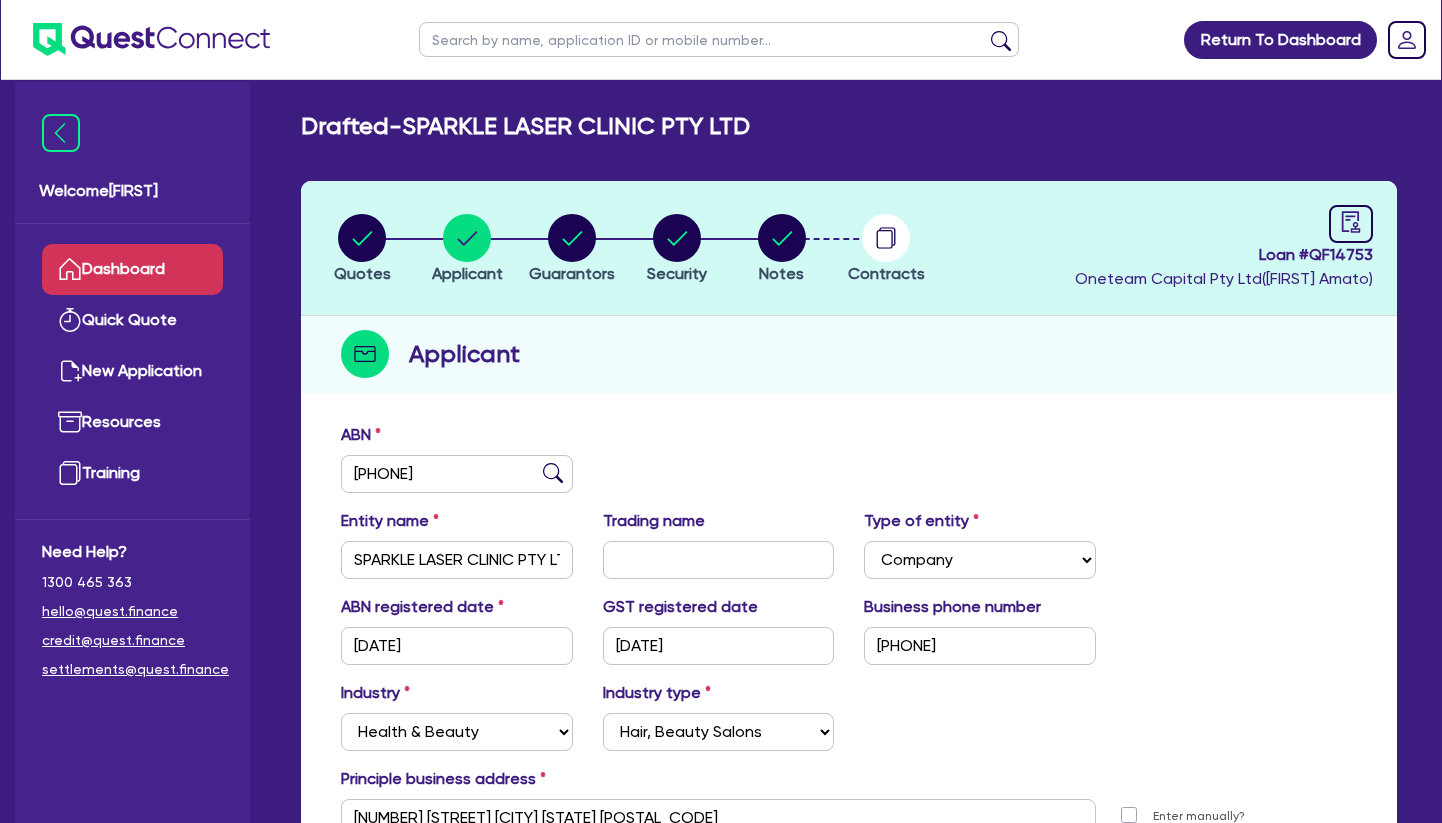 click on "Dashboard" at bounding box center [132, 269] 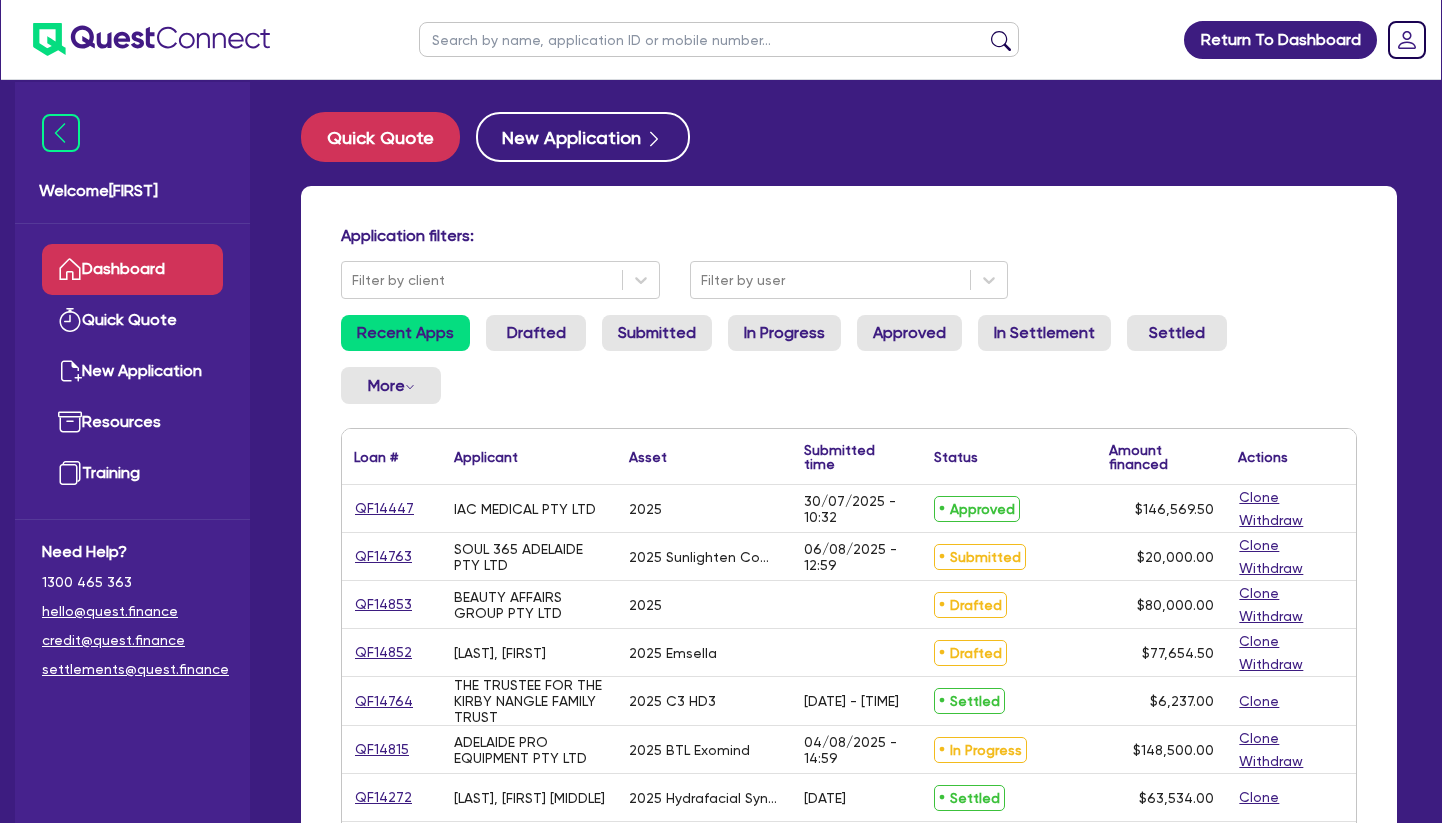 click at bounding box center (719, 39) 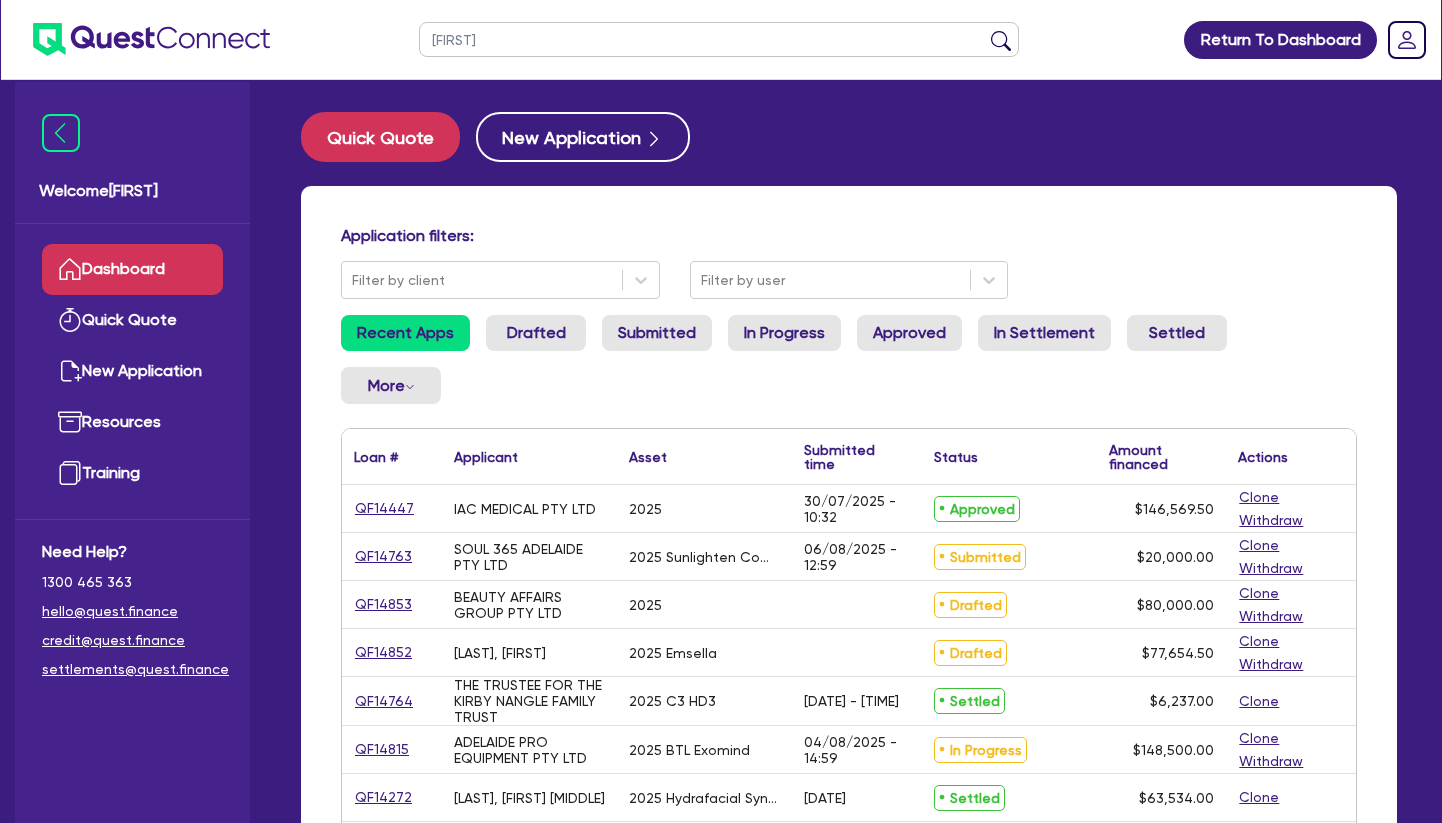type on "[FIRST]" 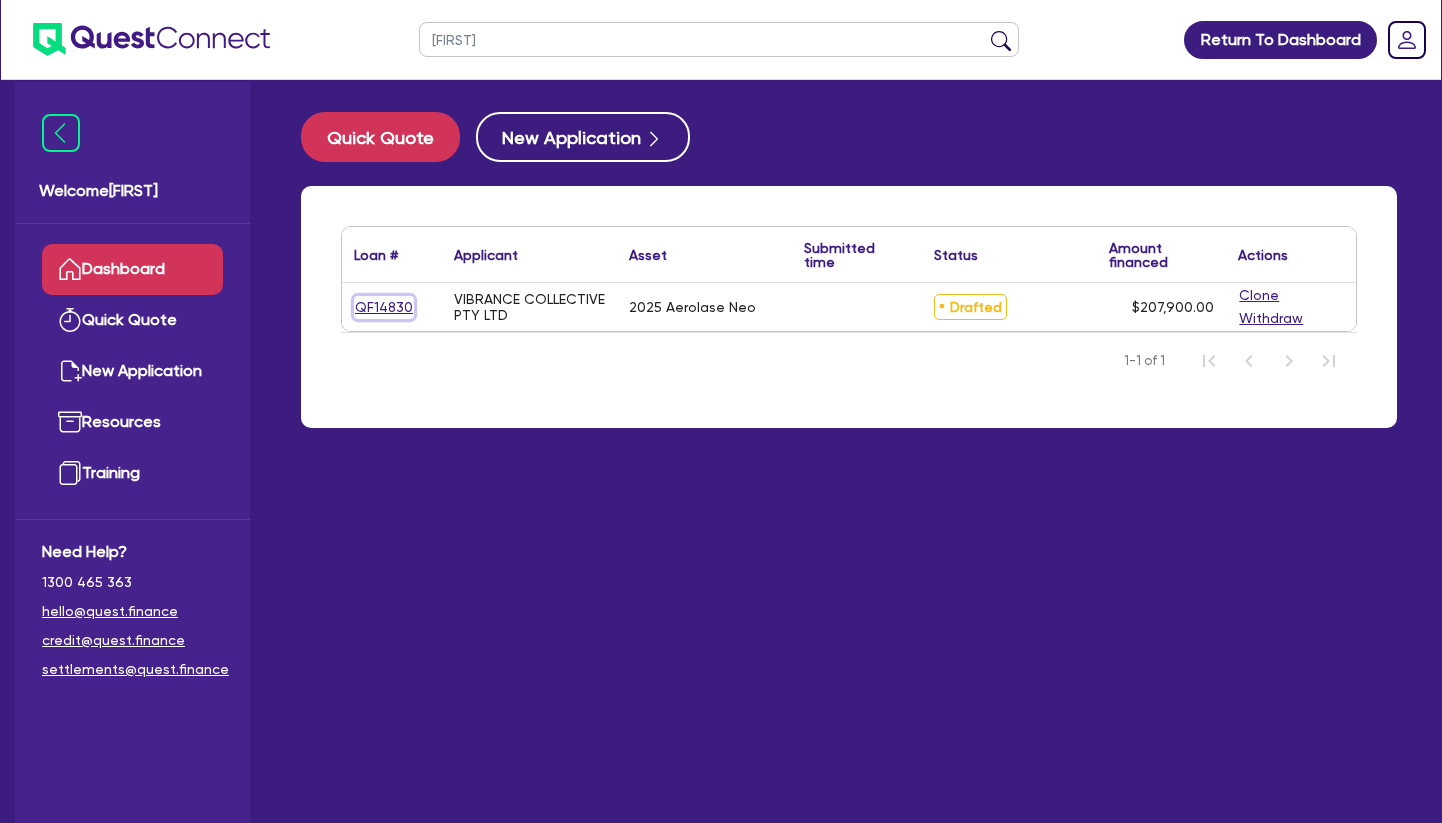 click on "QF14830" at bounding box center [384, 307] 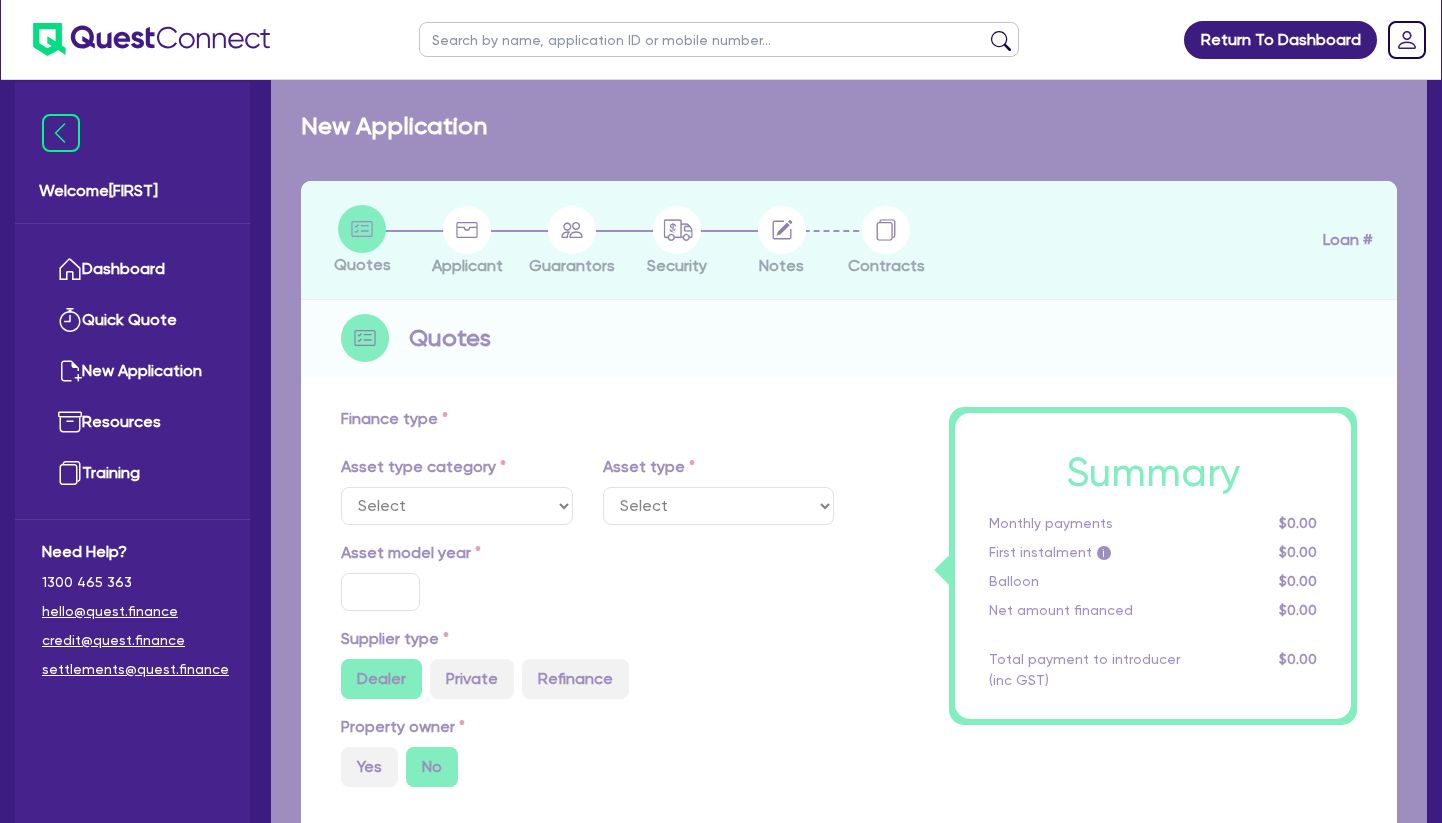 select on "TERTIARY_ASSETS" 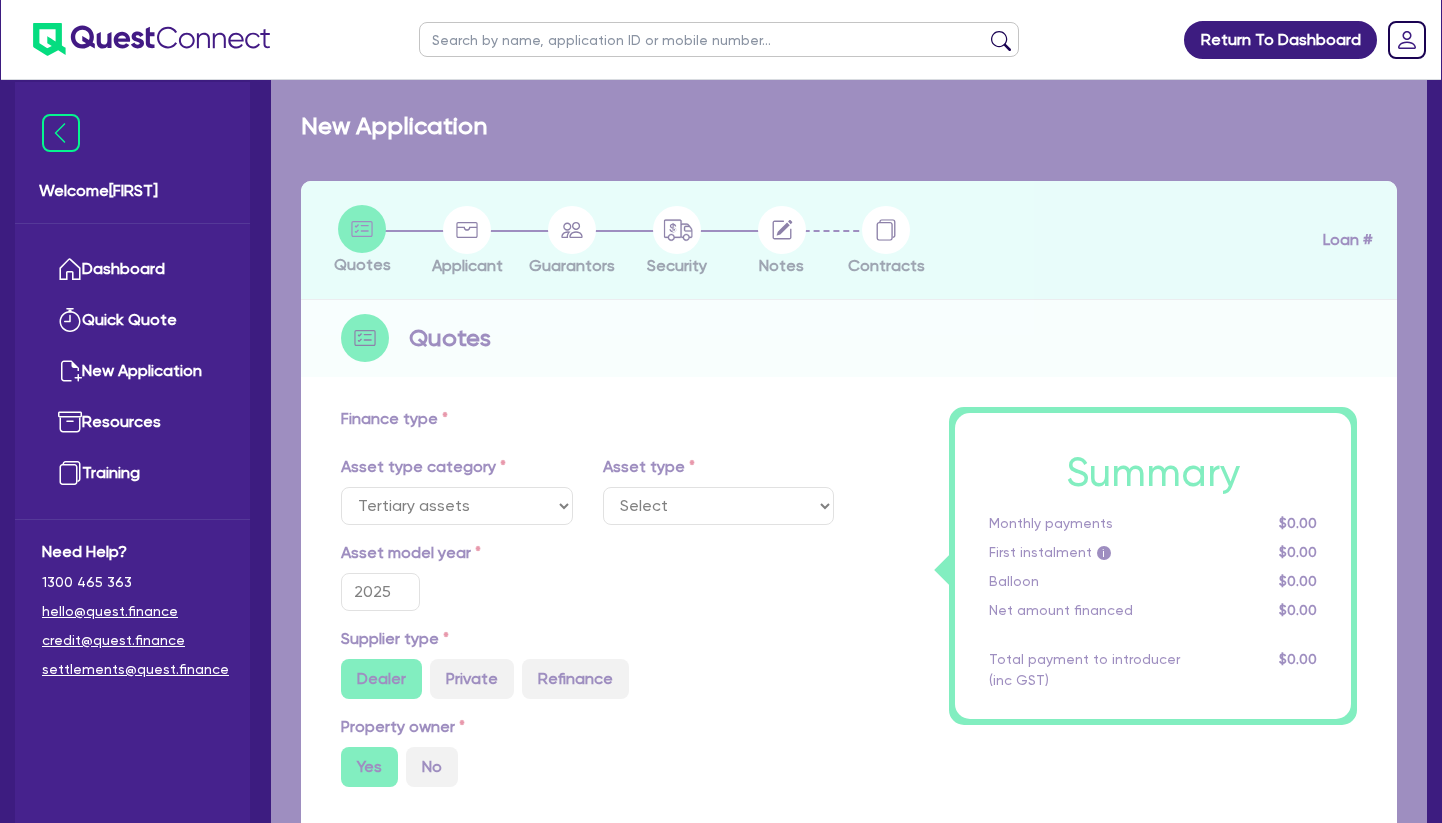 select on "BEAUTY_EQUIPMENT" 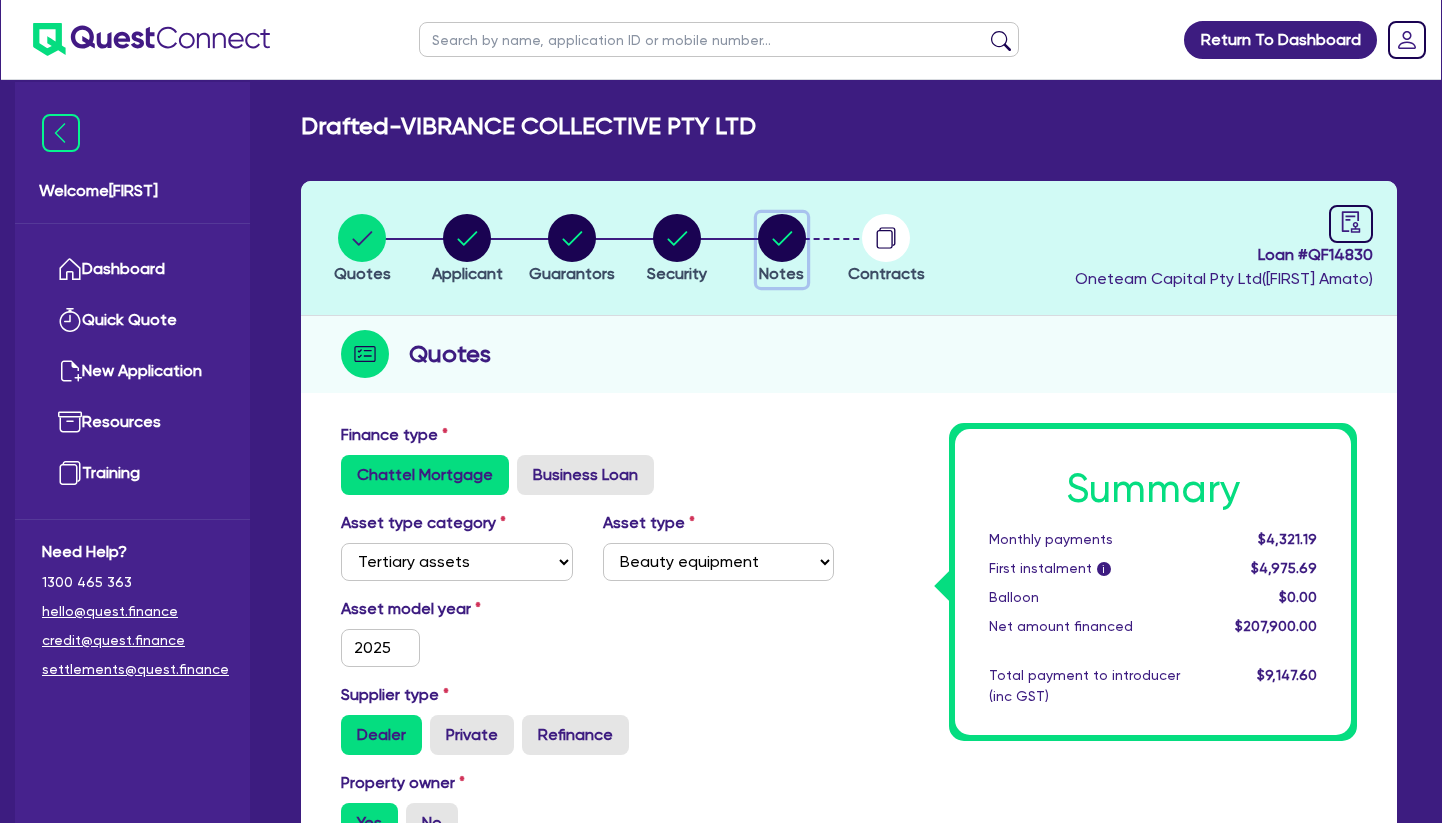 click 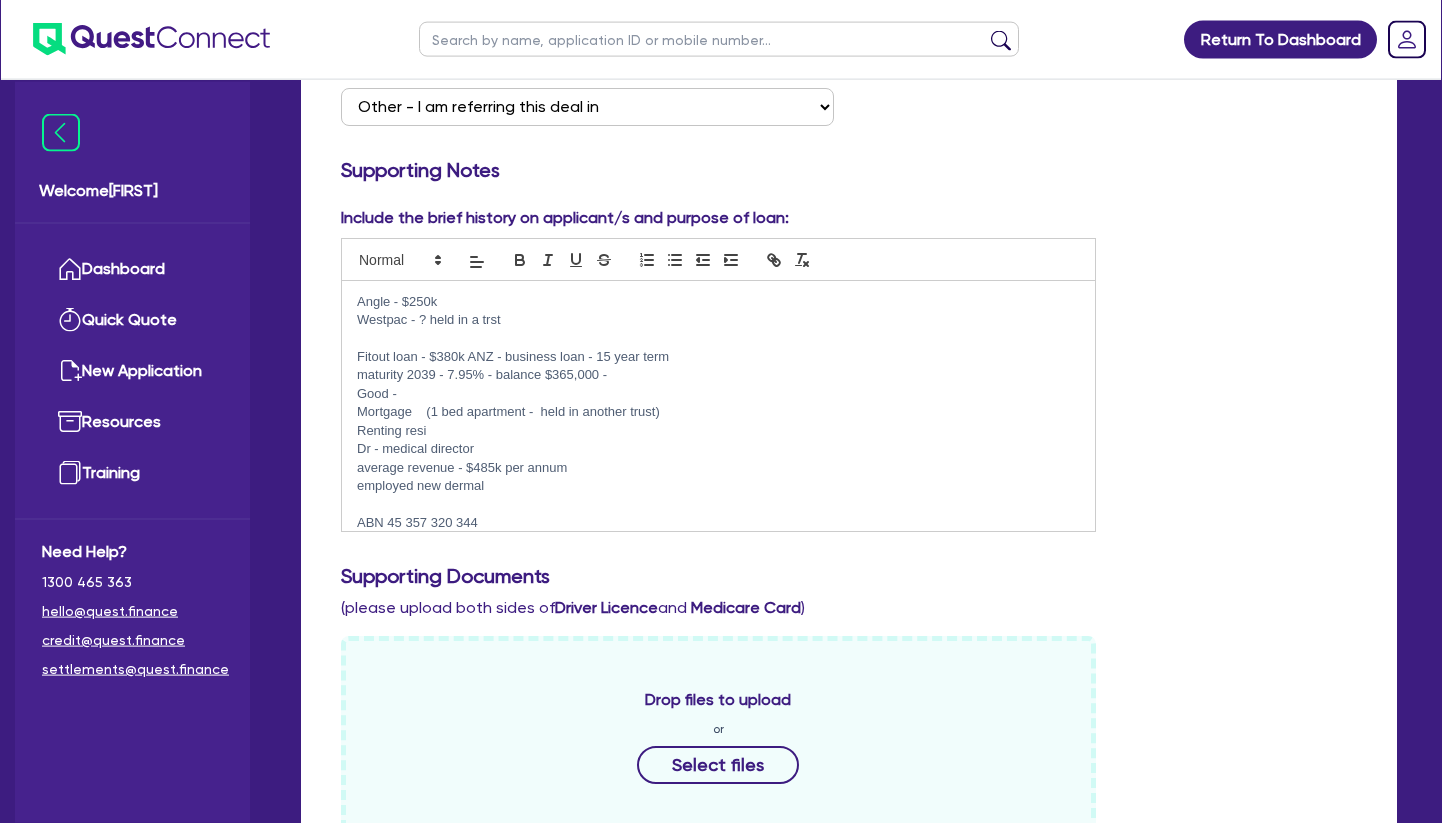 scroll, scrollTop: 510, scrollLeft: 0, axis: vertical 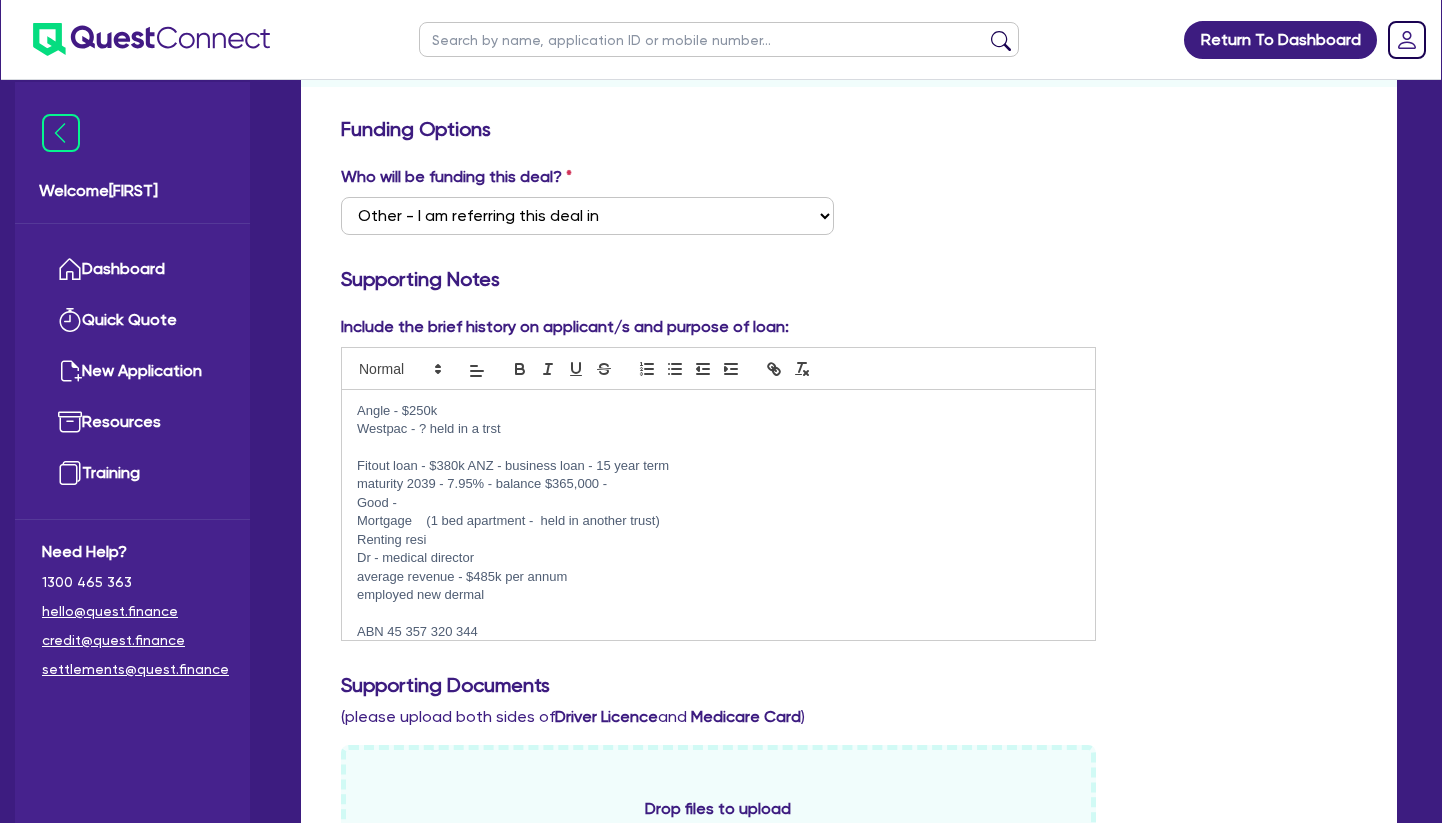 click on "Fitout loan - $380k ANZ - business loan - 15 year term" at bounding box center (718, 466) 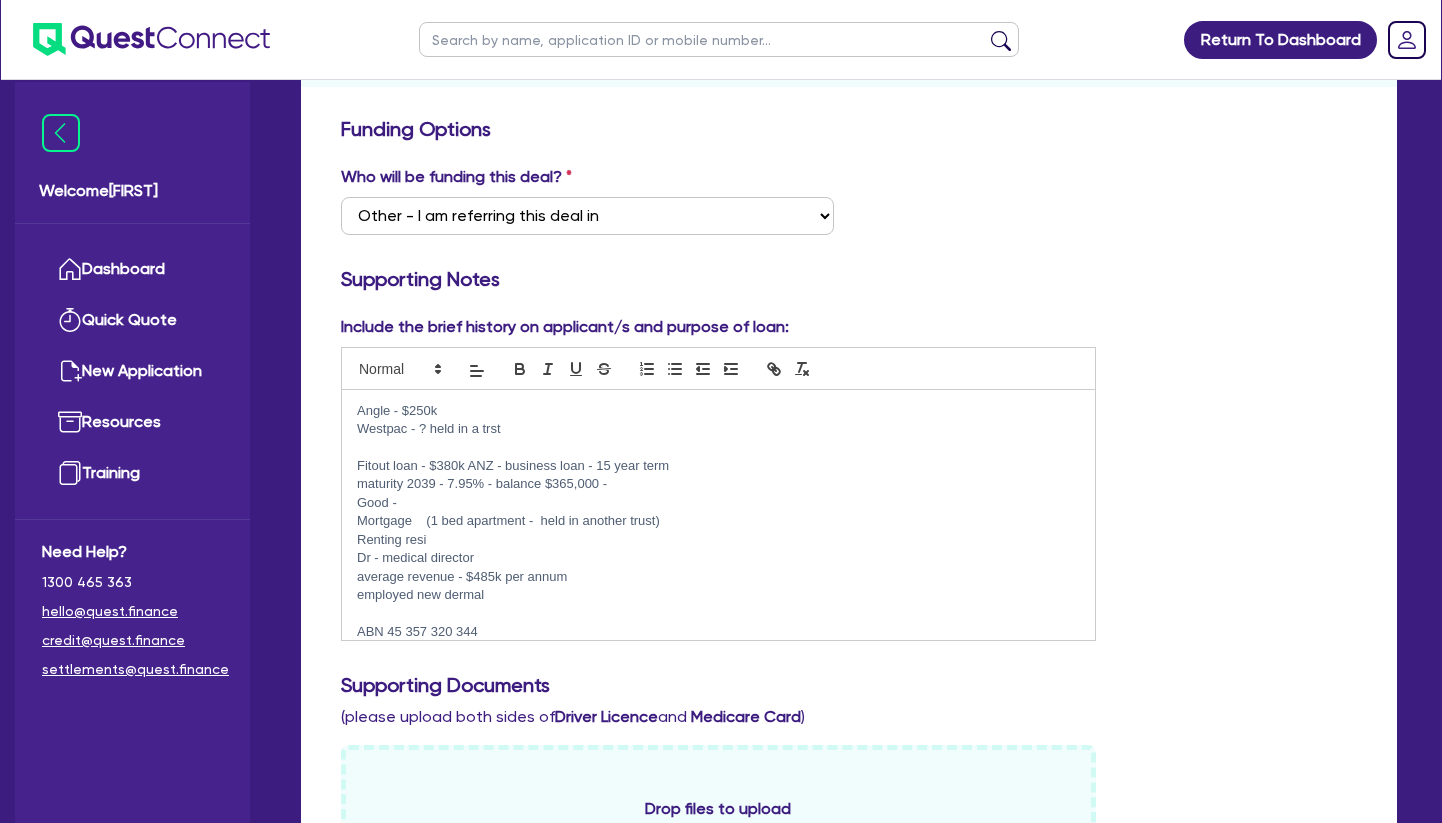 click at bounding box center [719, 39] 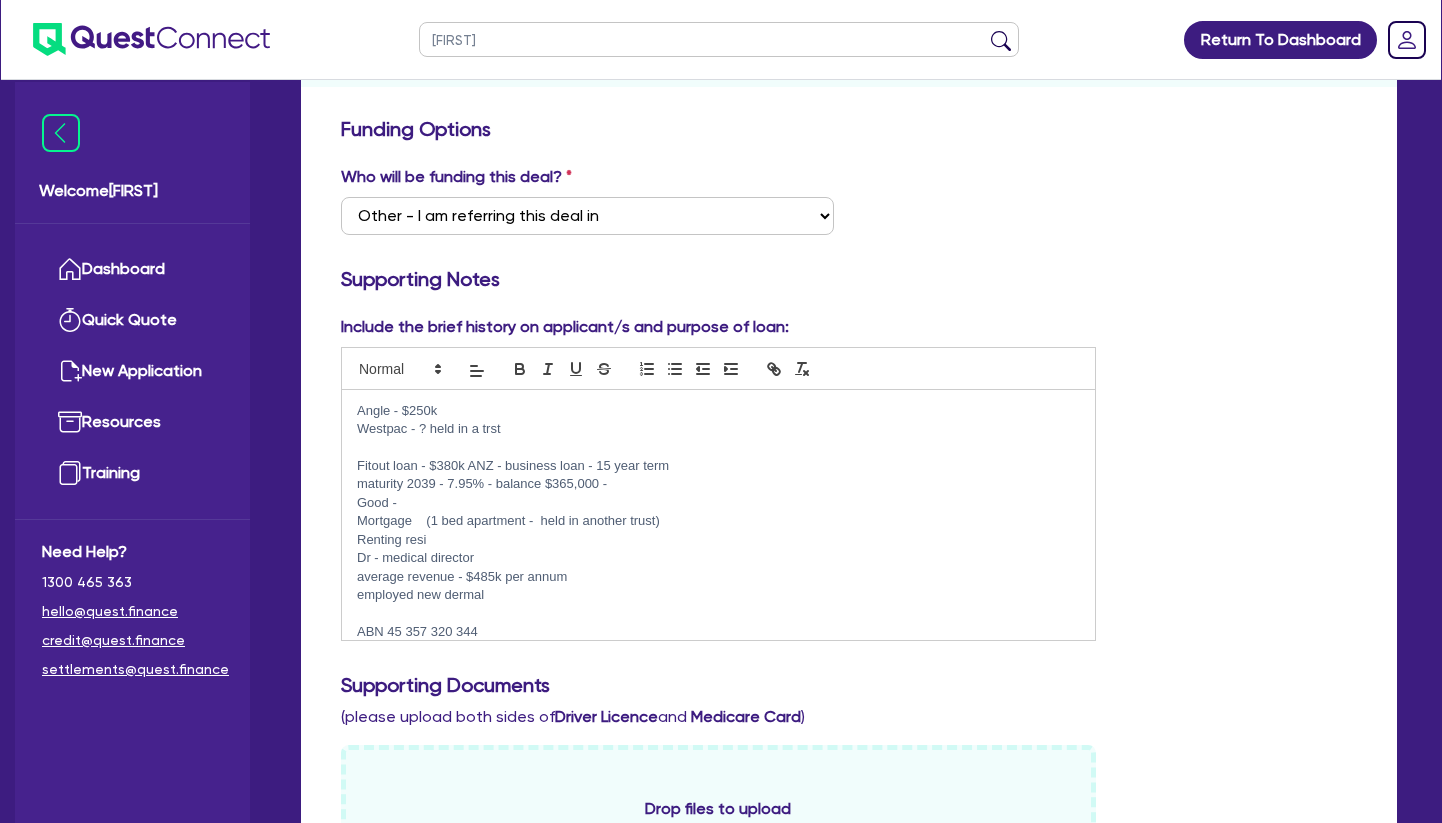 type on "[FIRST]" 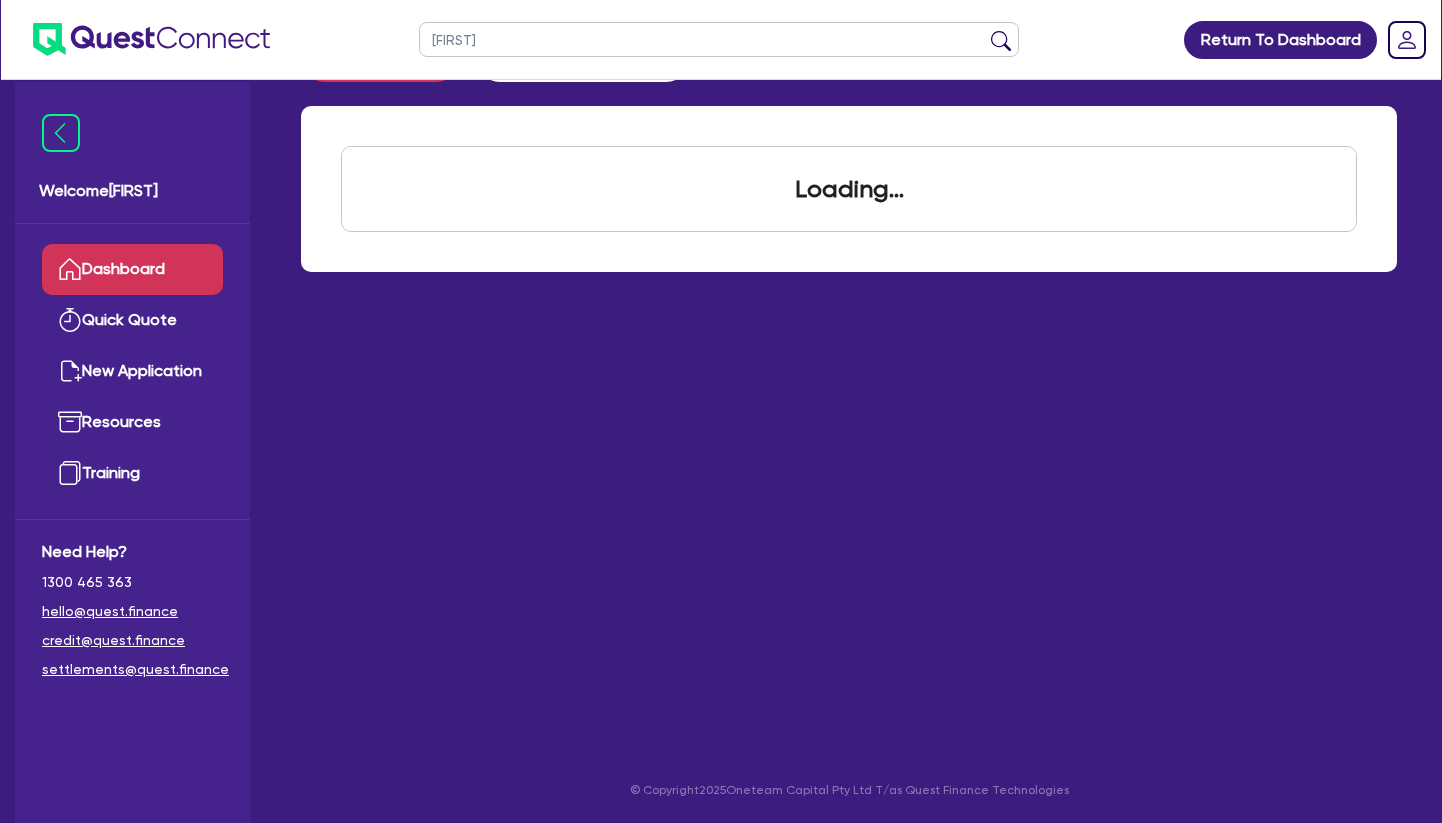 scroll, scrollTop: 0, scrollLeft: 0, axis: both 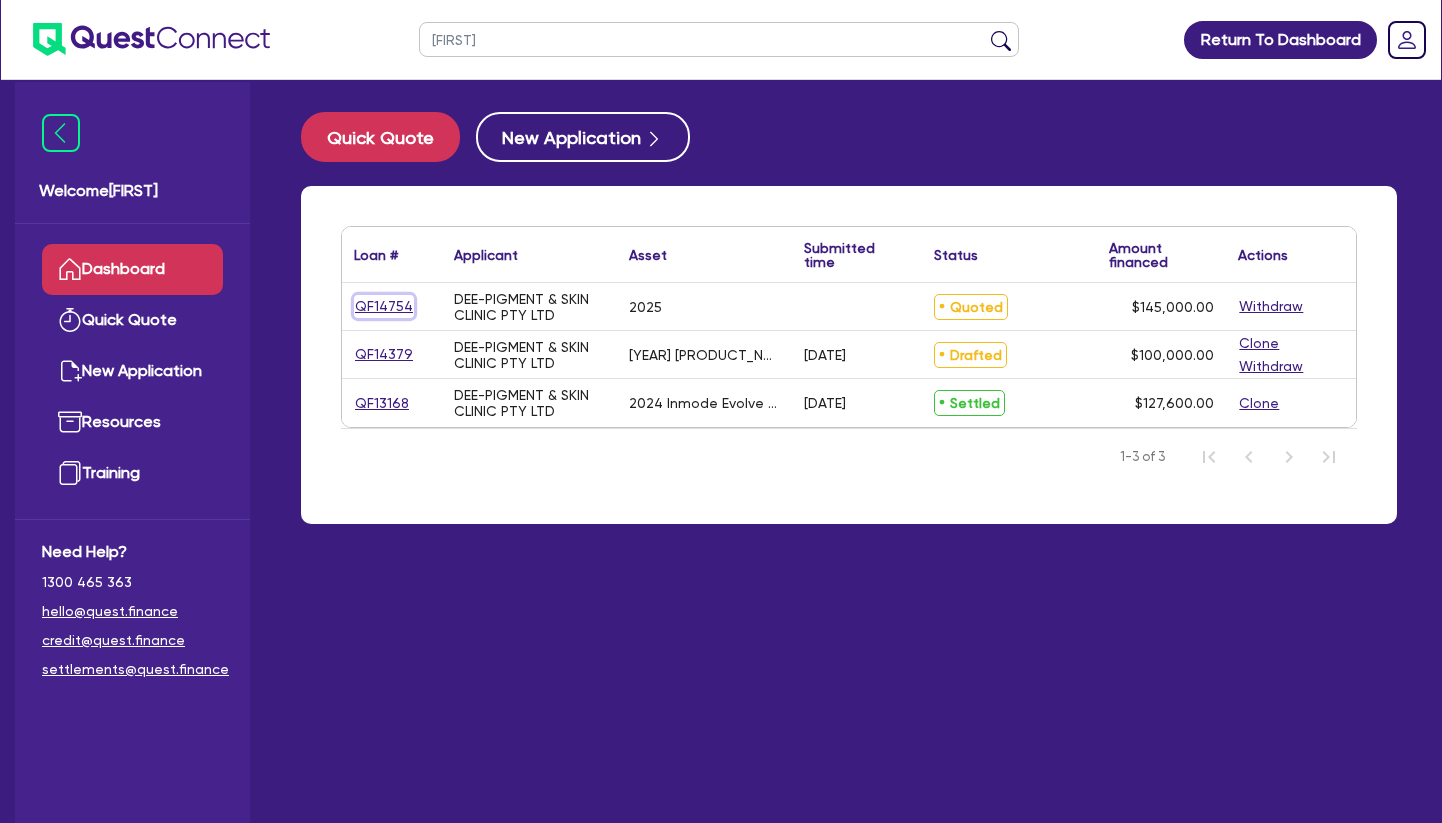 click on "QF14754" at bounding box center (384, 306) 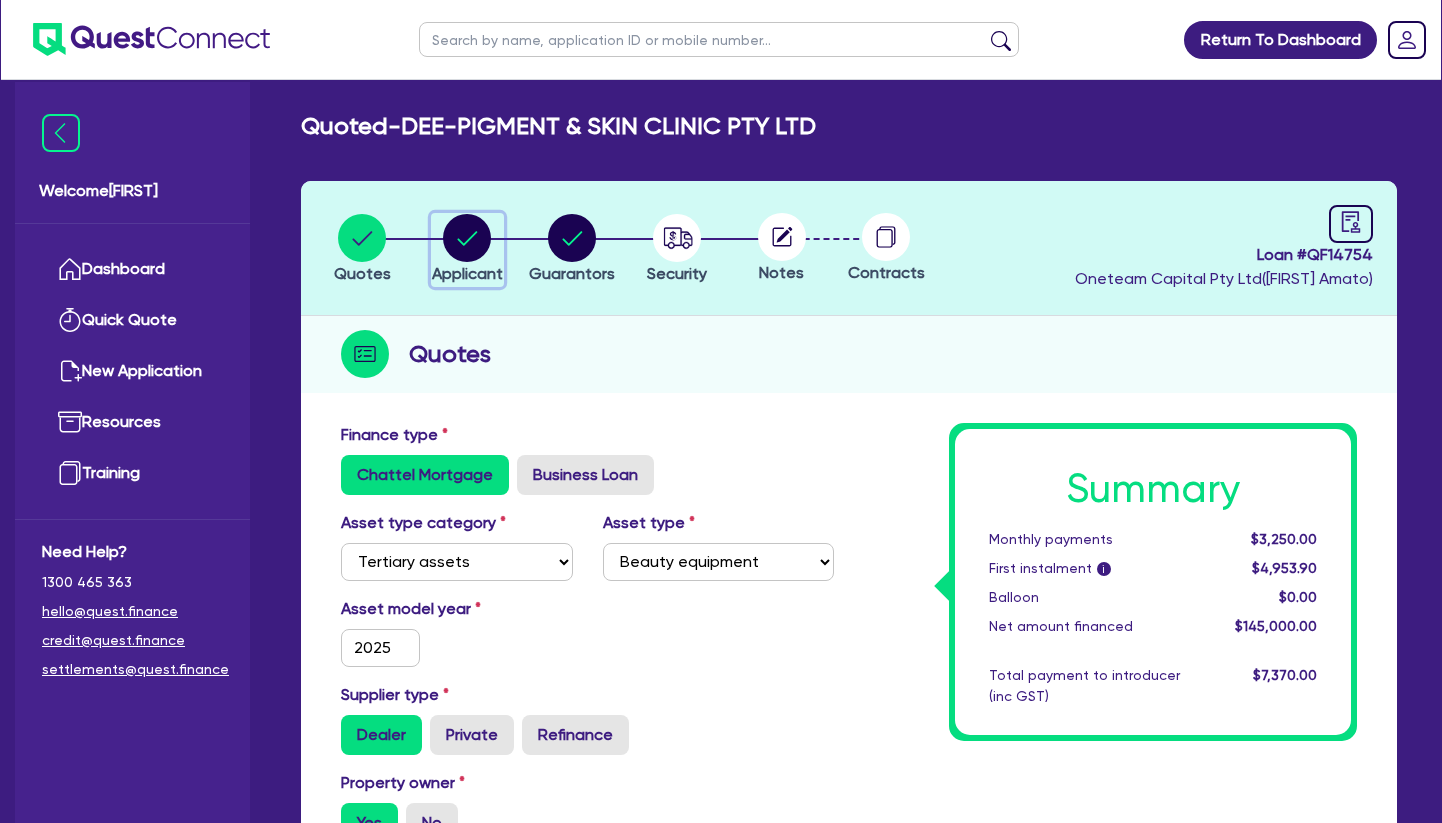 click 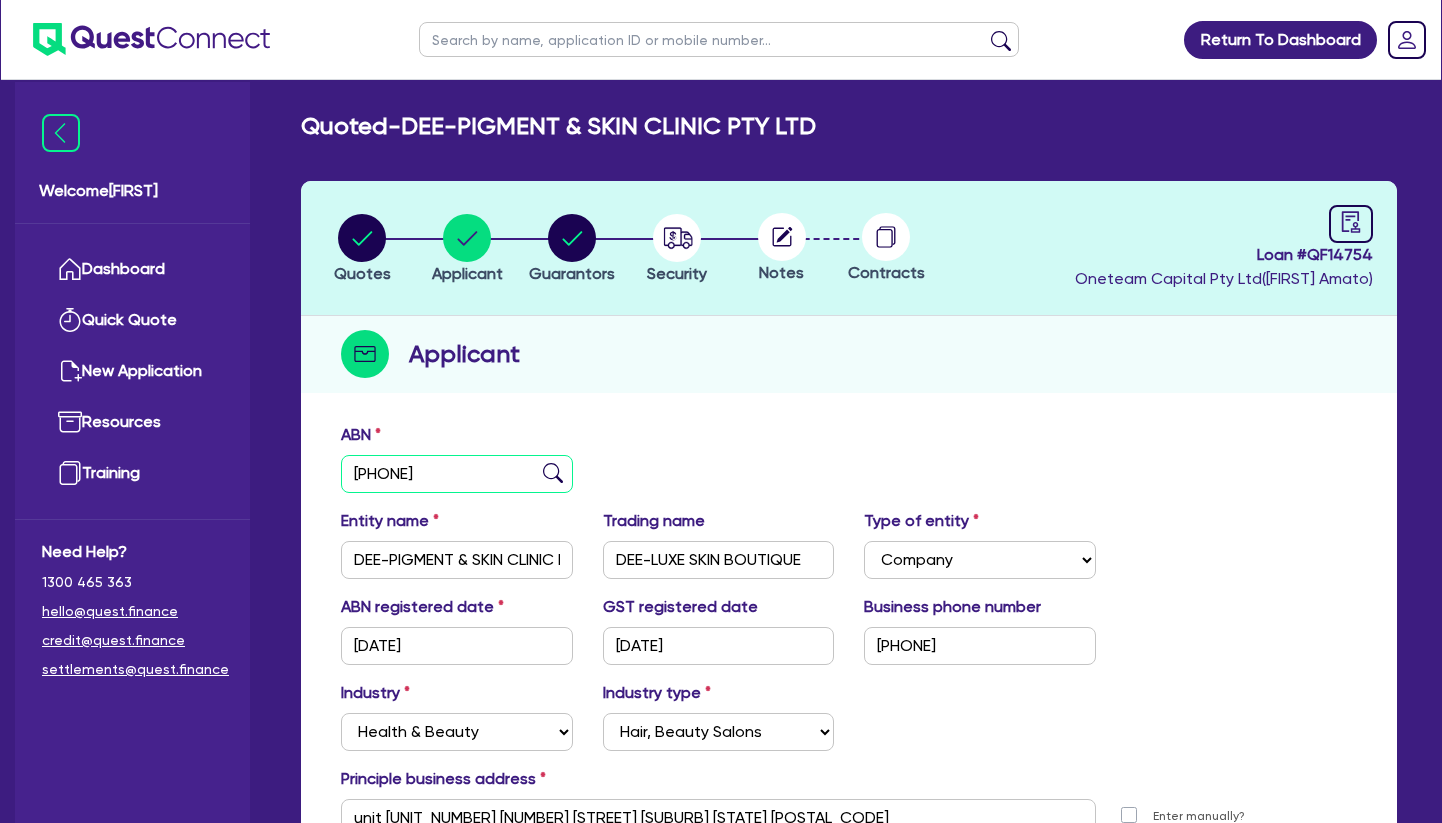 click on "[PHONE]" at bounding box center [457, 474] 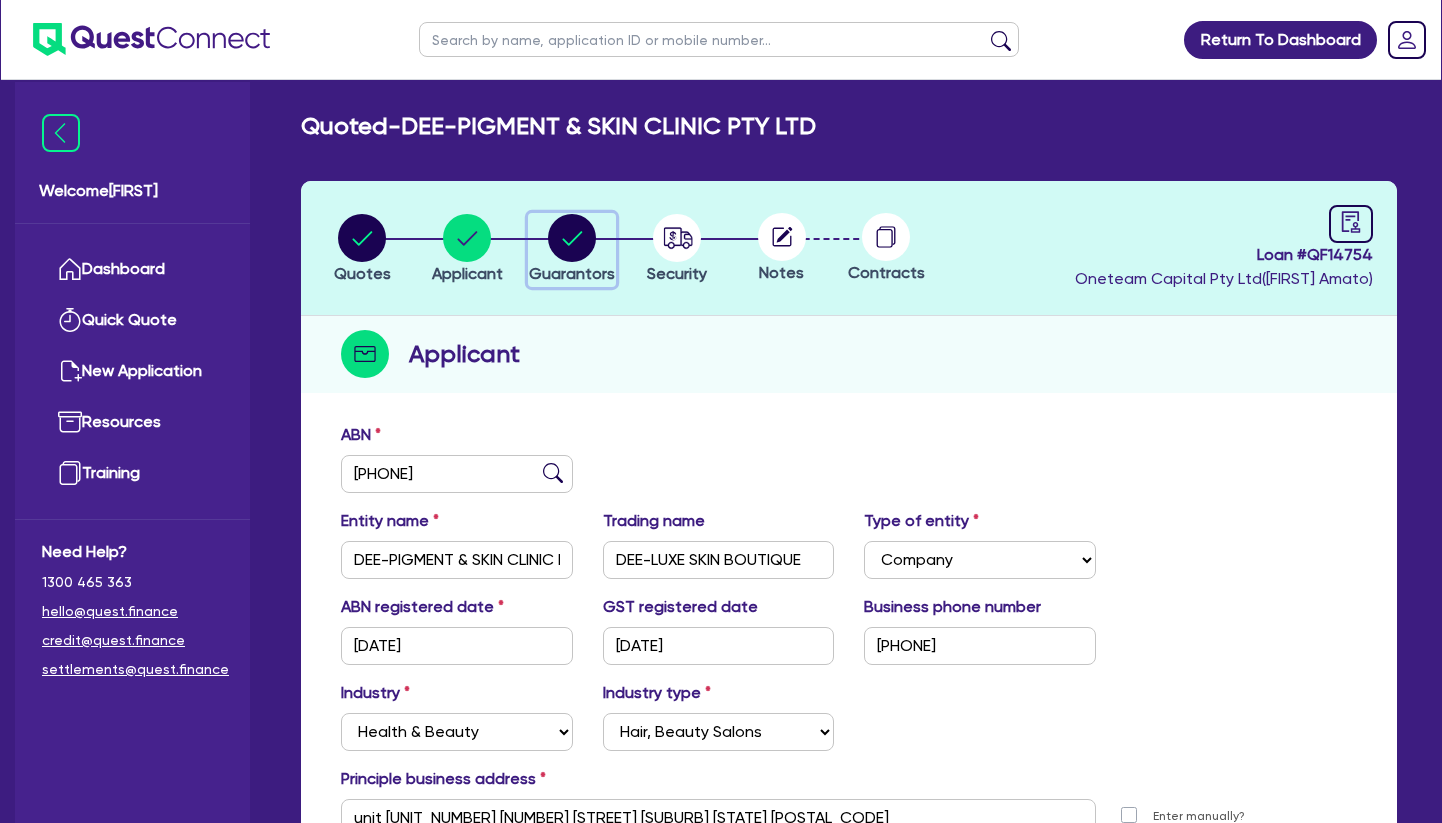 click 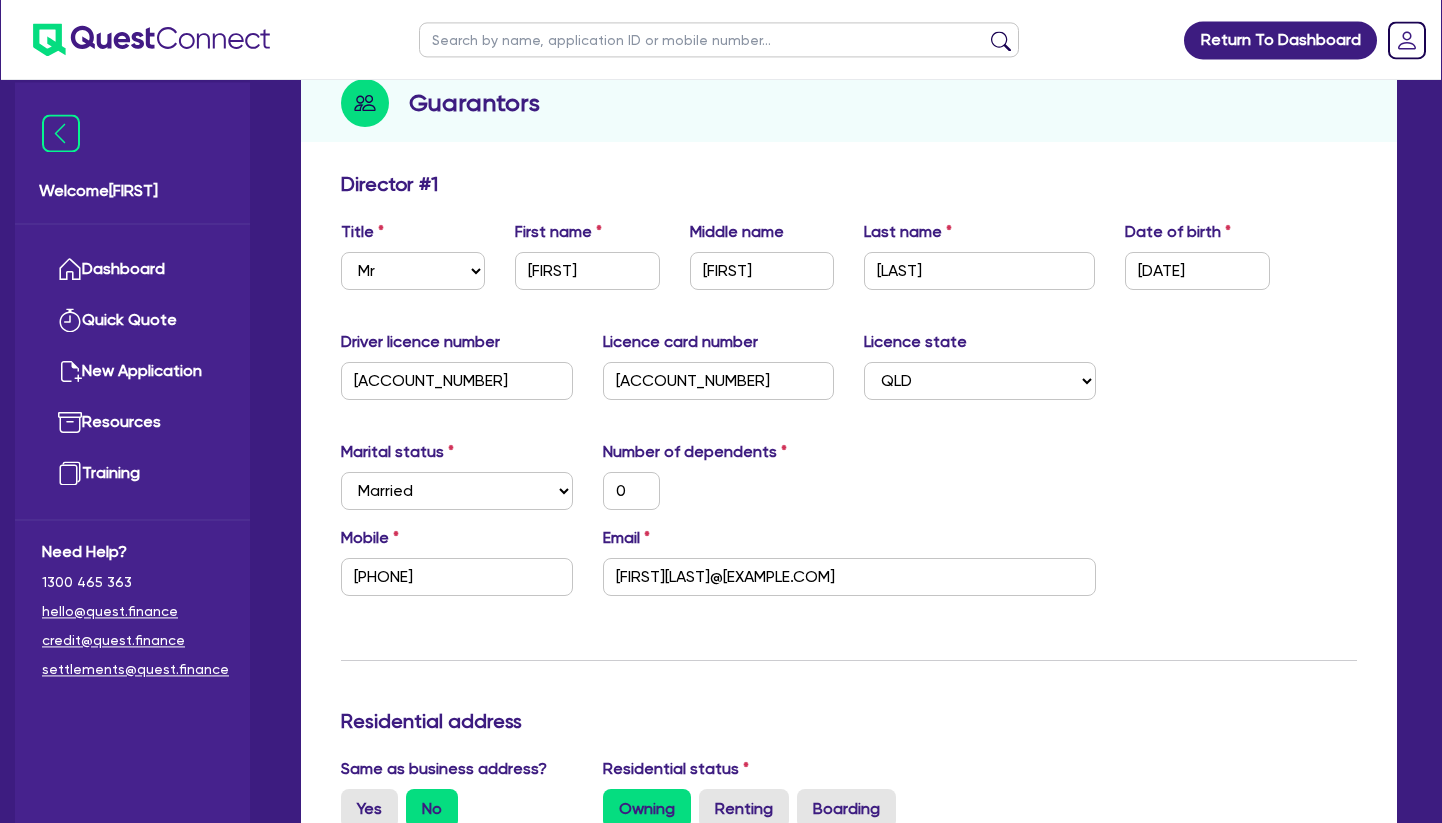 scroll, scrollTop: 306, scrollLeft: 0, axis: vertical 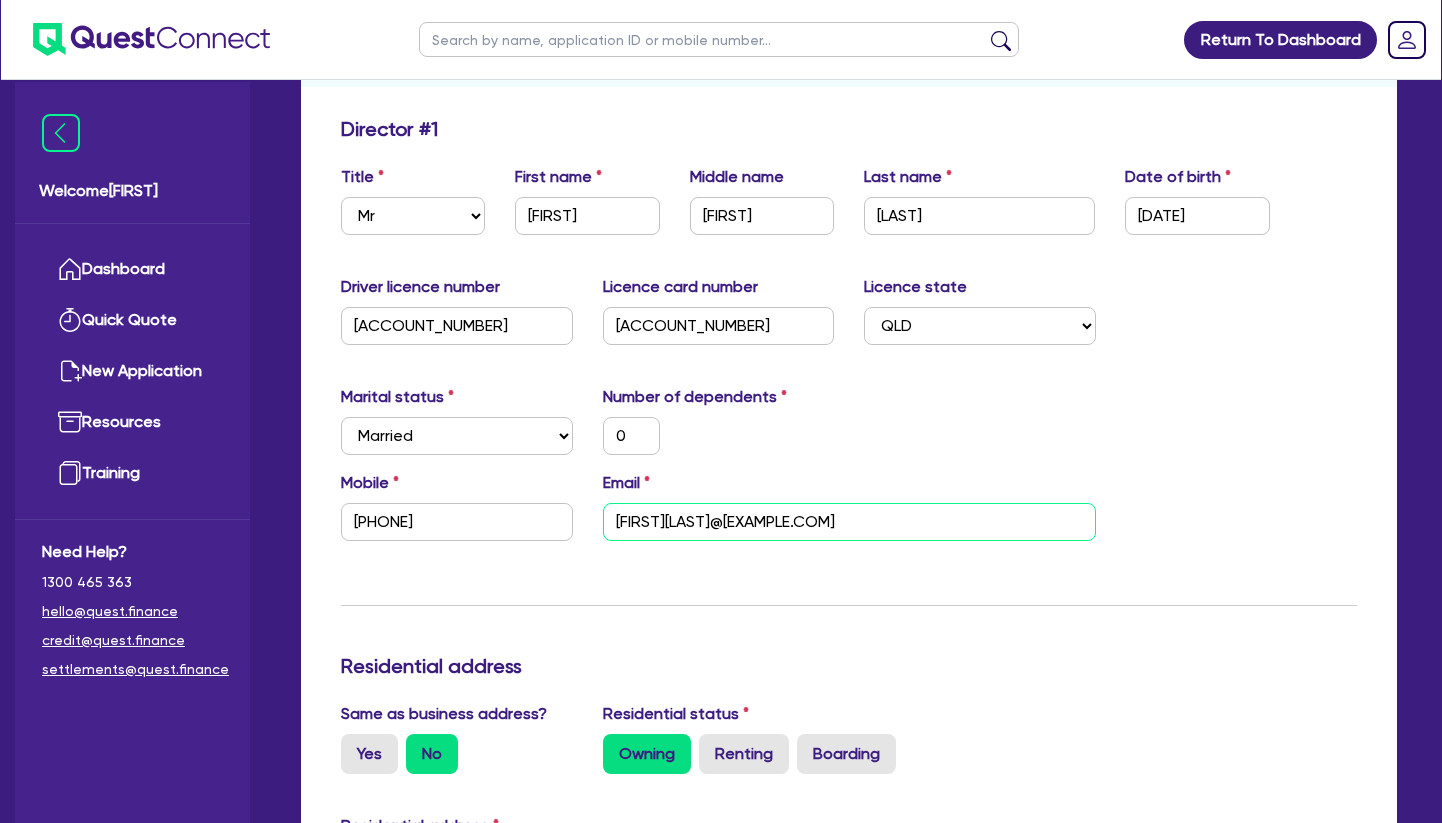 click on "[FIRST][LAST]@[EXAMPLE.COM]" at bounding box center (849, 522) 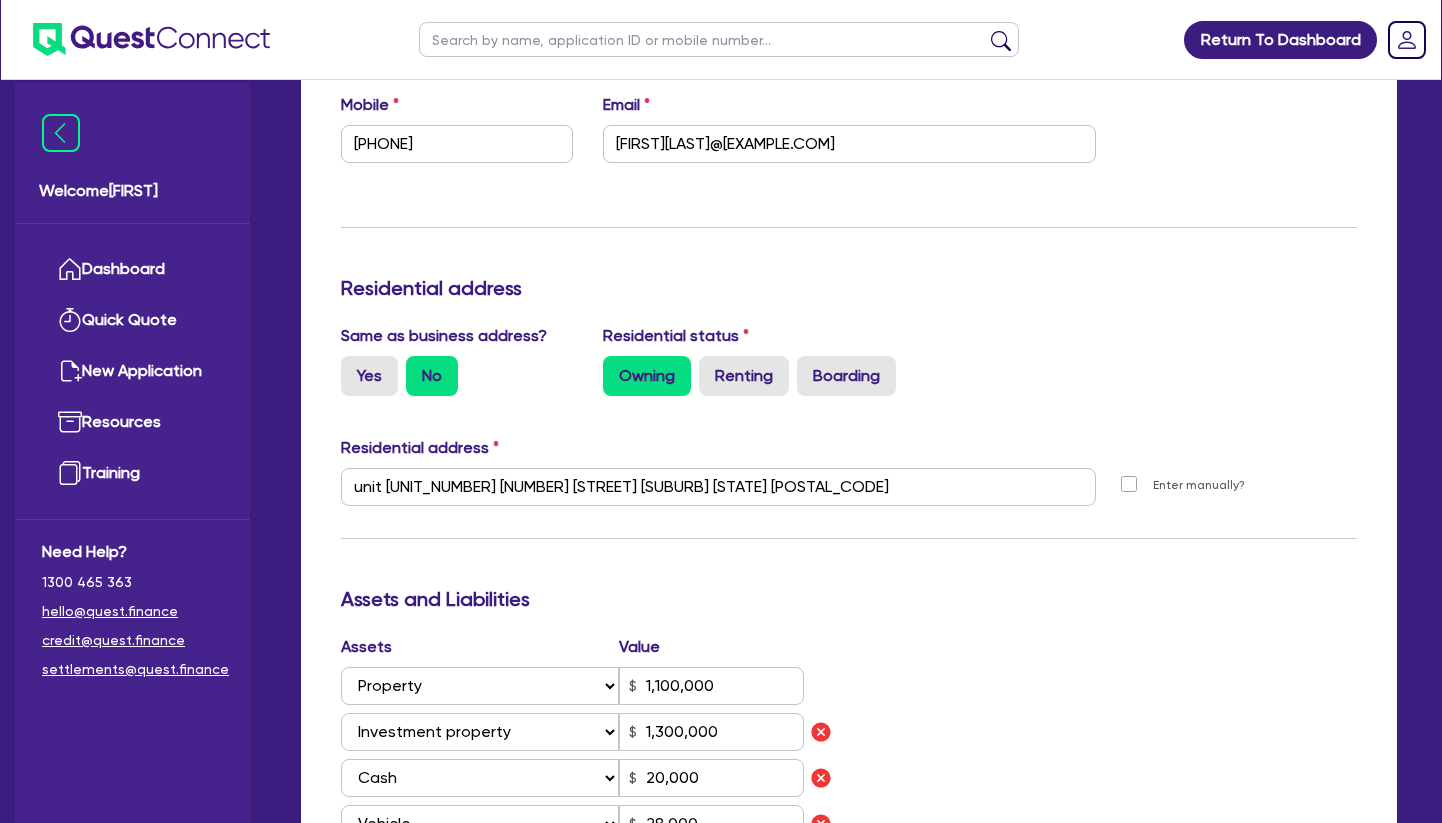 scroll, scrollTop: 510, scrollLeft: 0, axis: vertical 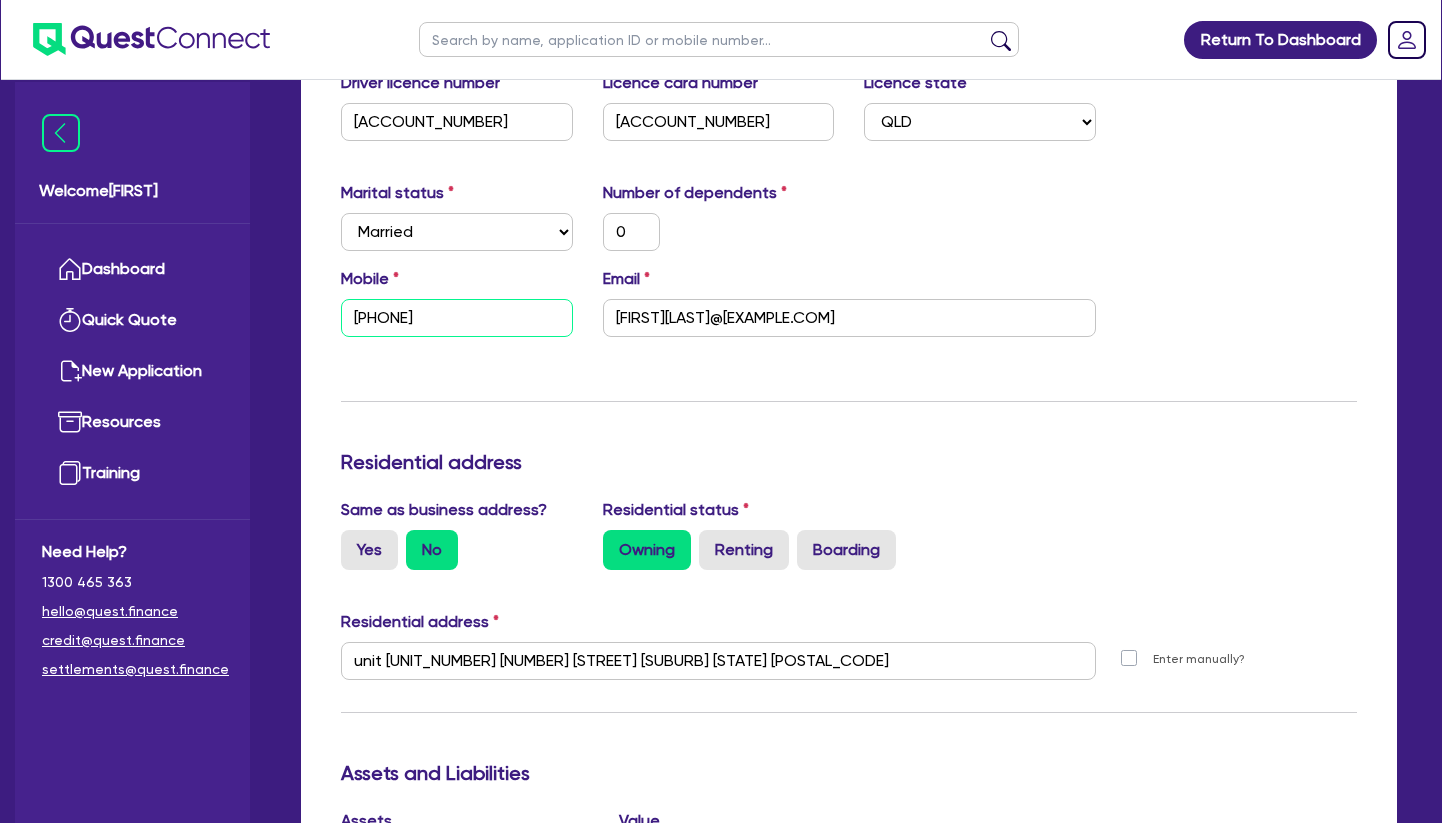 click on "[PHONE]" at bounding box center (457, 318) 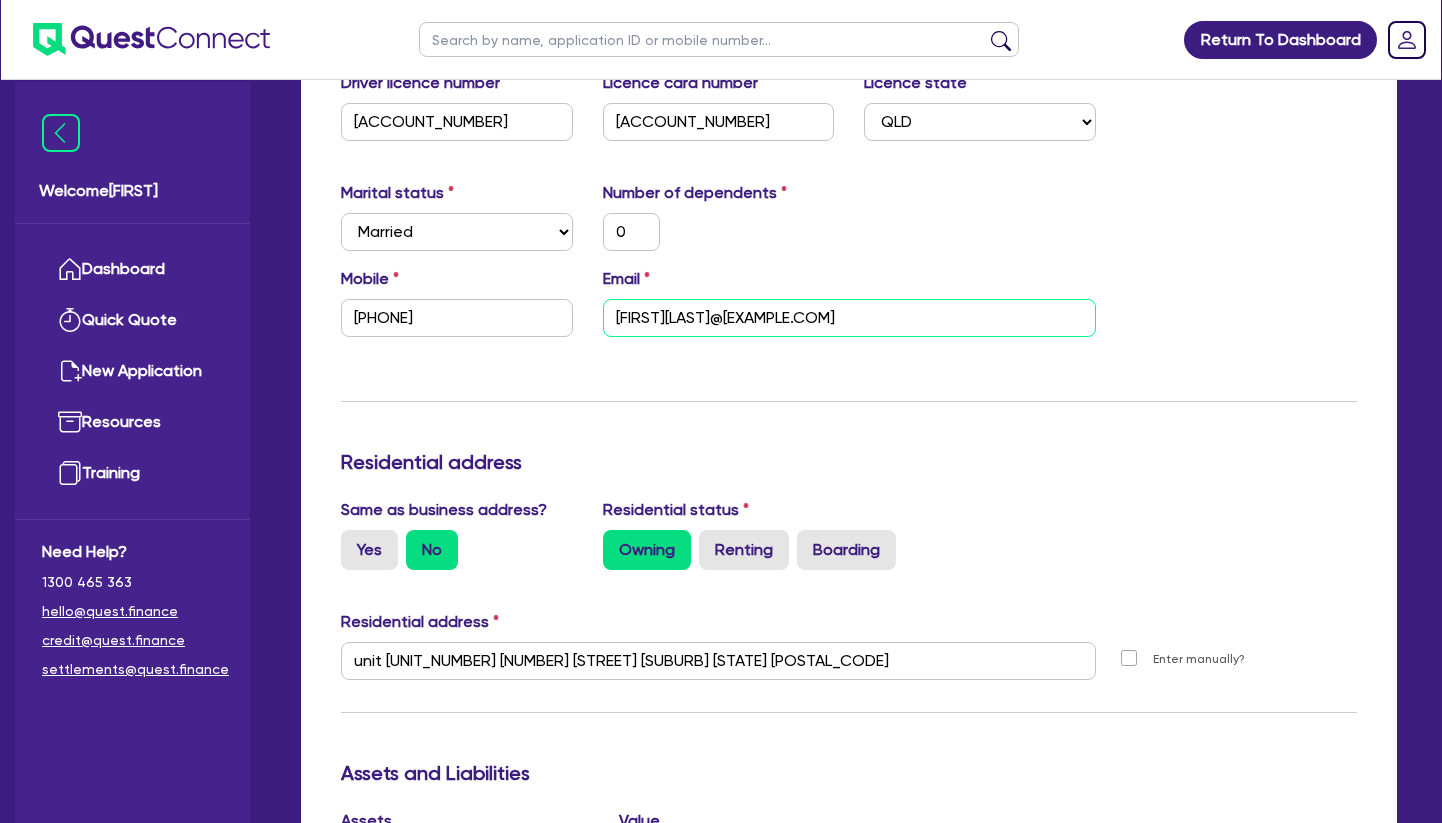 click on "[FIRST][LAST]@[EXAMPLE.COM]" at bounding box center [849, 318] 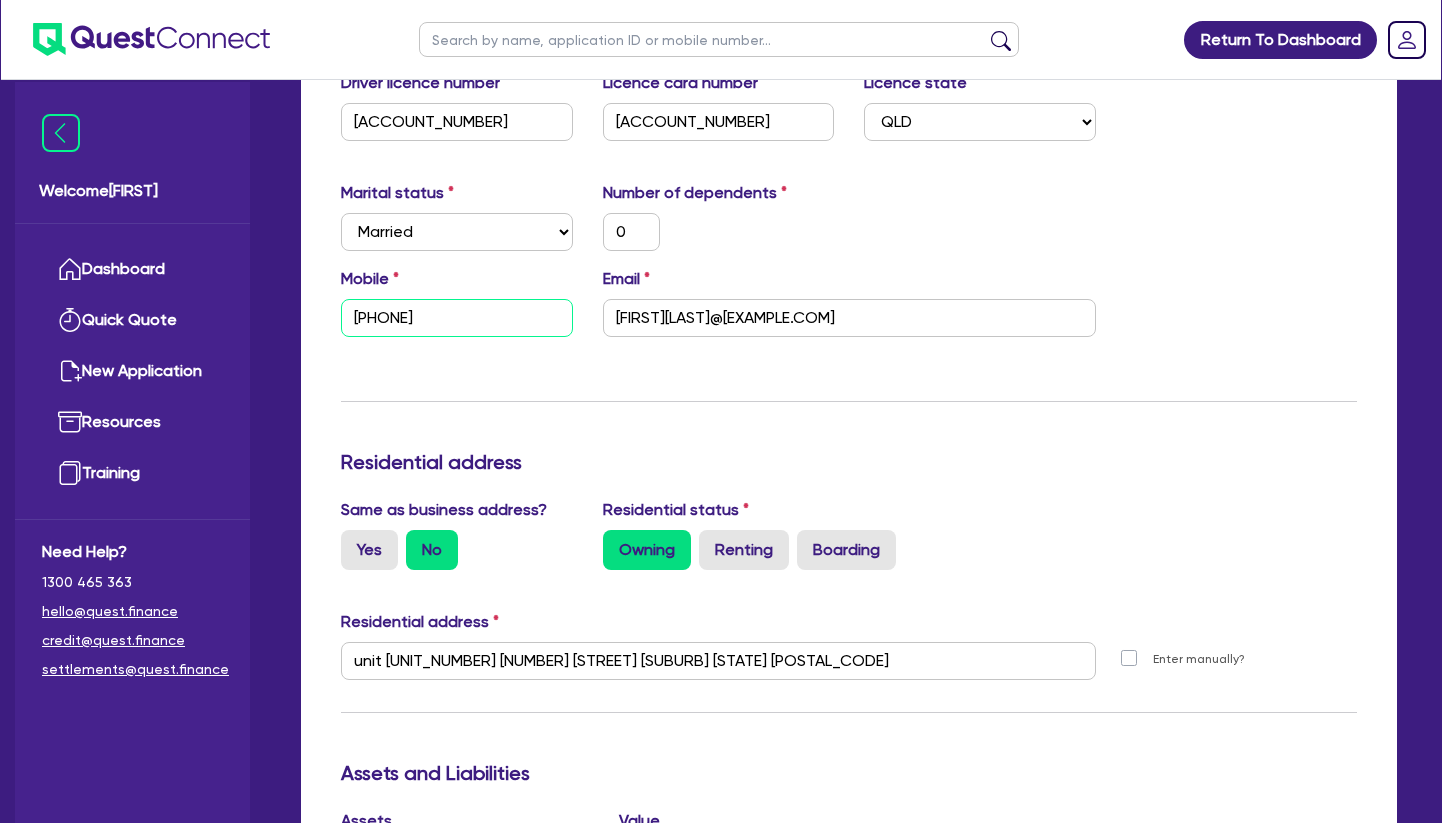 click on "[PHONE]" at bounding box center [457, 318] 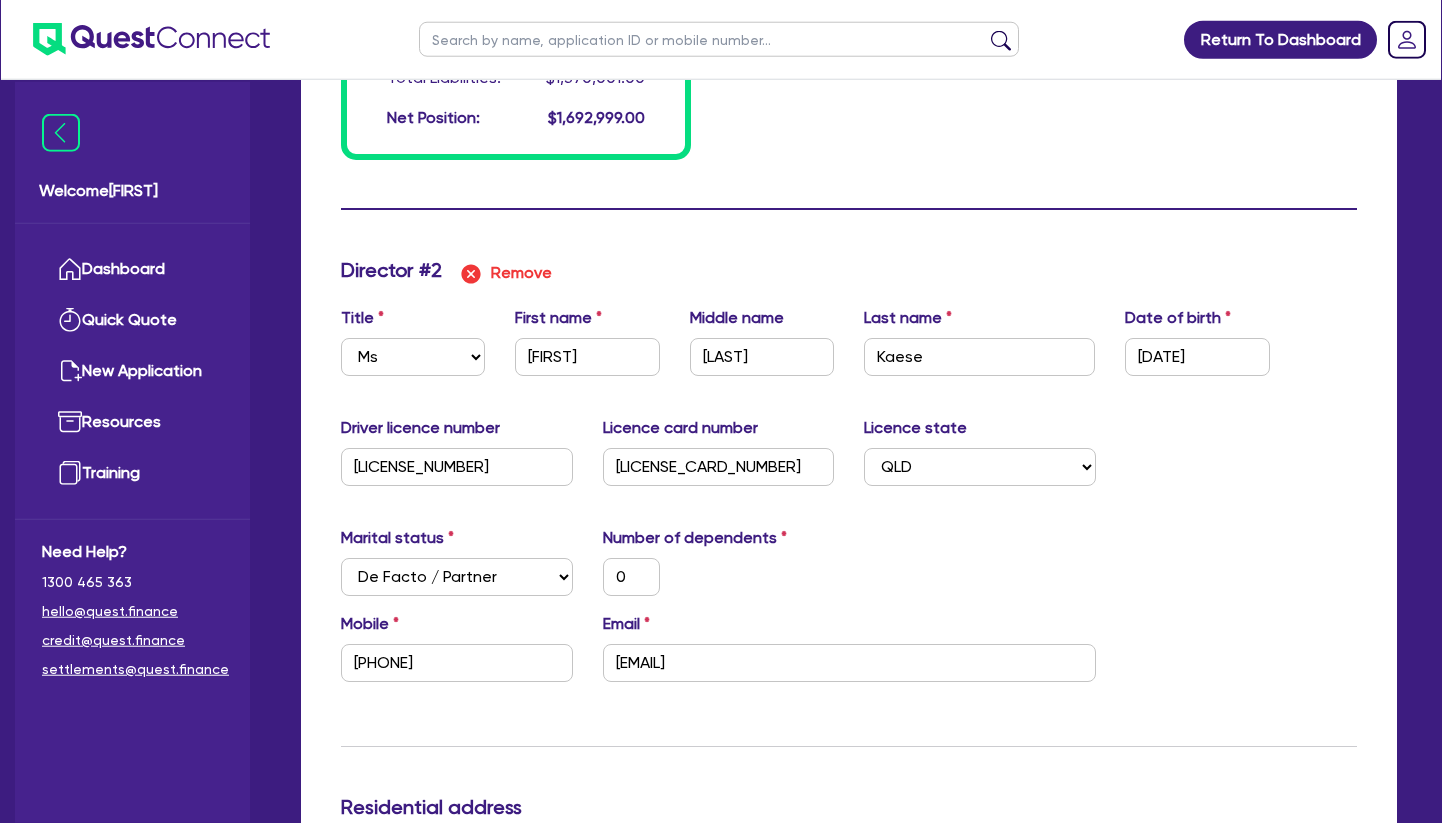 scroll, scrollTop: 2346, scrollLeft: 0, axis: vertical 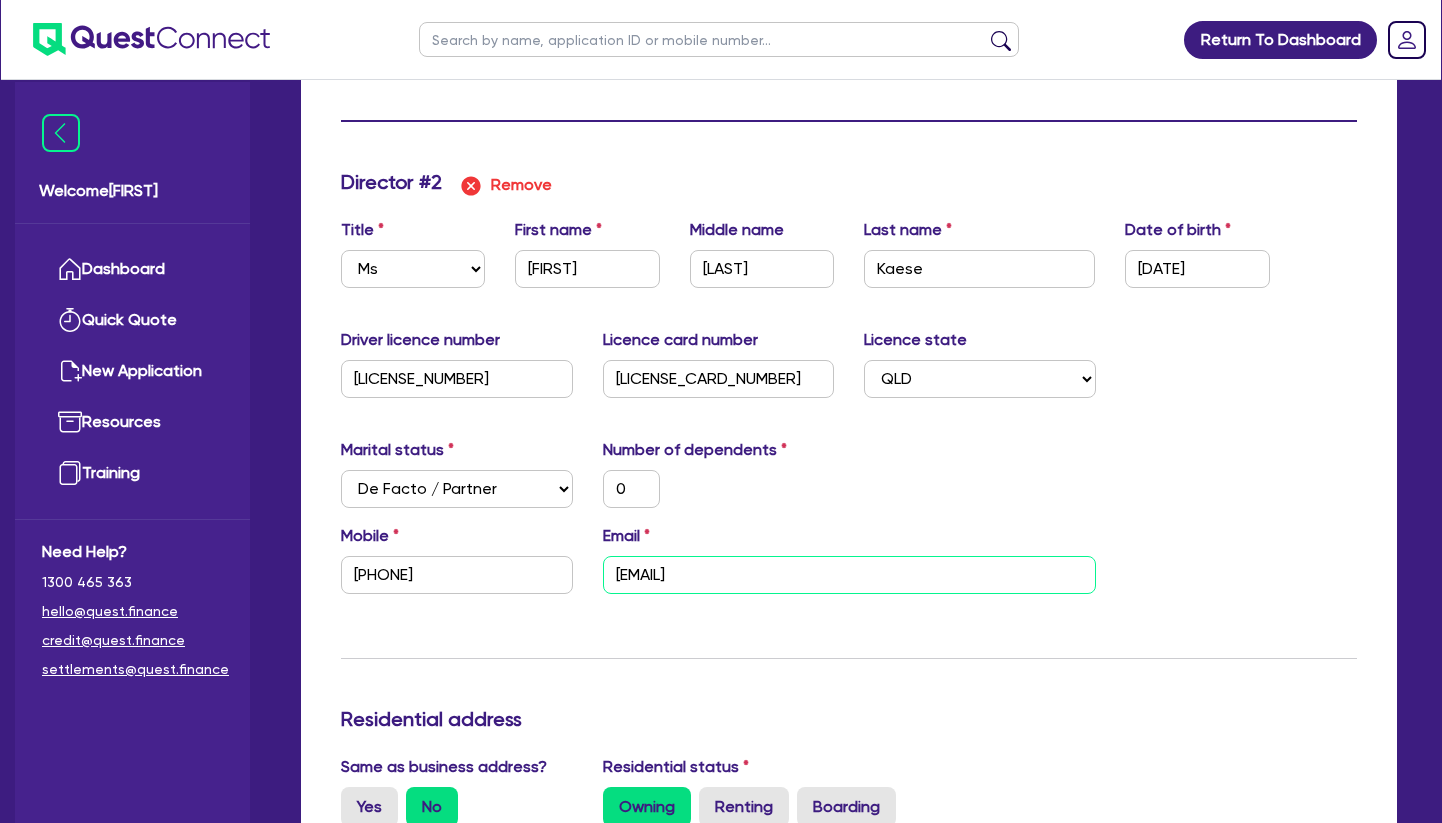 click on "[EMAIL]" at bounding box center [849, 575] 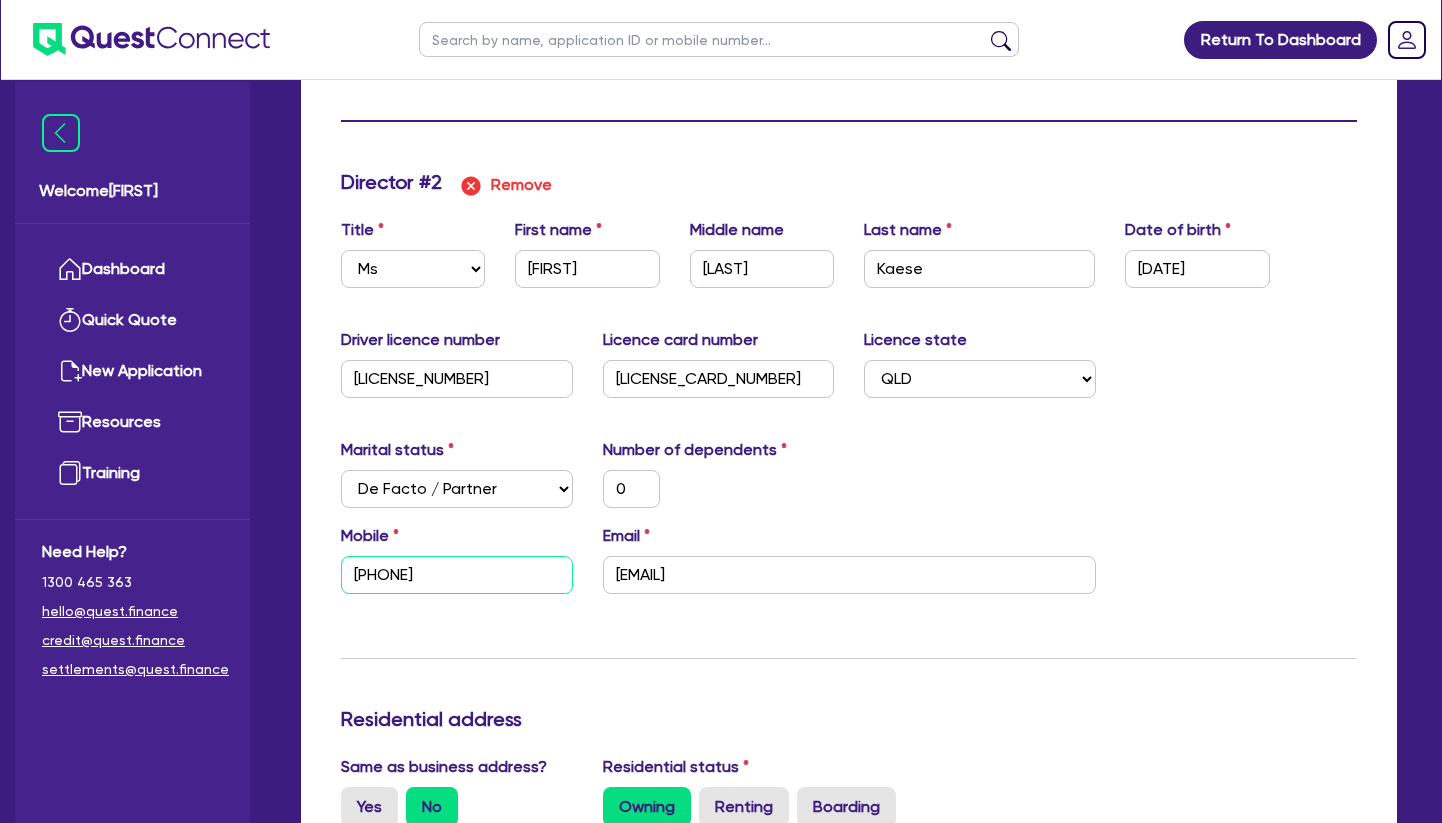 drag, startPoint x: 470, startPoint y: 571, endPoint x: 299, endPoint y: 571, distance: 171 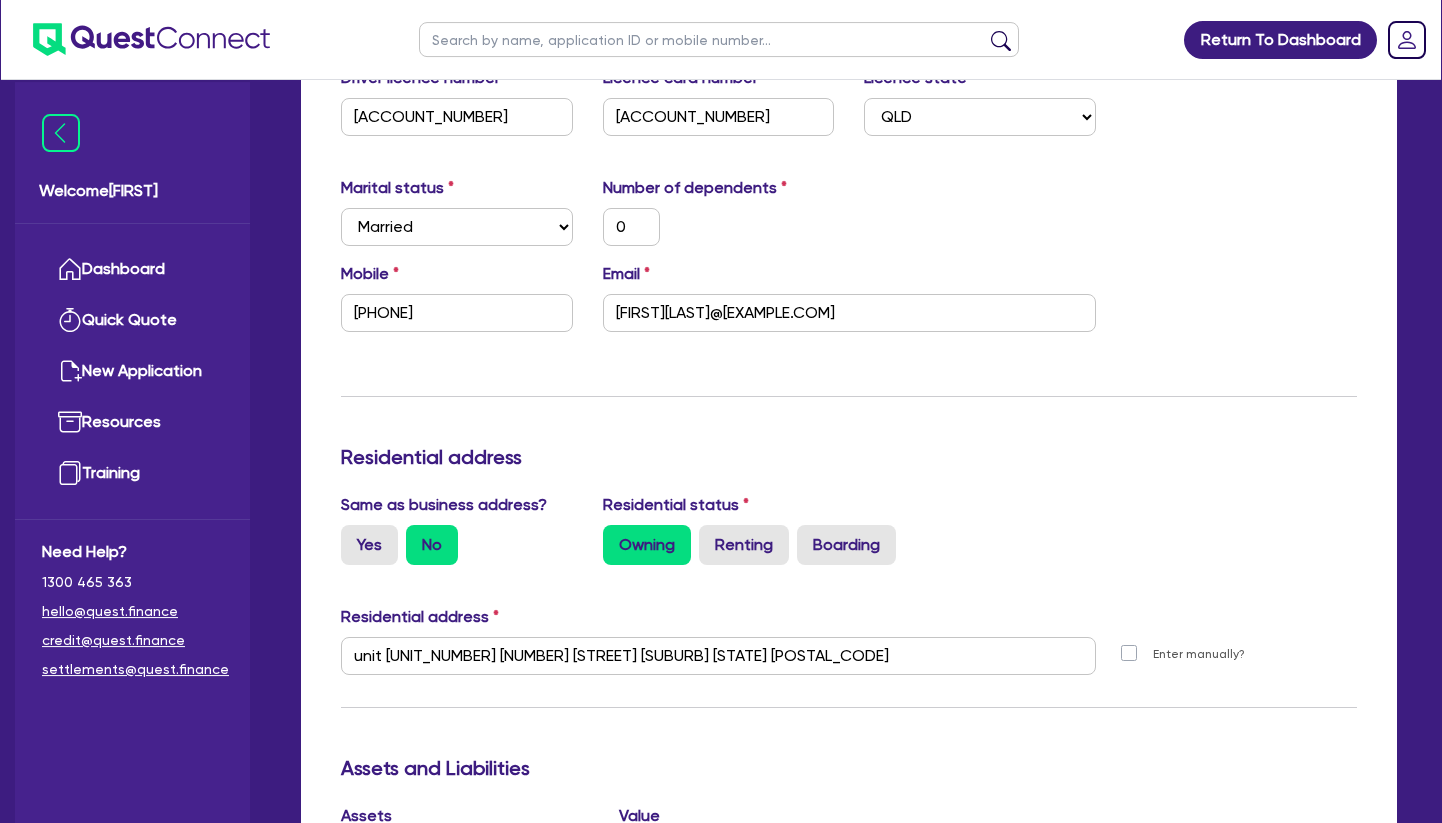 scroll, scrollTop: 612, scrollLeft: 0, axis: vertical 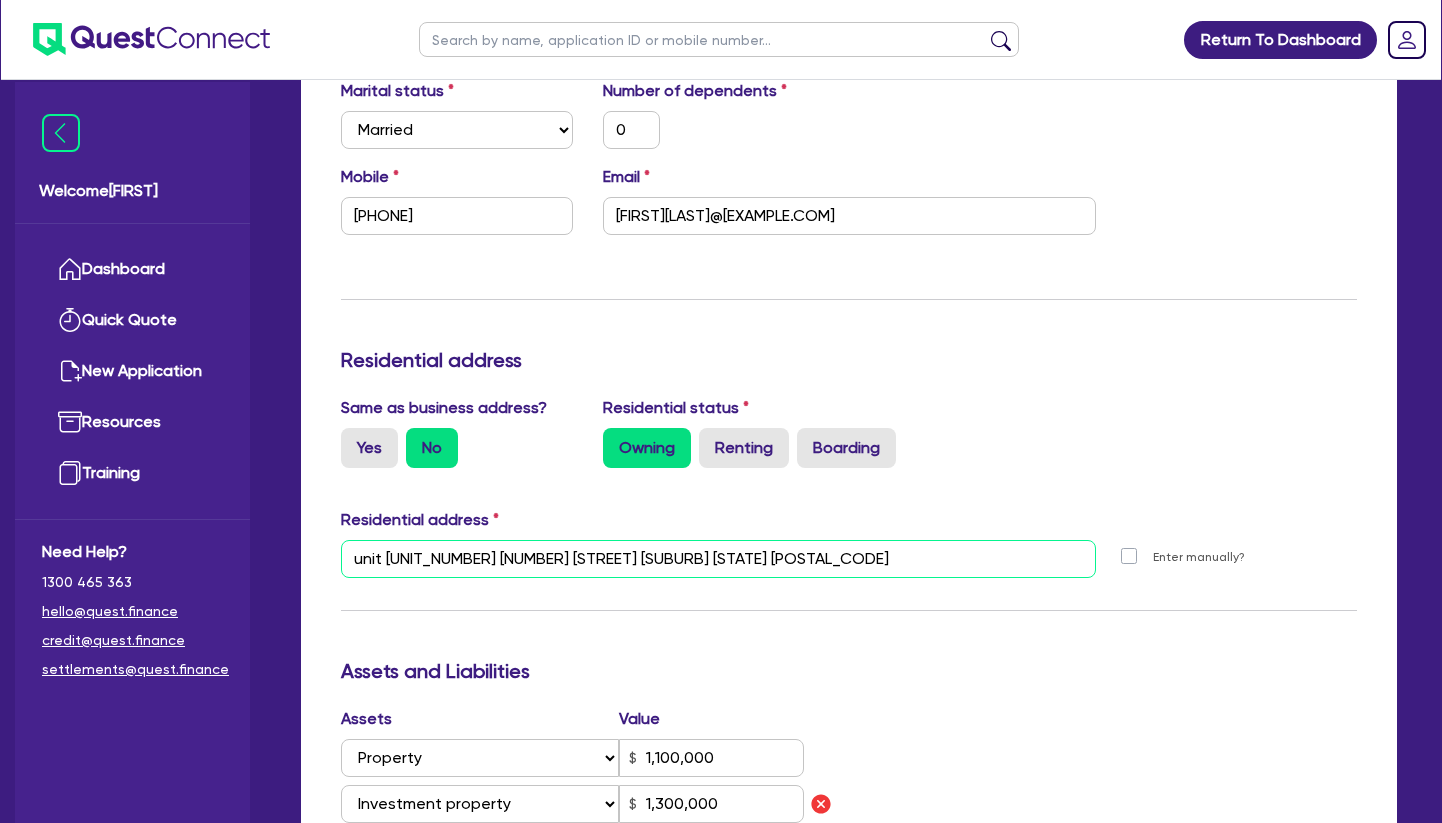 click on "unit [UNIT_NUMBER] [NUMBER] [STREET] [SUBURB] [STATE] [POSTAL_CODE]" at bounding box center [718, 559] 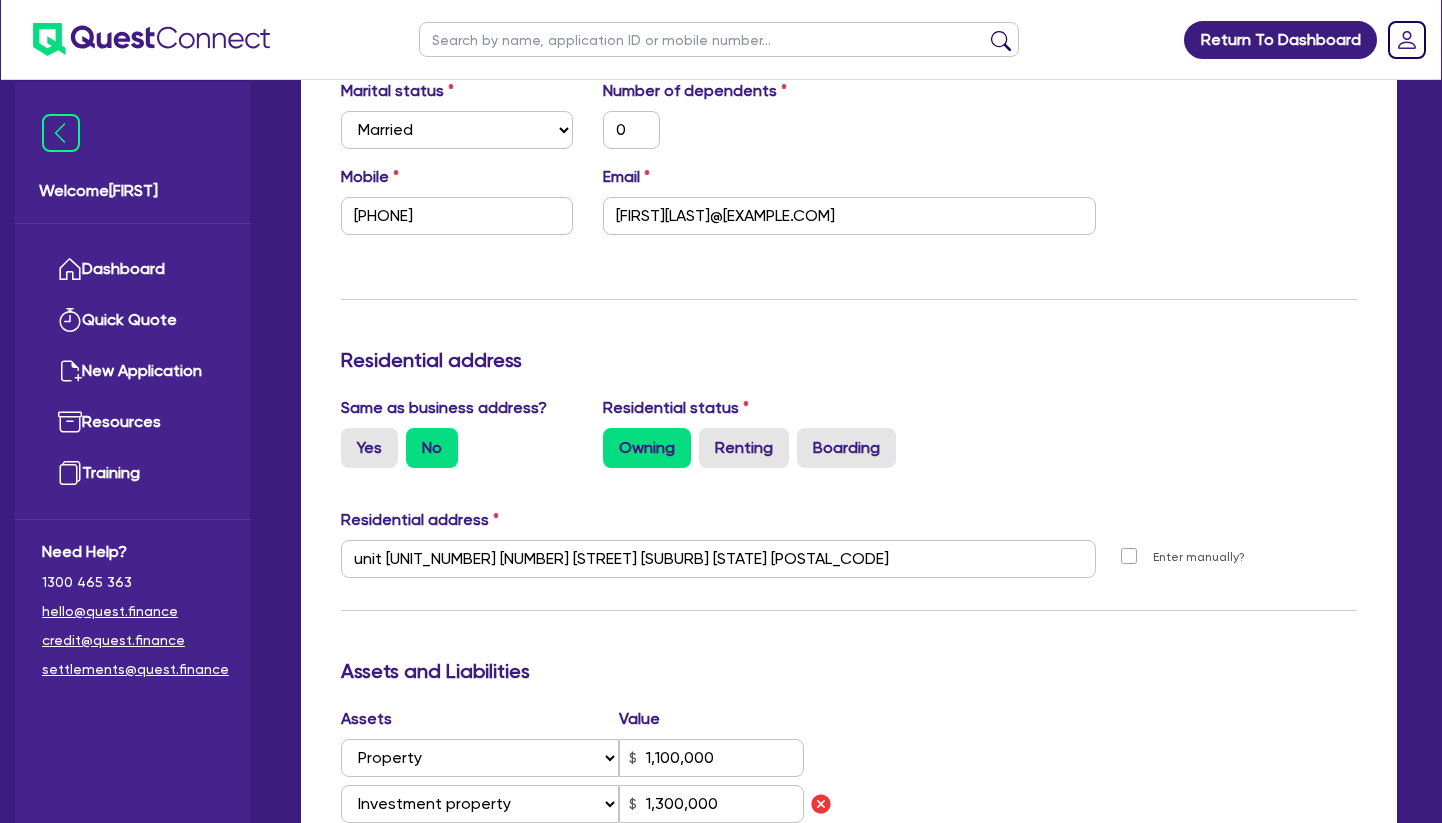 click on "Update residential status for Director #1 Boarding is only acceptable when the spouse owns the property. Cancel Ok Director # 1   Title Select Mr Mrs Ms Miss Dr First name [FIRST] Middle name [MIDDLE_NAME] Last name [LAST] Date of birth [DATE] Driver licence number [LICENSE_NUMBER] Licence card number [LICENSE_CARD_NUMBER] Licence state Select NSW VIC QLD TAS ACT SA NT WA Marital status Select Single Married De Facto / Partner Number of dependents 0 Mobile [PHONE] Email [EMAIL] Residential address Same as business address? Yes No Residential status Owning Renting Boarding Residential address unit [UNIT_NUMBER] [NUMBER] [STREET] [SUBURB] [STATE] [POSTAL_CODE] Unit number unit [UNIT_NUMBER] Street number [NUMBER] Street name [STREET] Suburb [SUBURB] State Select NSW VIC QLD TAS ACT SA NT WA Postal code [POSTAL_CODE] Enter manually? Assets and Liabilities Assets Value Select Asset Cash Property Investment property Vehicle Truck Trailer Equipment Household & personal asset Other asset 1,100,000 Select Asset Cash Property Investment property Vehicle Truck Trailer" at bounding box center [849, 808] 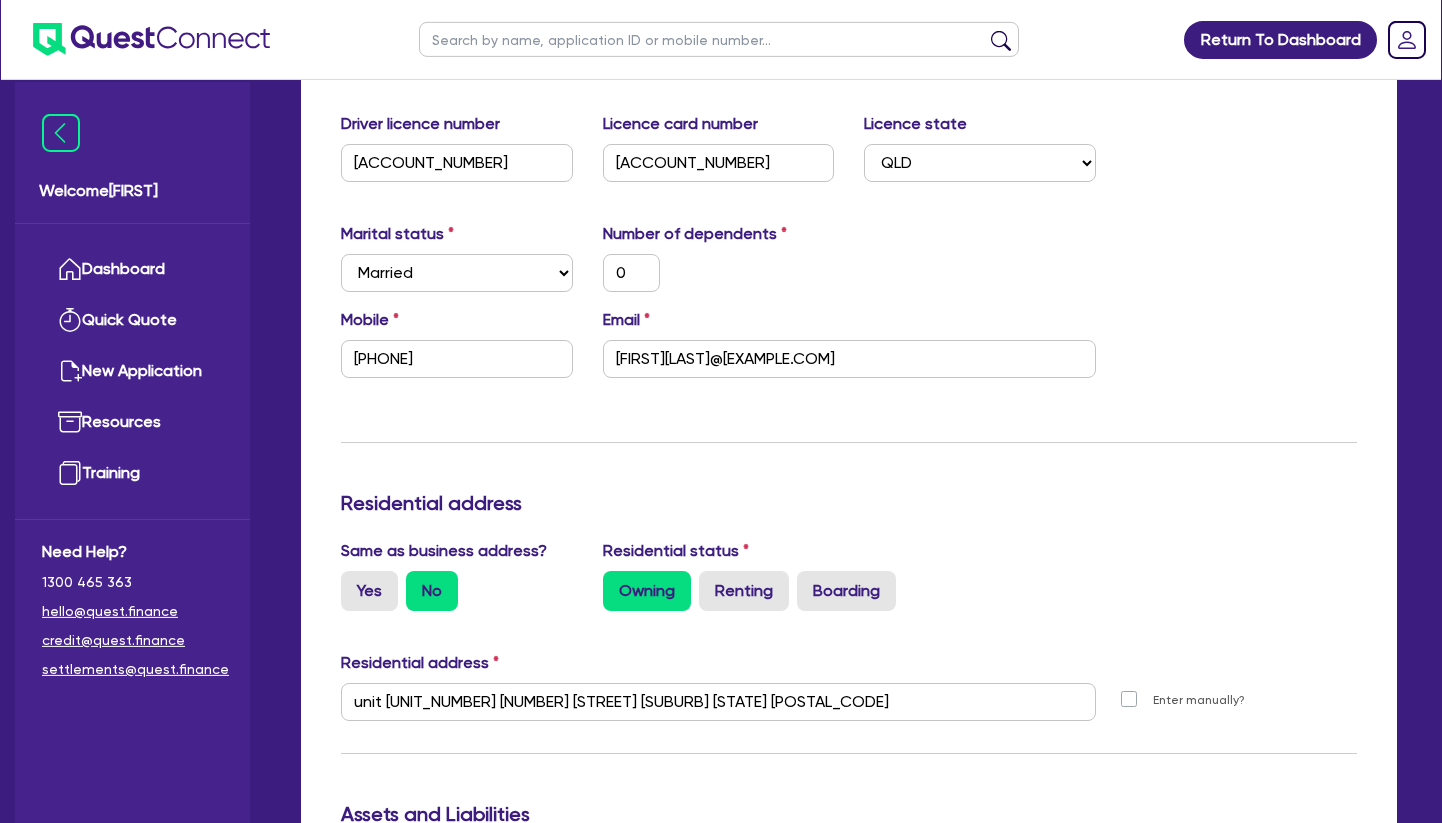 scroll, scrollTop: 408, scrollLeft: 0, axis: vertical 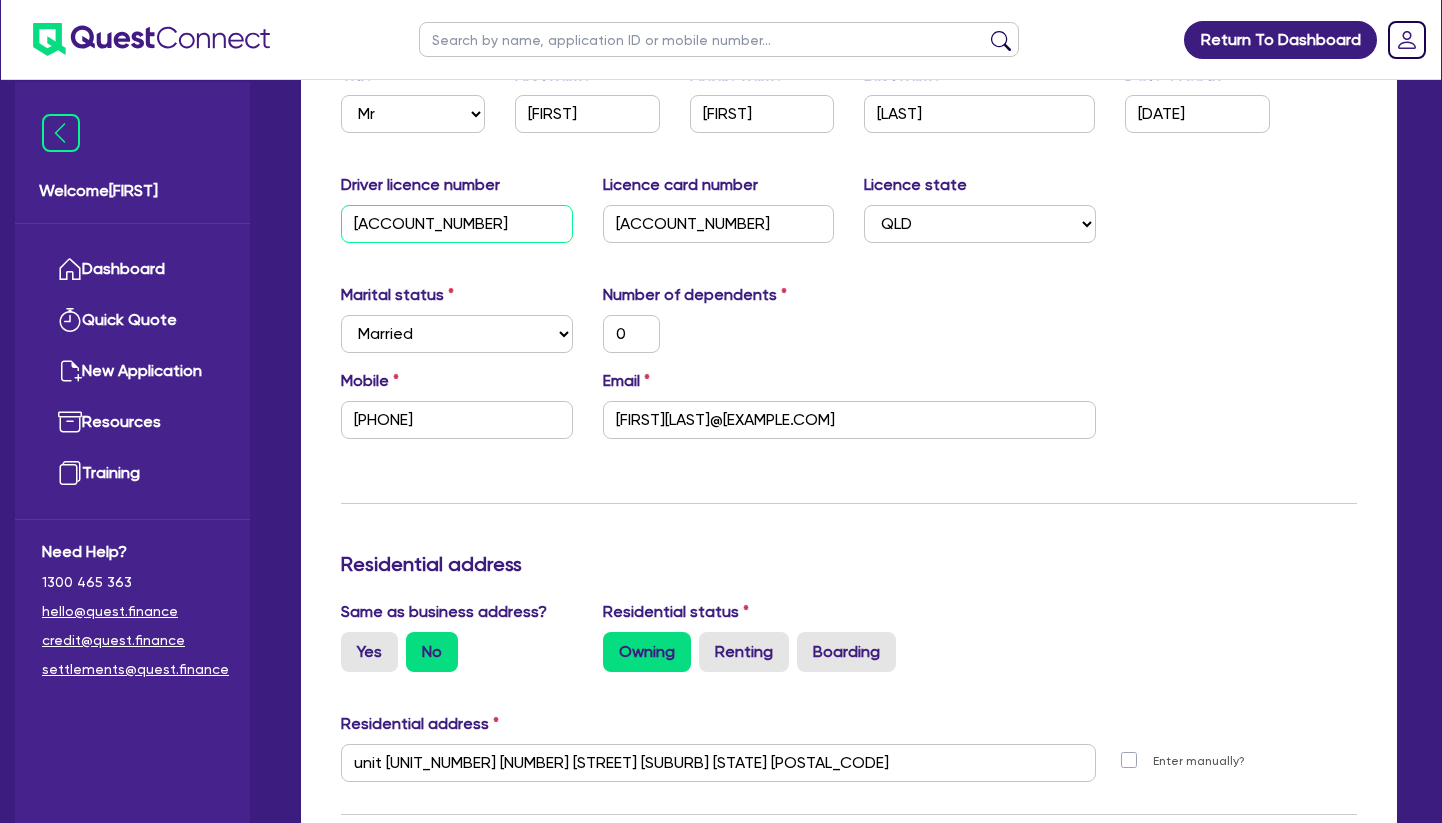 click on "[ACCOUNT_NUMBER]" at bounding box center [457, 224] 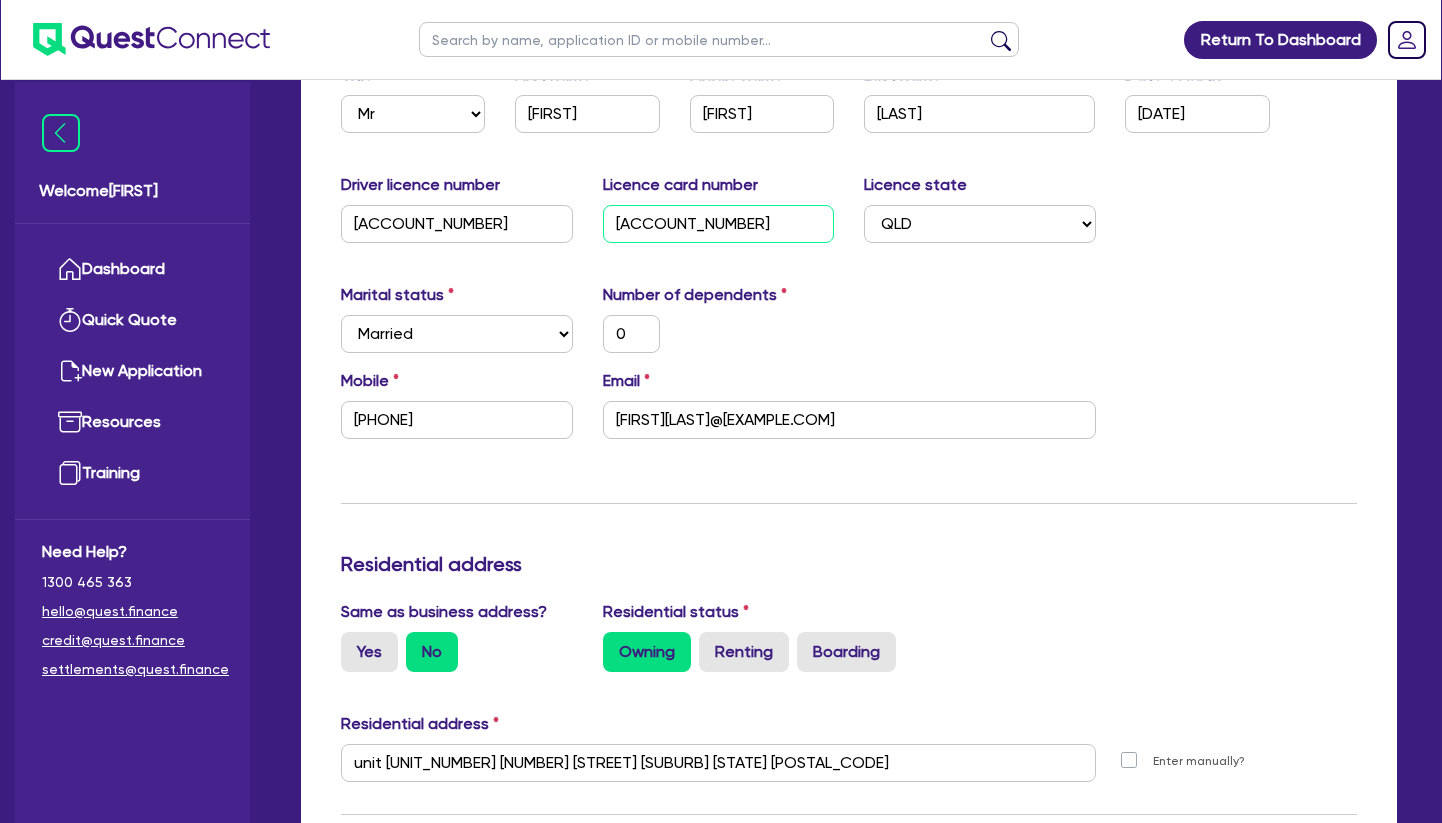 click on "[ACCOUNT_NUMBER]" at bounding box center (719, 224) 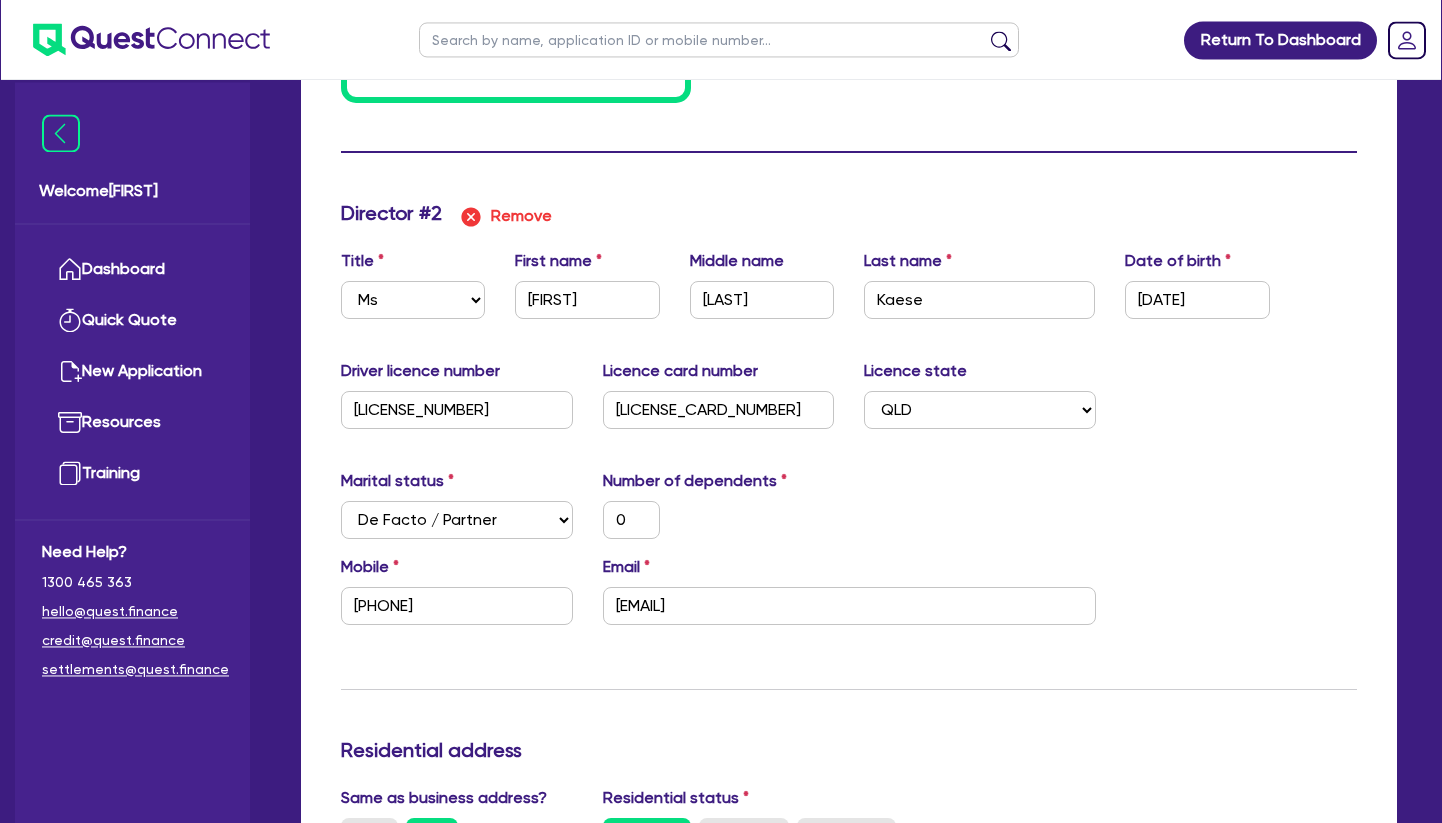 scroll, scrollTop: 2448, scrollLeft: 0, axis: vertical 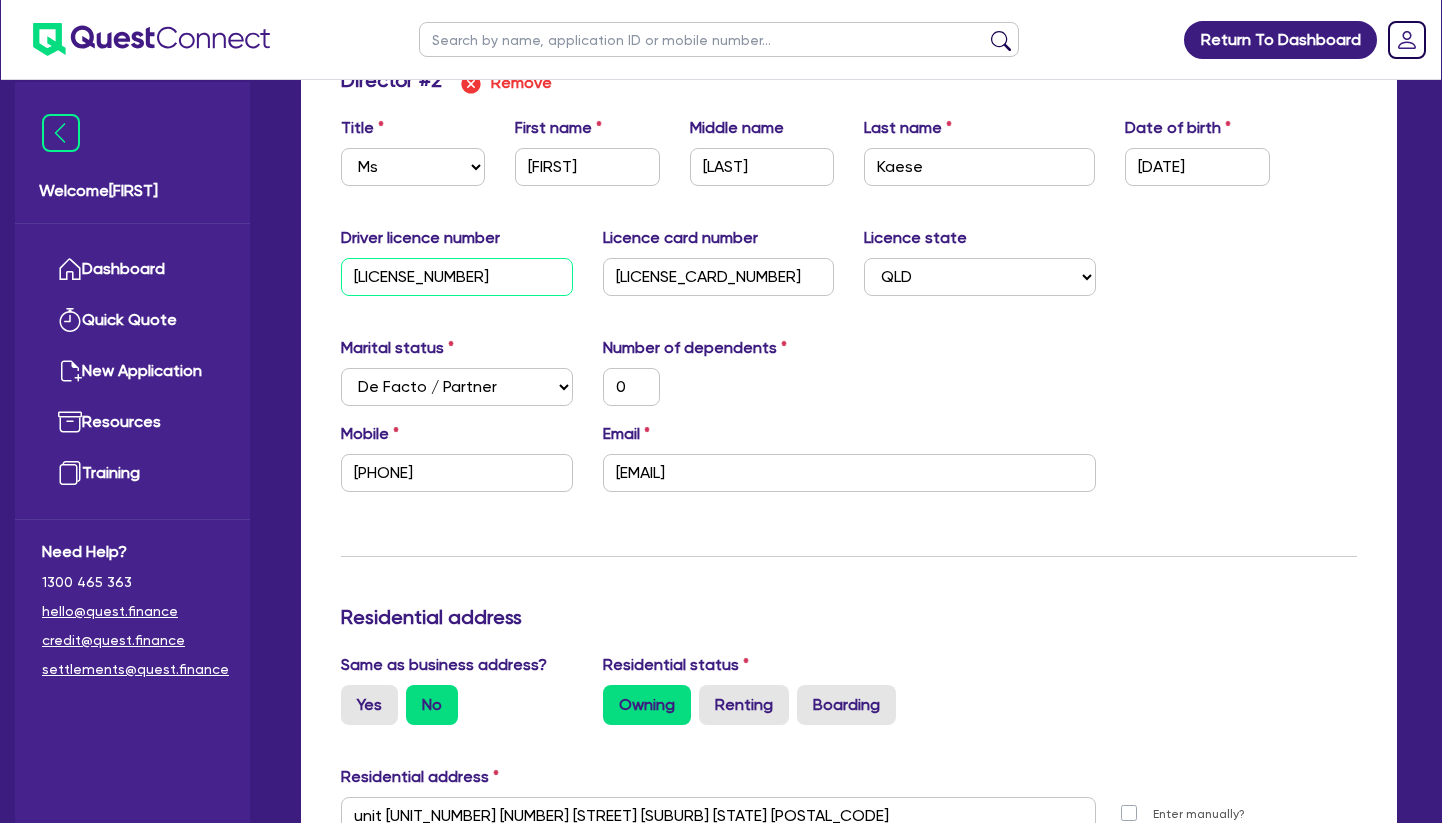 click on "[LICENSE_NUMBER]" at bounding box center [457, 277] 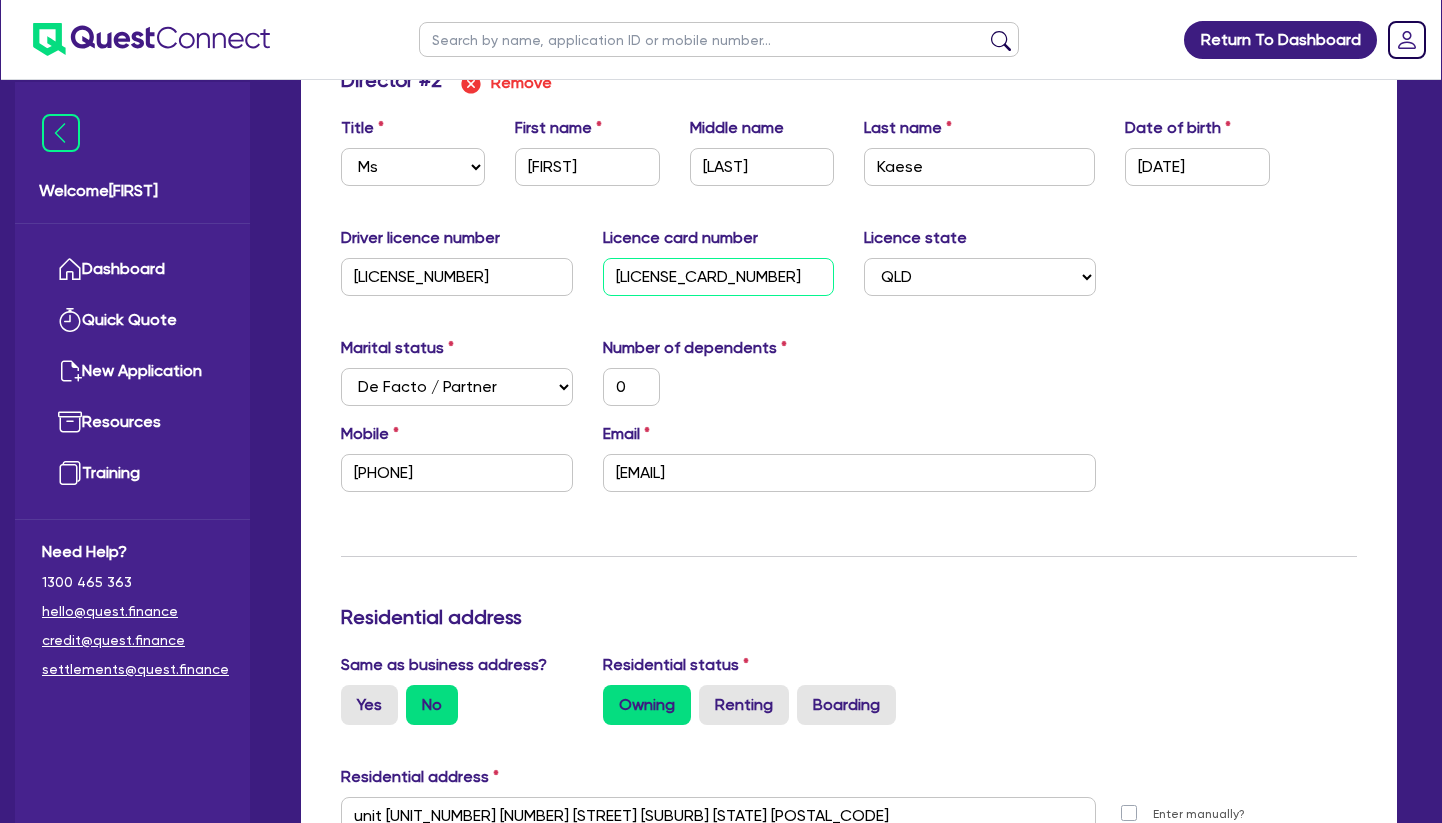 click on "[LICENSE_CARD_NUMBER]" at bounding box center (719, 277) 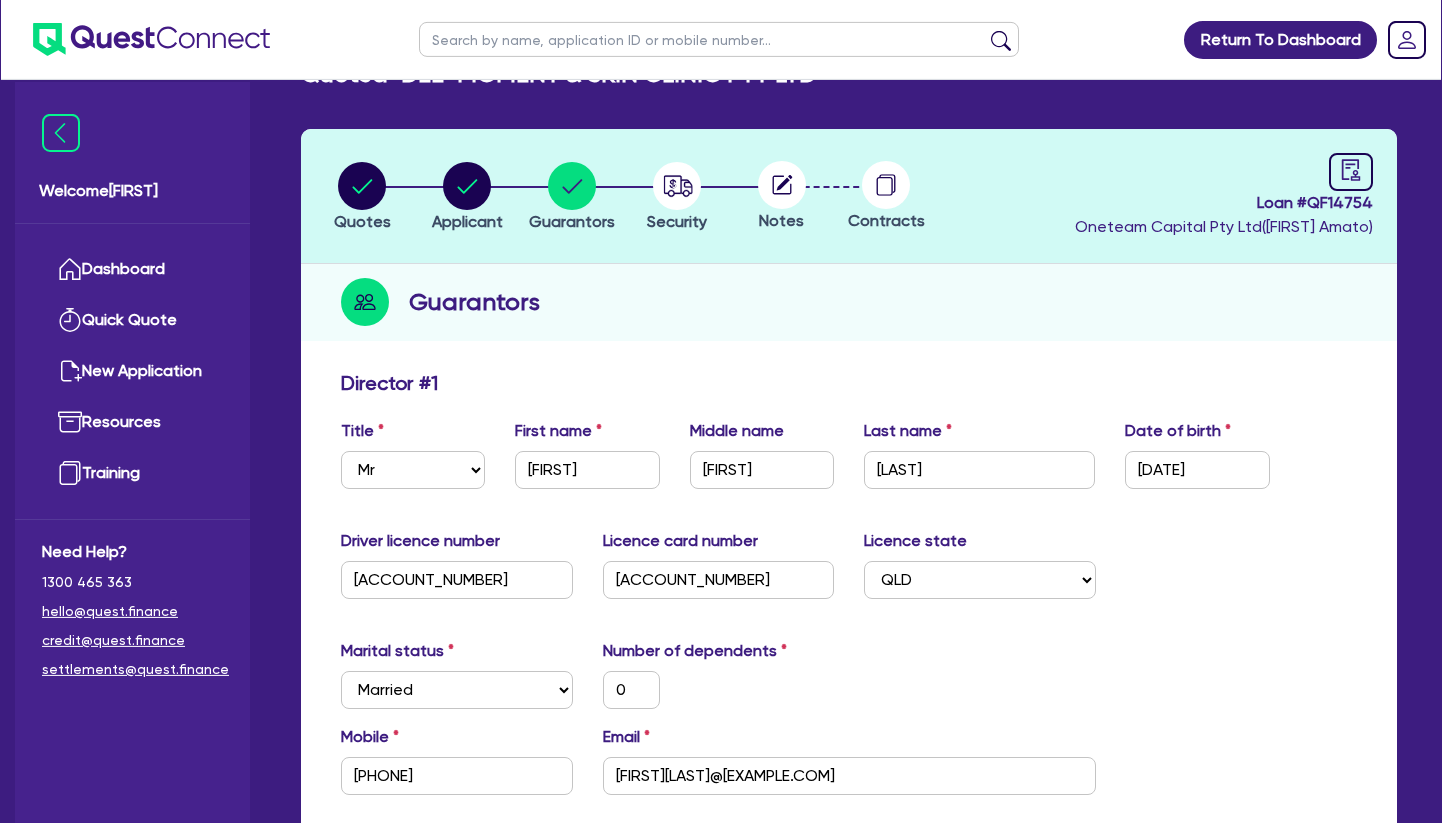 scroll, scrollTop: 0, scrollLeft: 0, axis: both 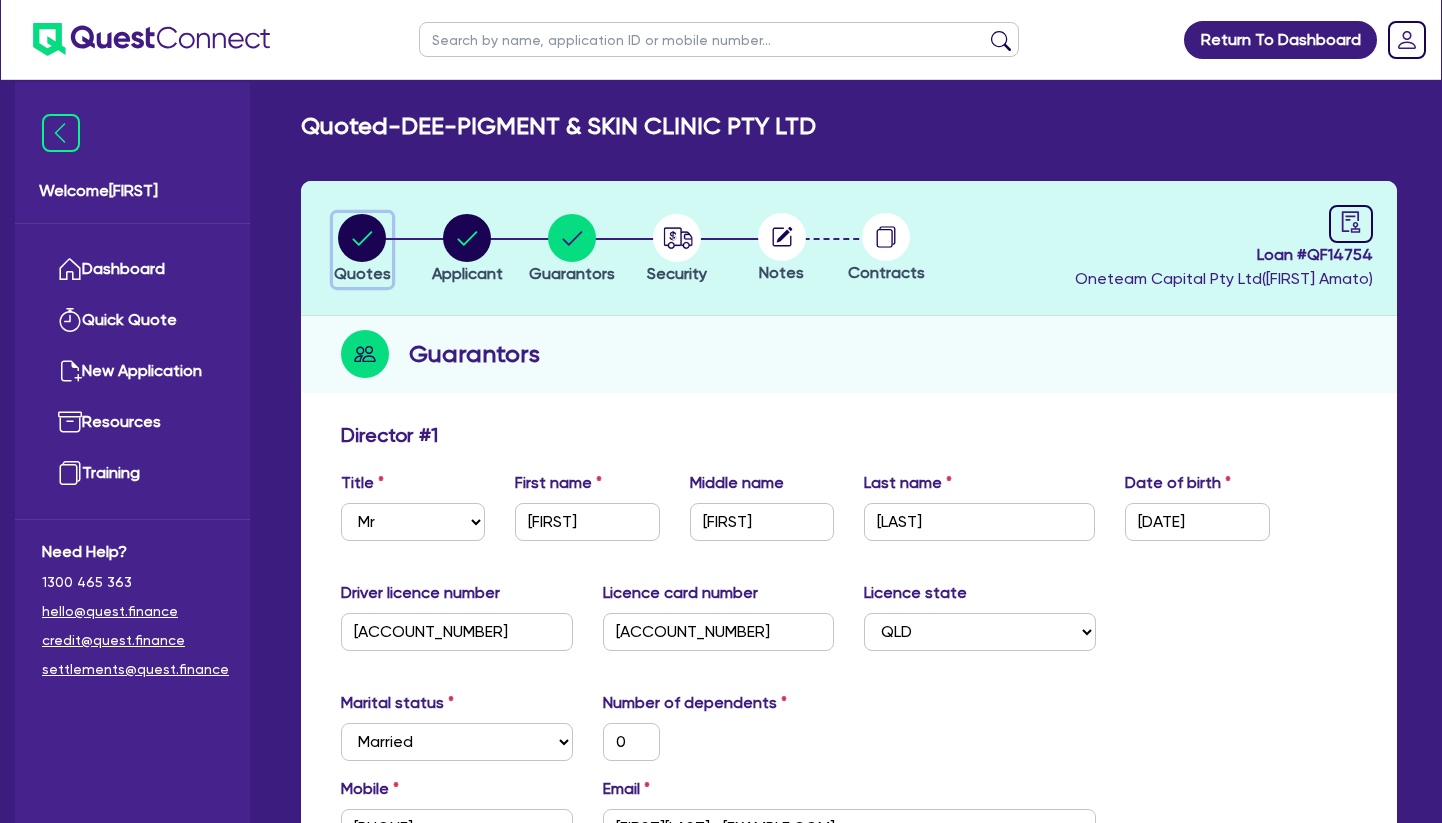click 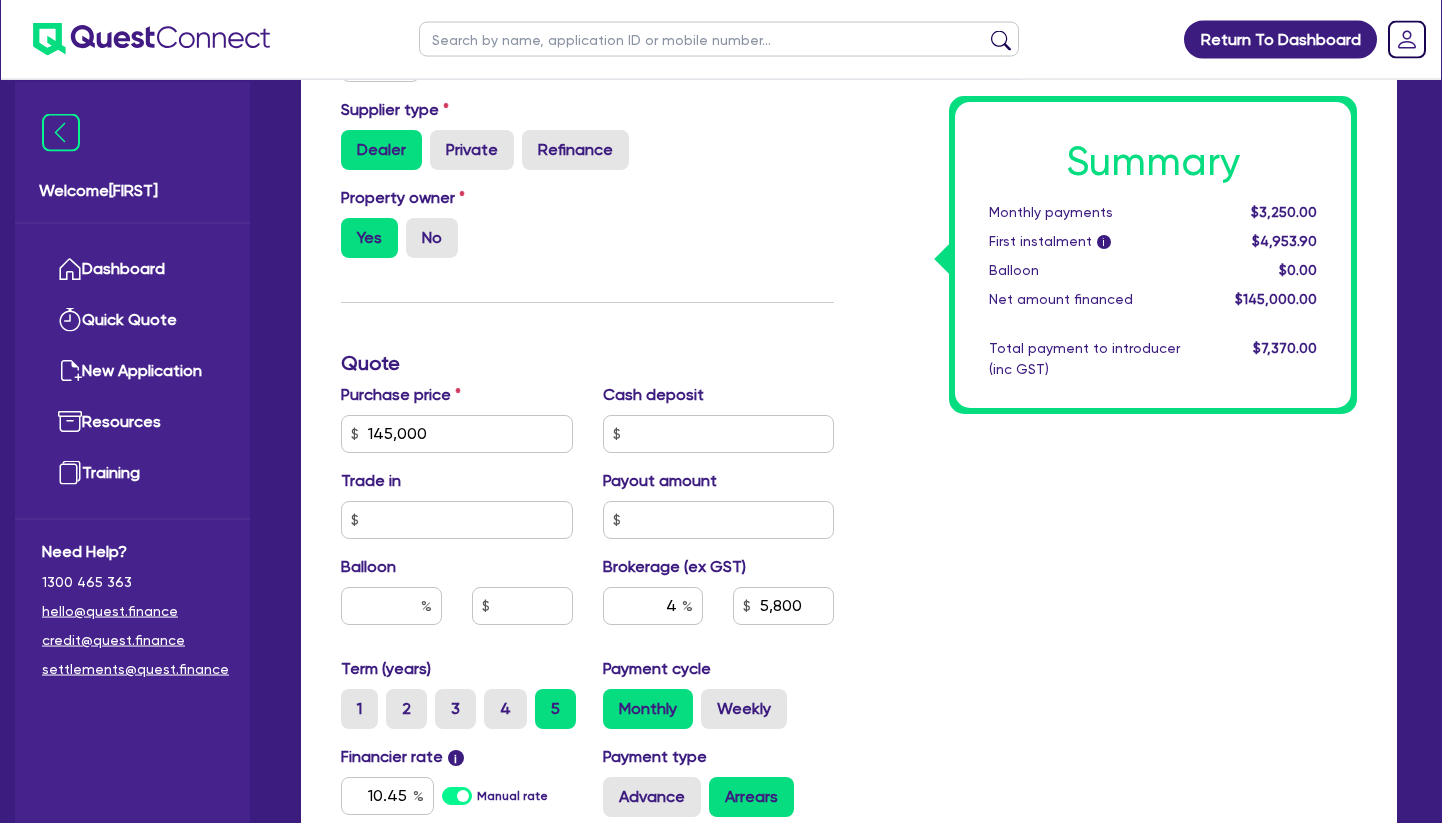 scroll, scrollTop: 584, scrollLeft: 0, axis: vertical 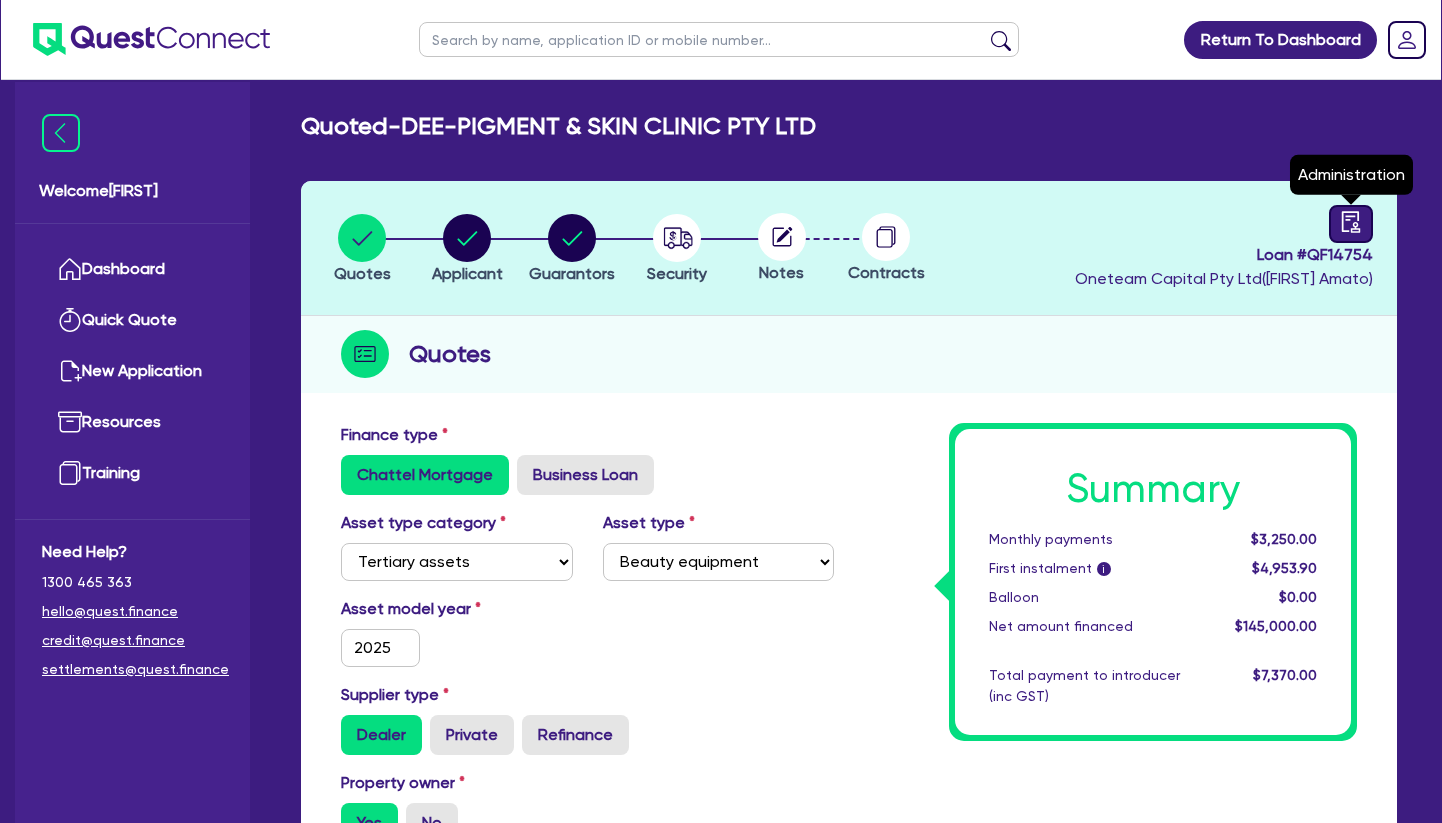 click at bounding box center (1351, 224) 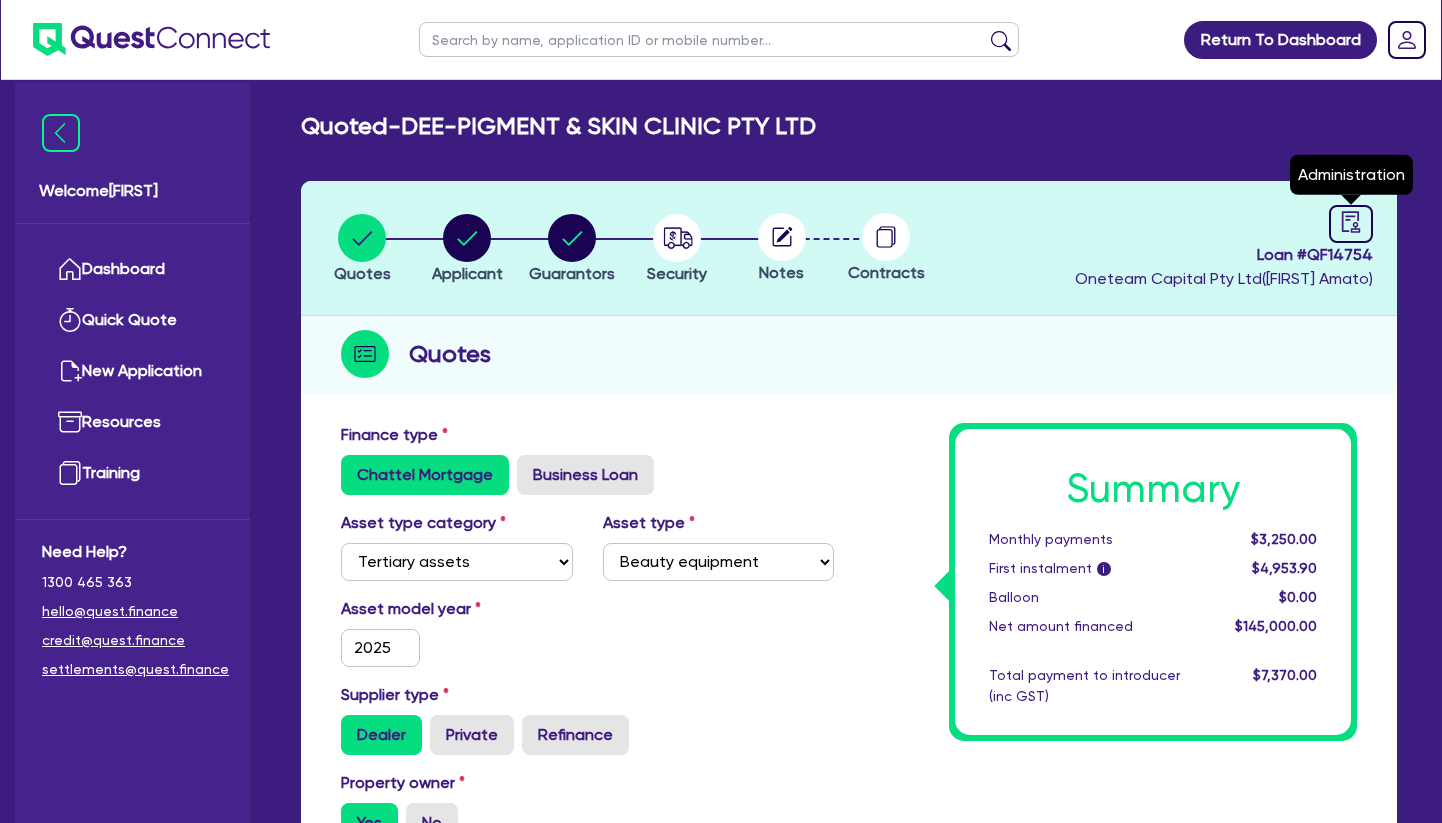 select on "QUOTED" 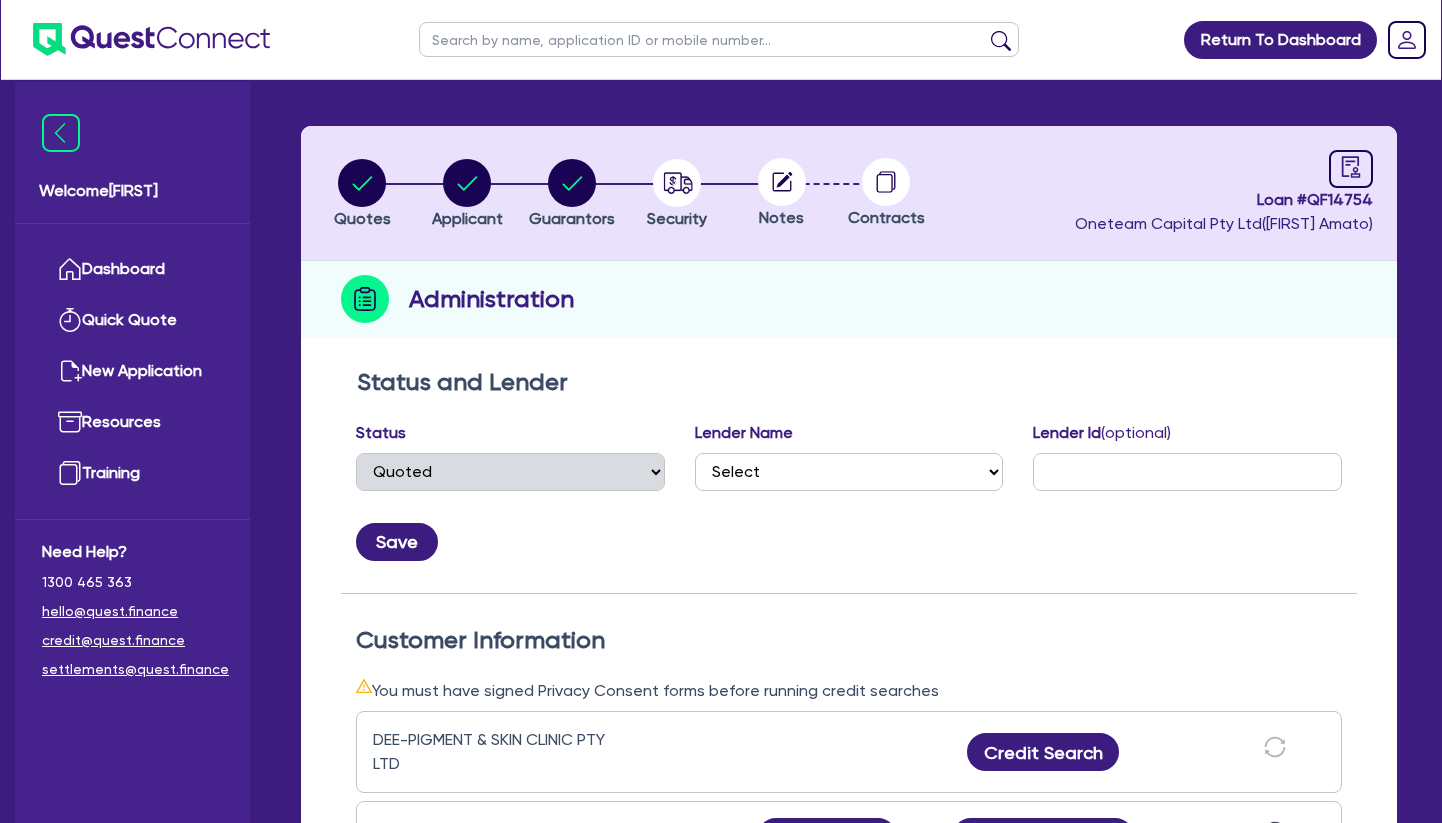 scroll, scrollTop: 0, scrollLeft: 0, axis: both 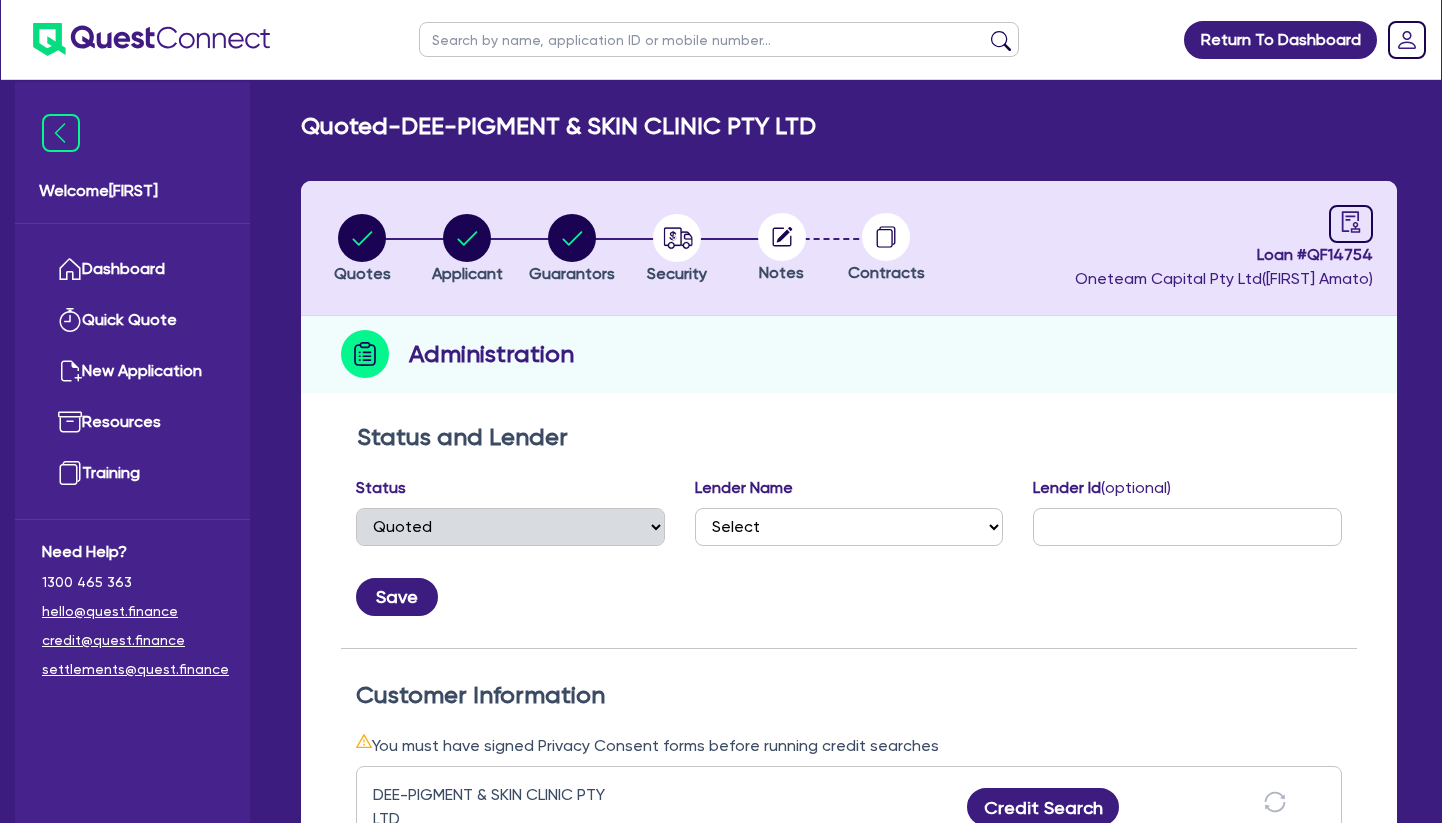 click at bounding box center (719, 39) 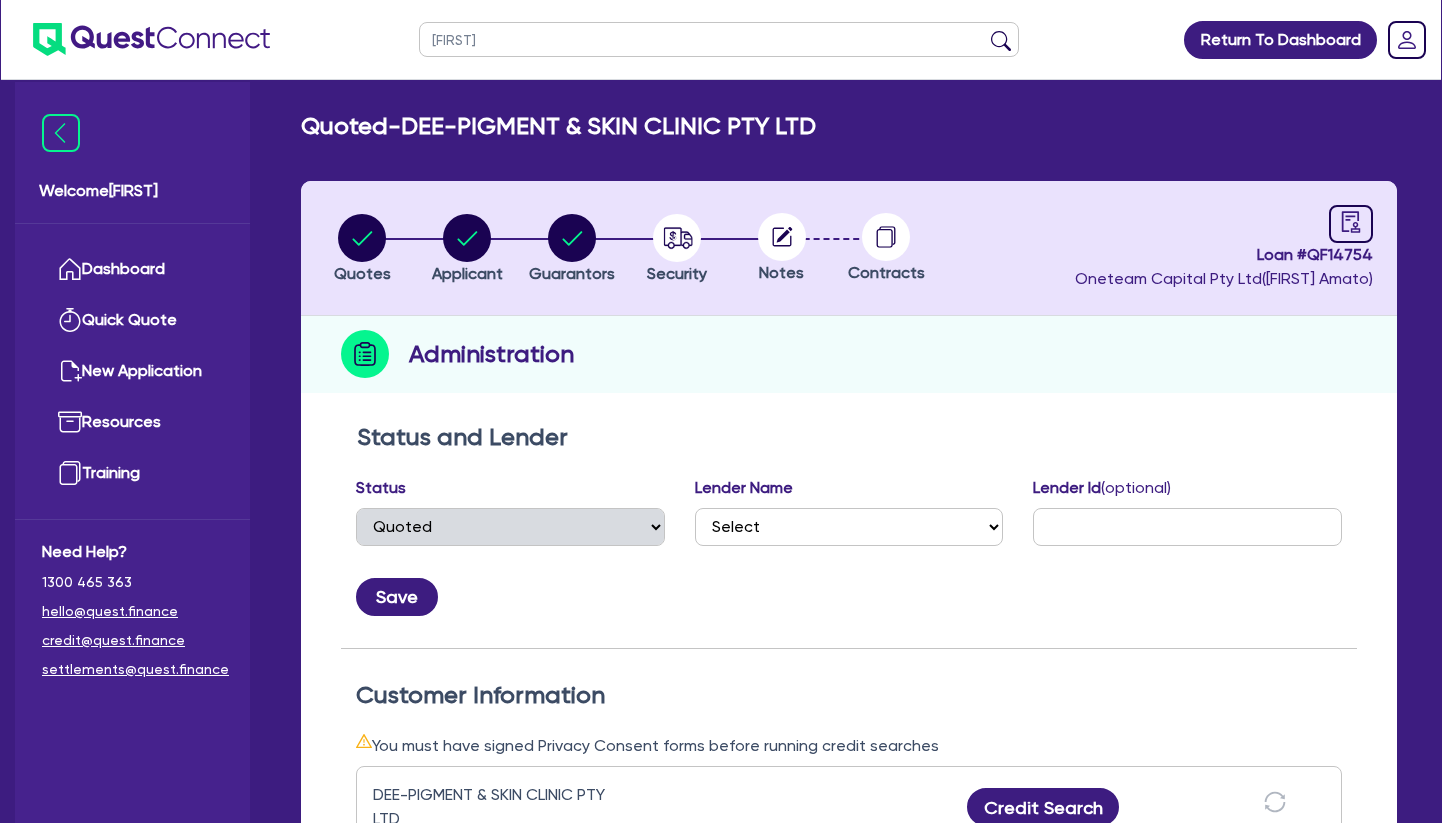 type on "[FIRST]" 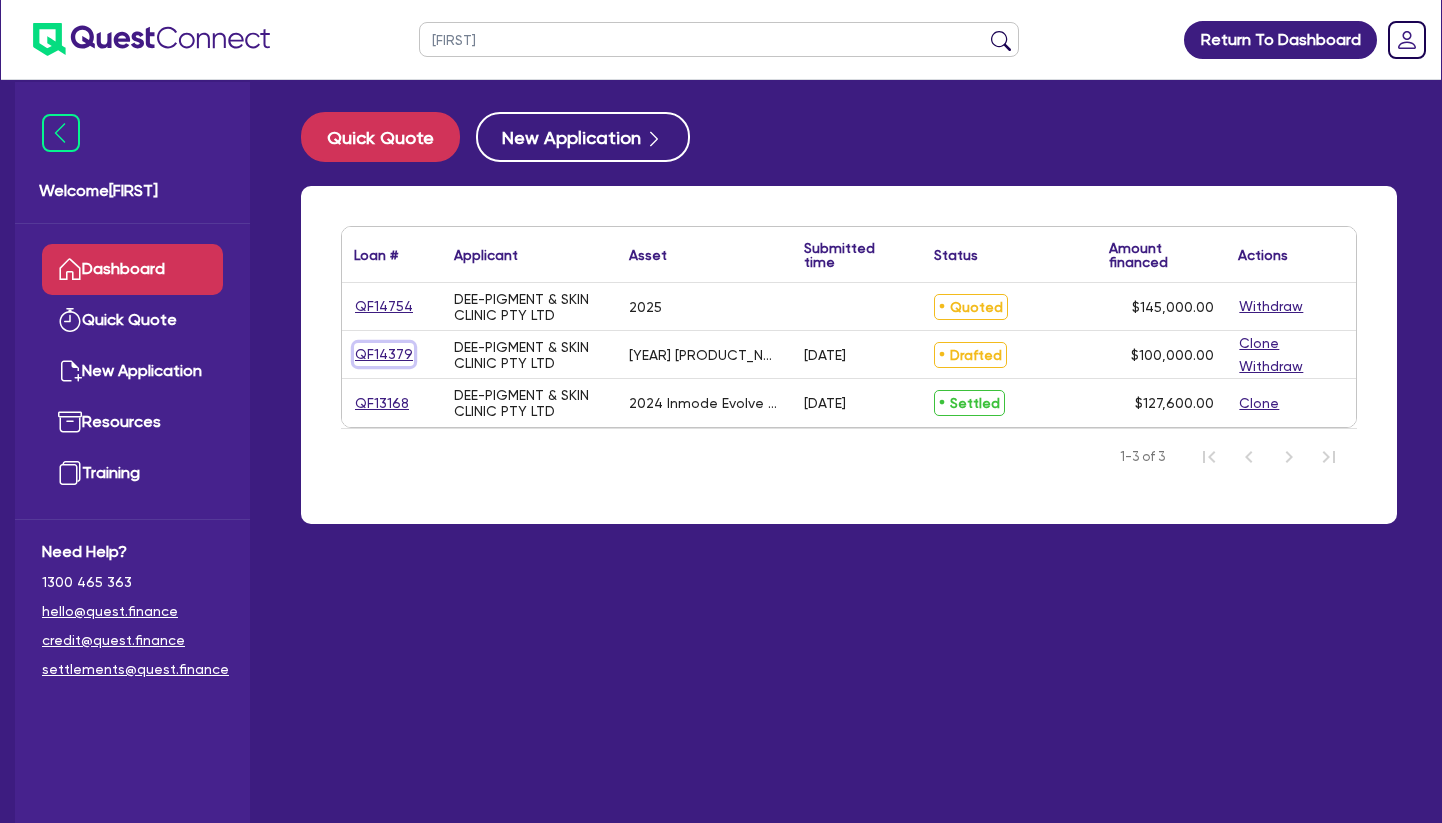 click on "QF14379" at bounding box center (384, 354) 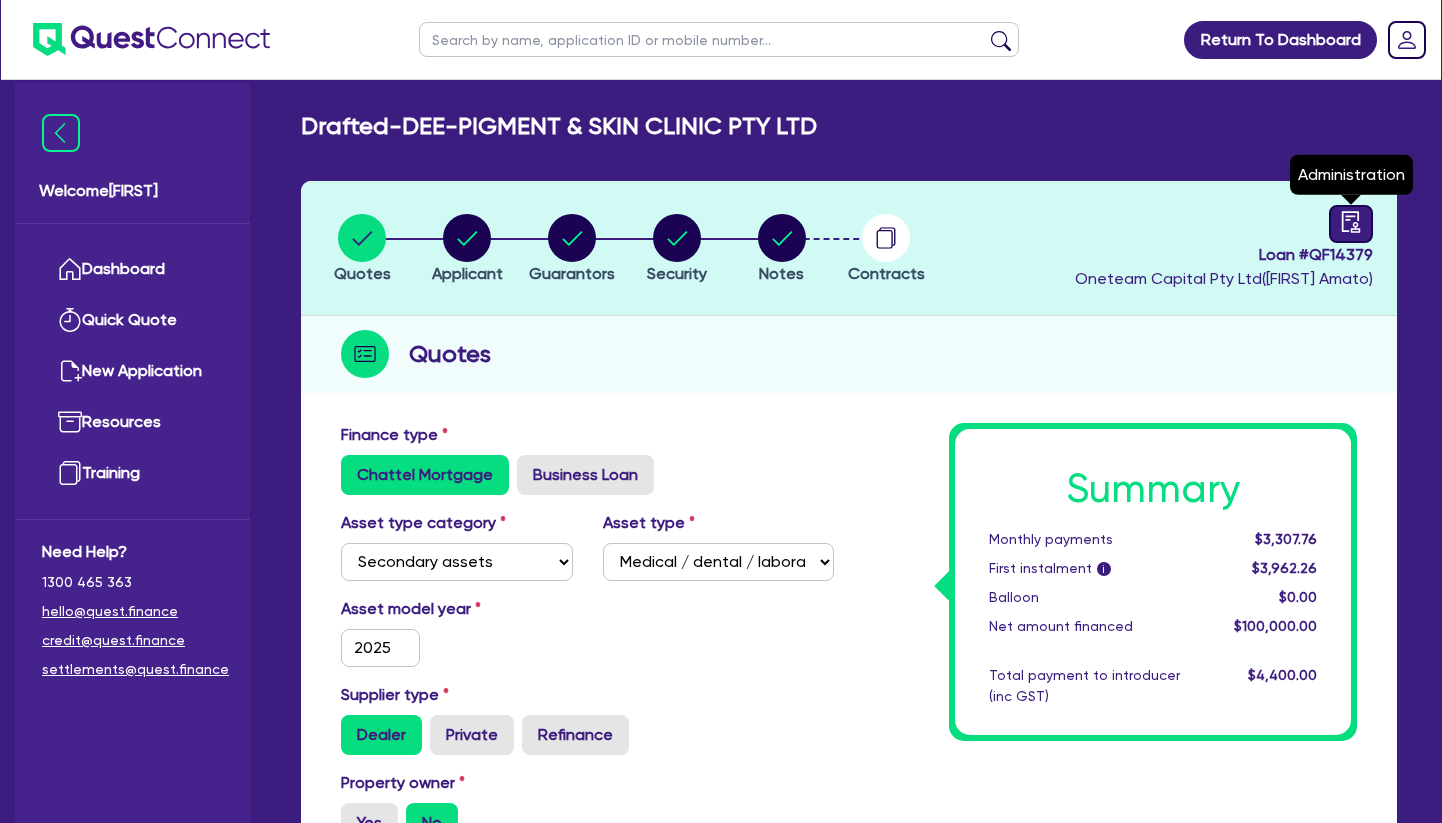 click 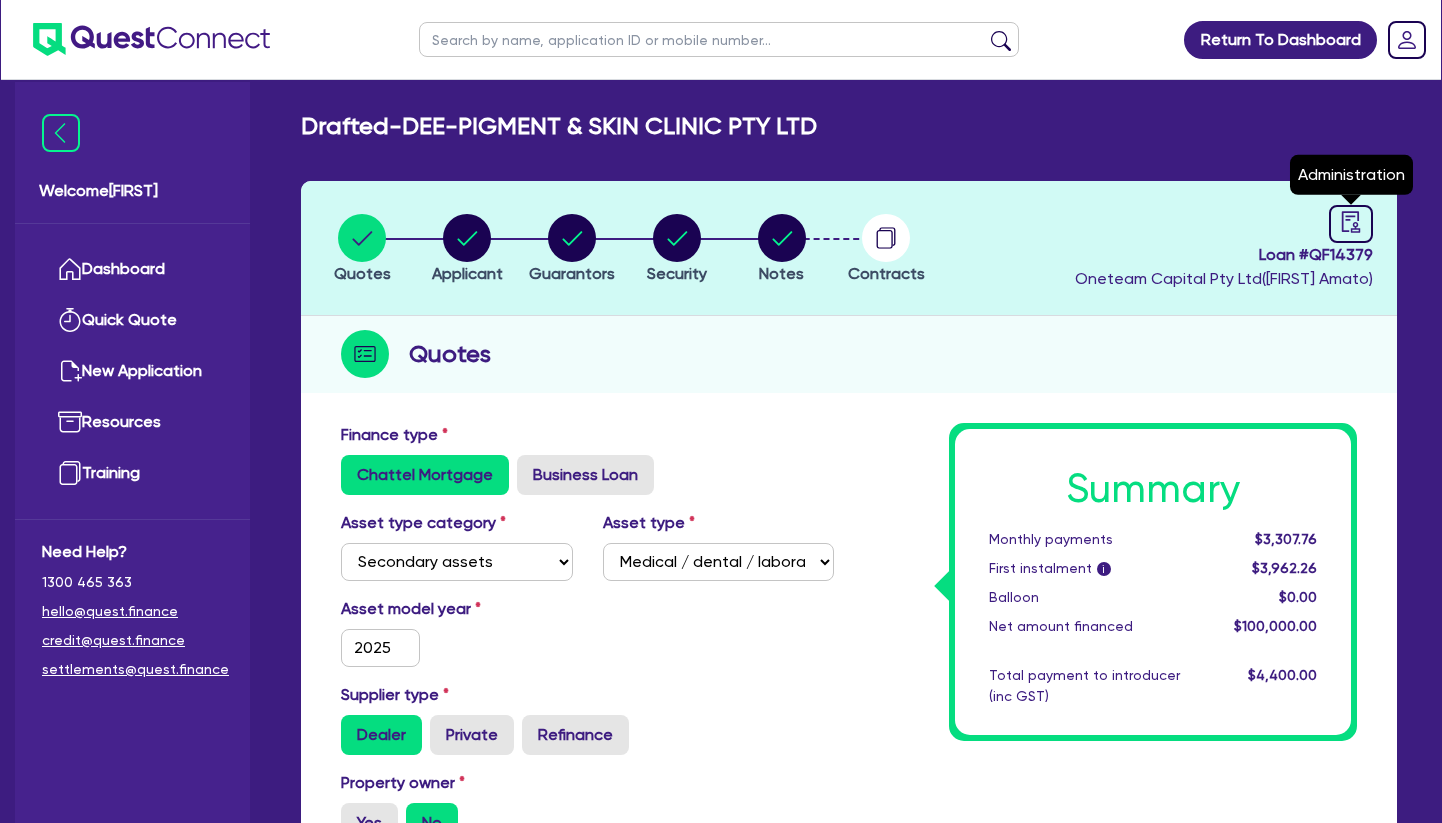 select on "DRAFTED_AMENDED" 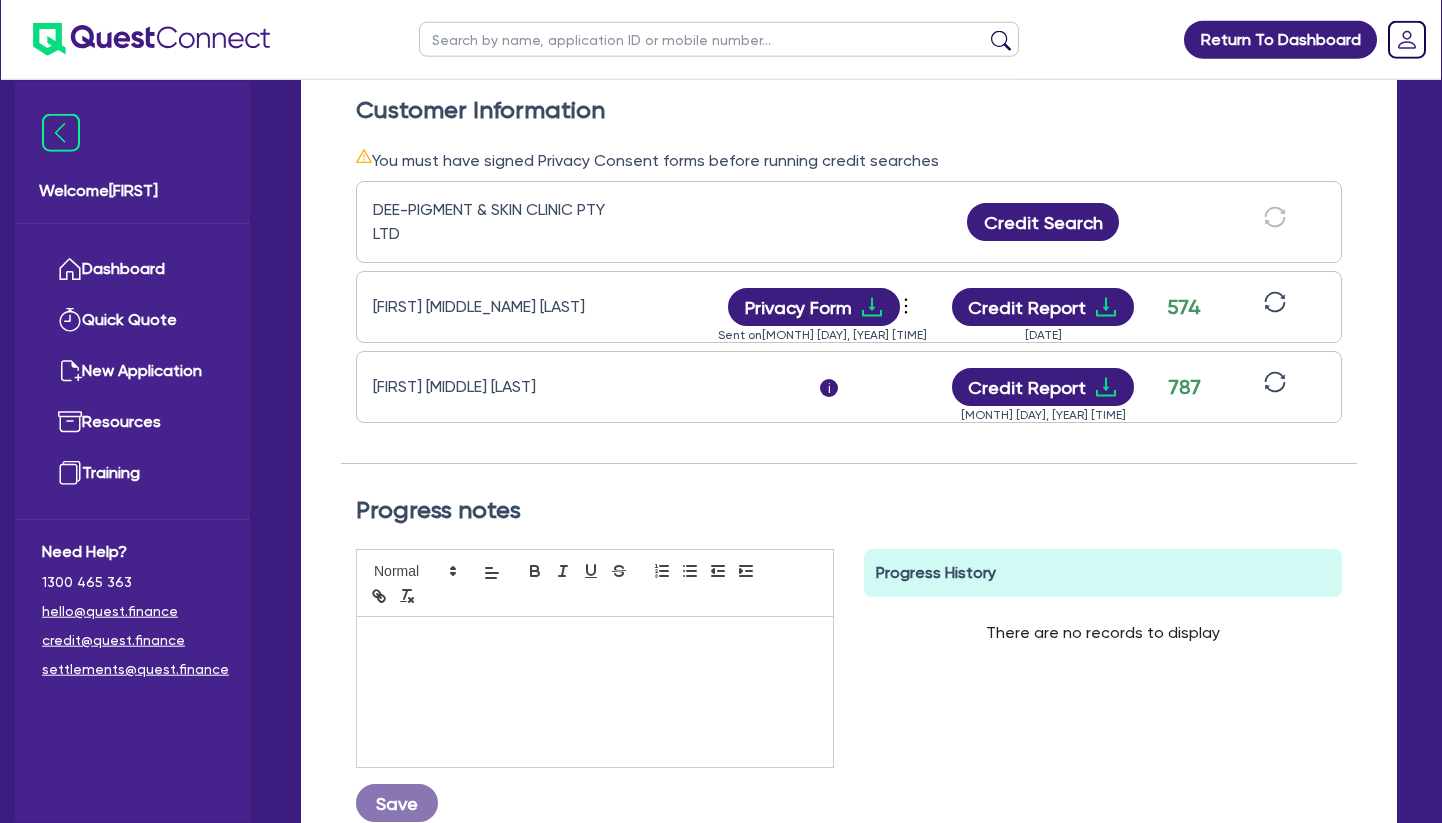 scroll, scrollTop: 612, scrollLeft: 0, axis: vertical 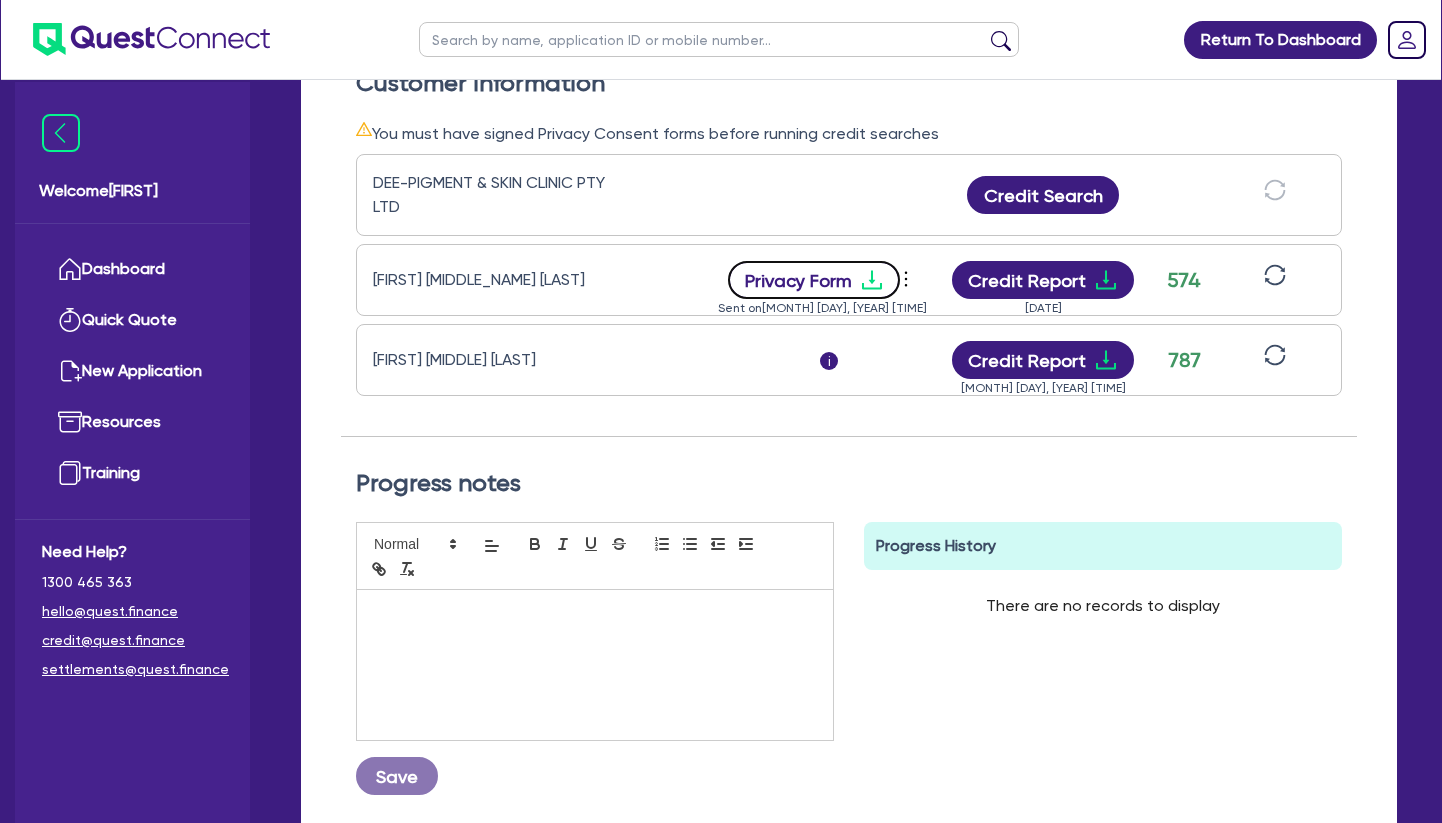 click 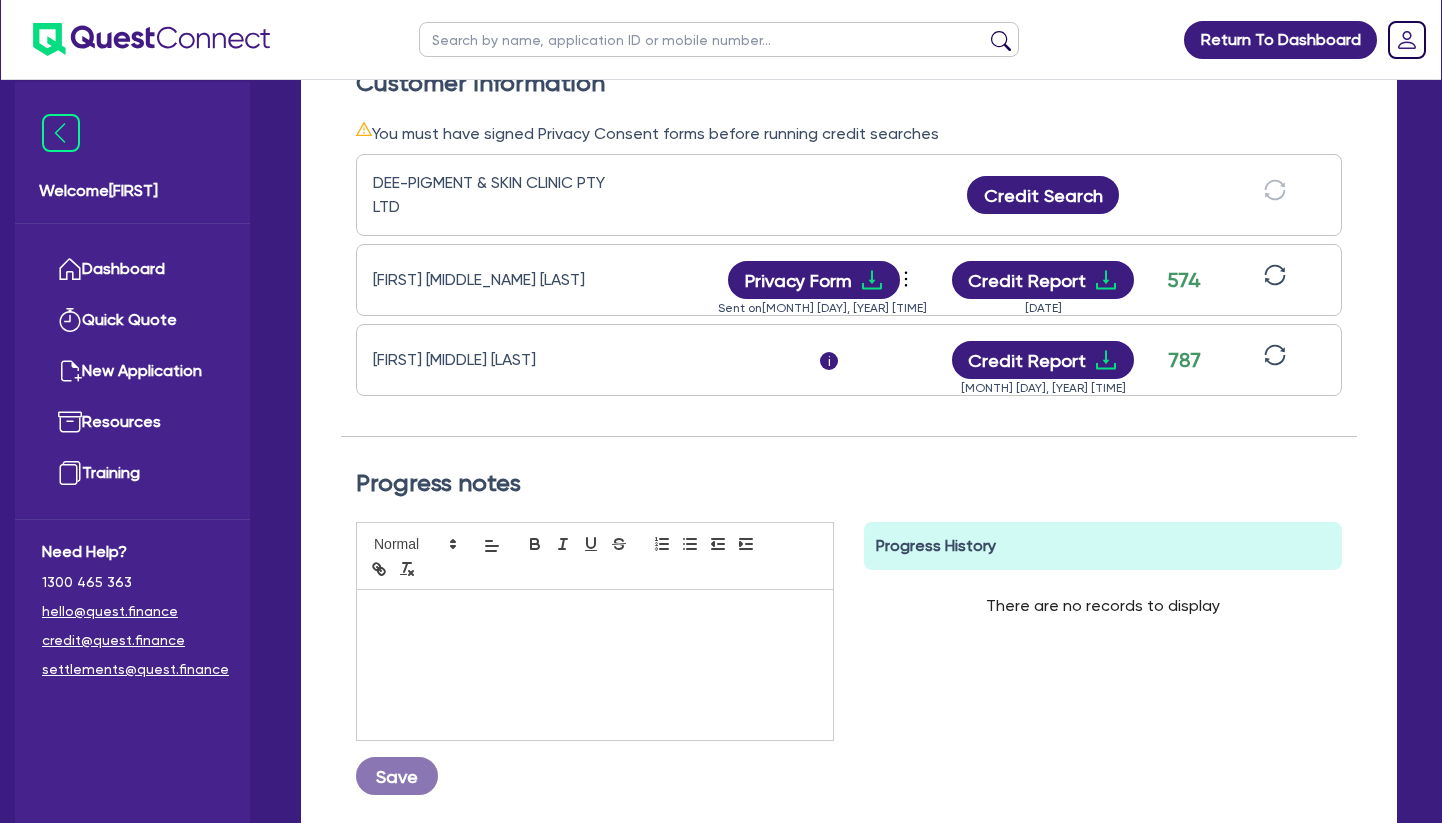 scroll, scrollTop: 0, scrollLeft: 0, axis: both 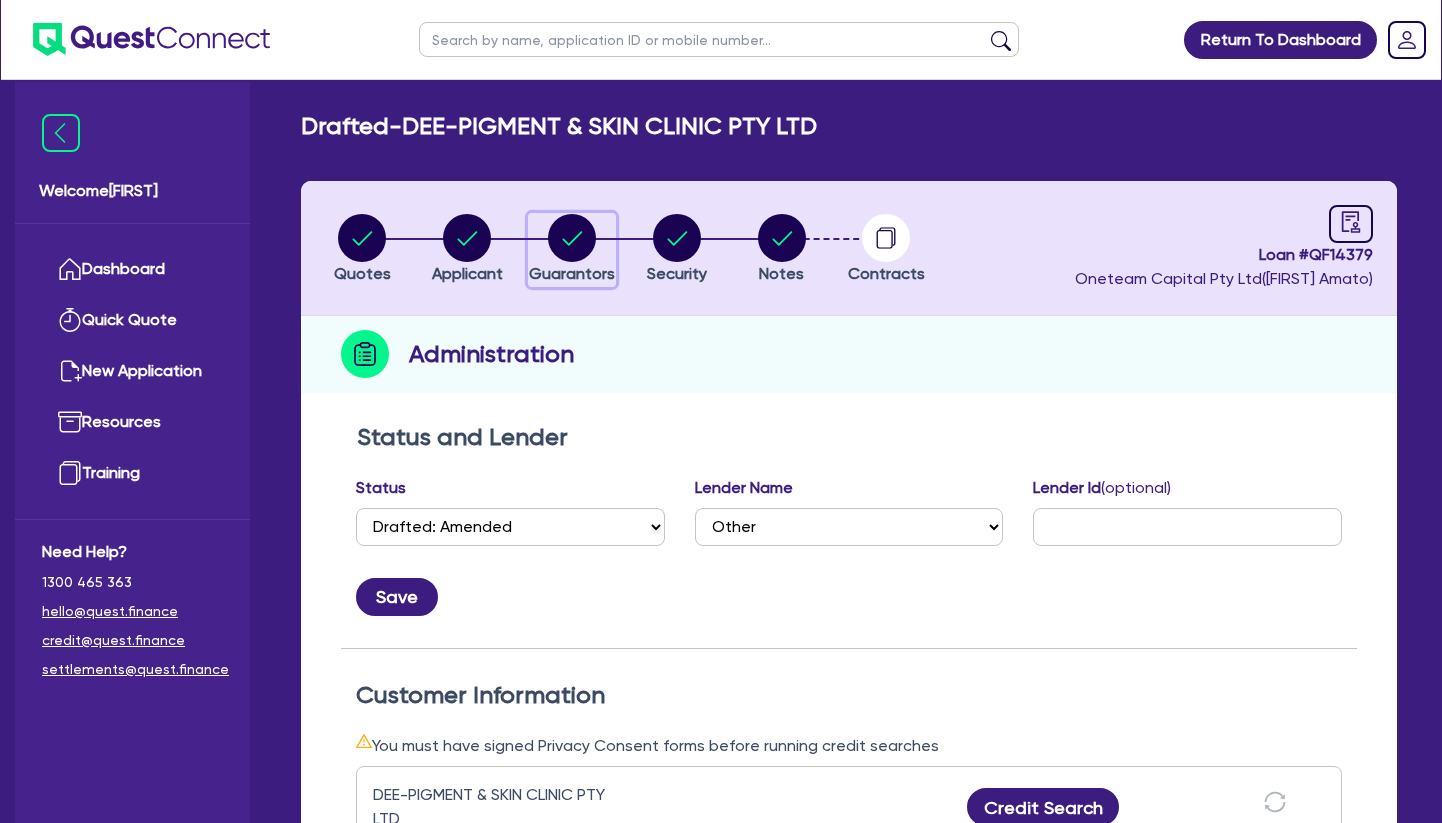 click 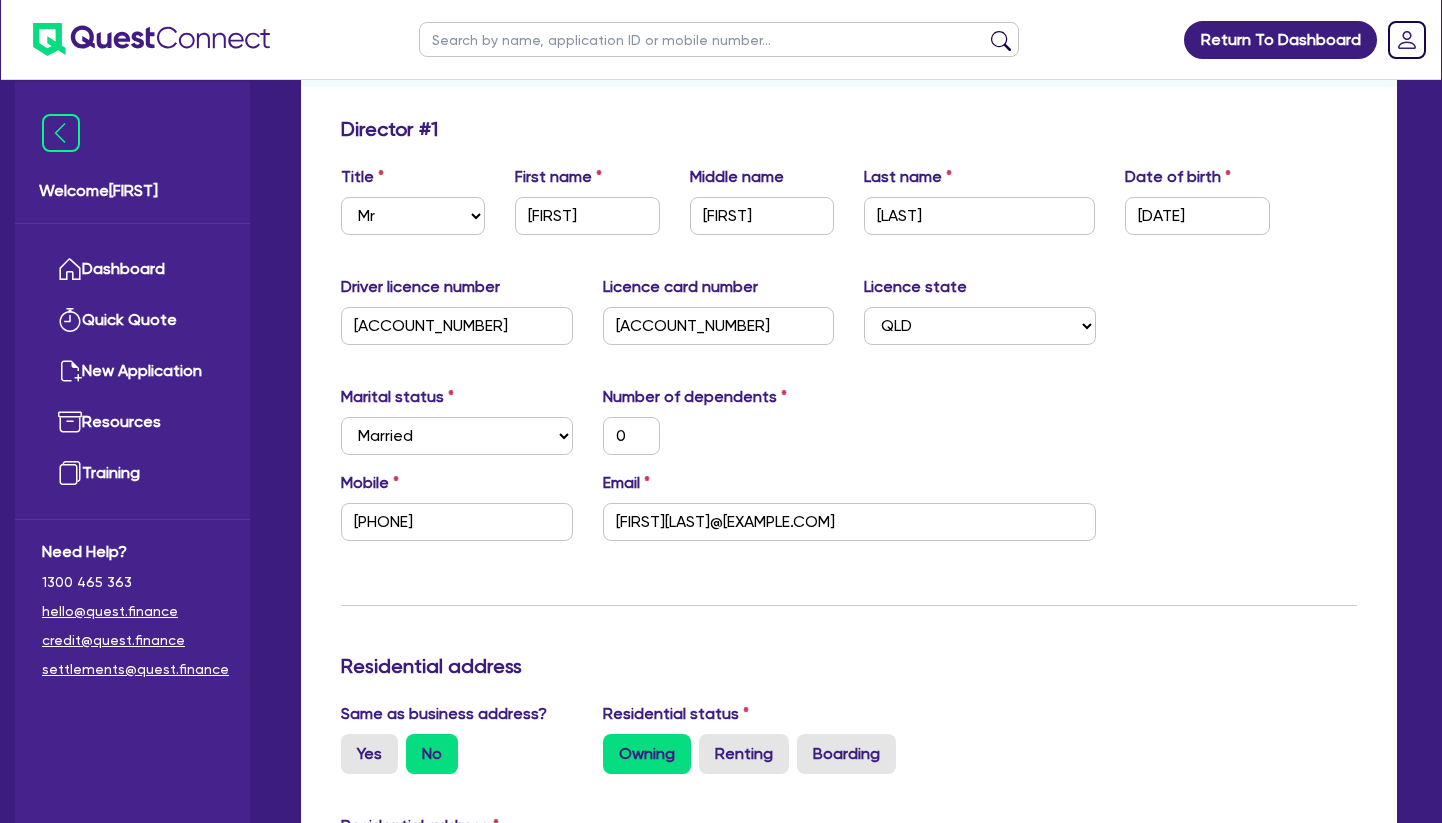 scroll, scrollTop: 0, scrollLeft: 0, axis: both 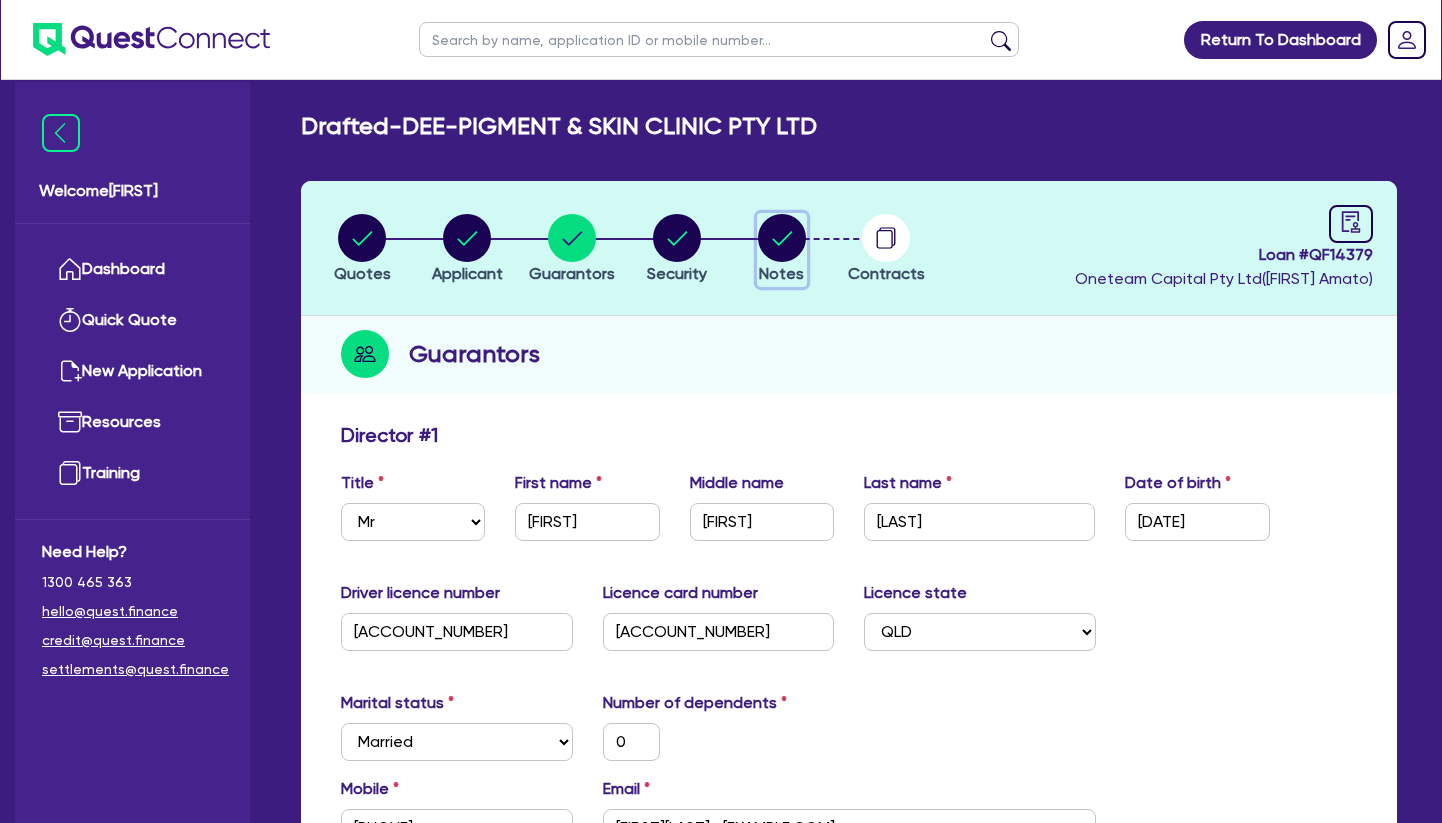 click 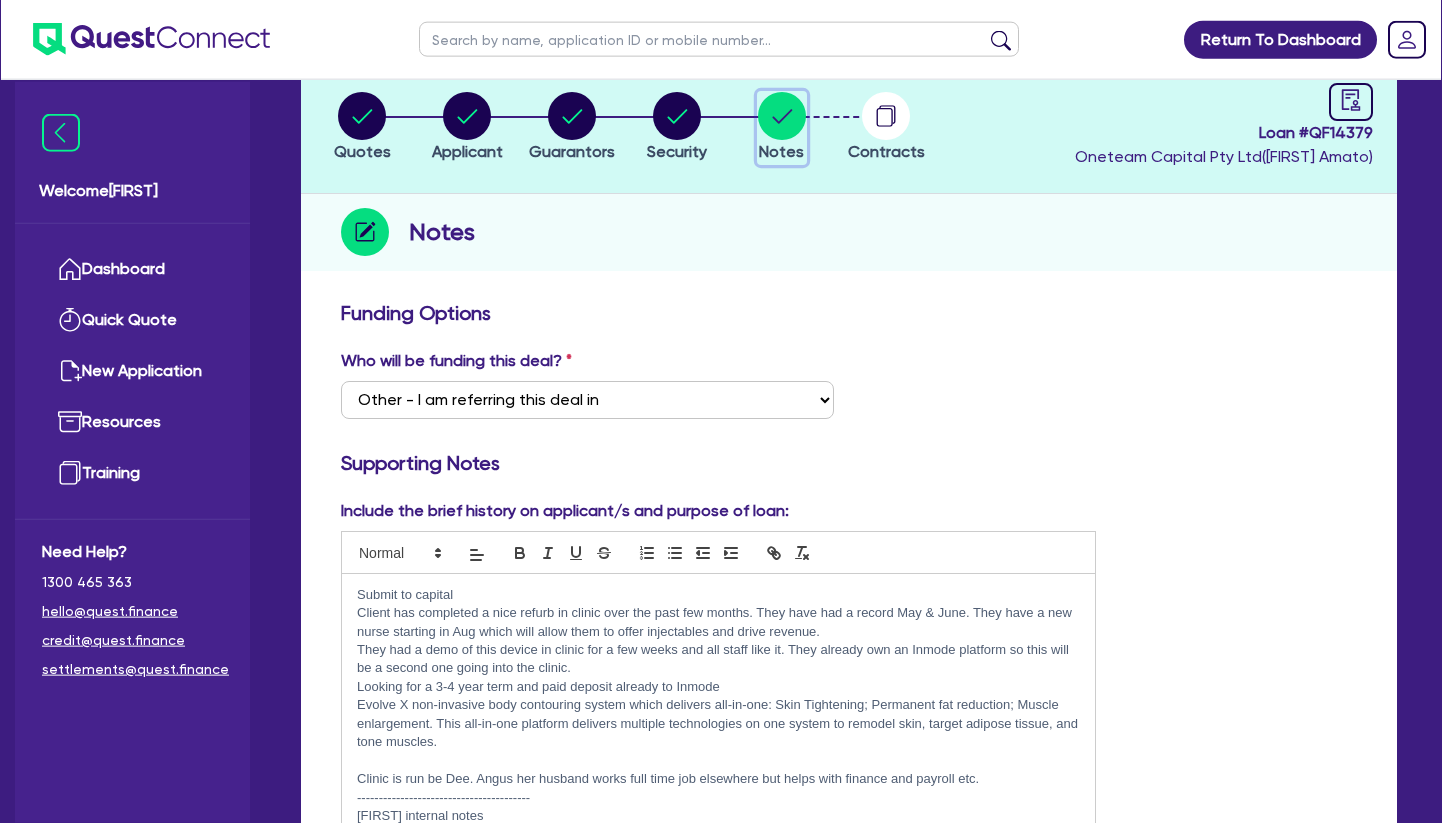 scroll, scrollTop: 204, scrollLeft: 0, axis: vertical 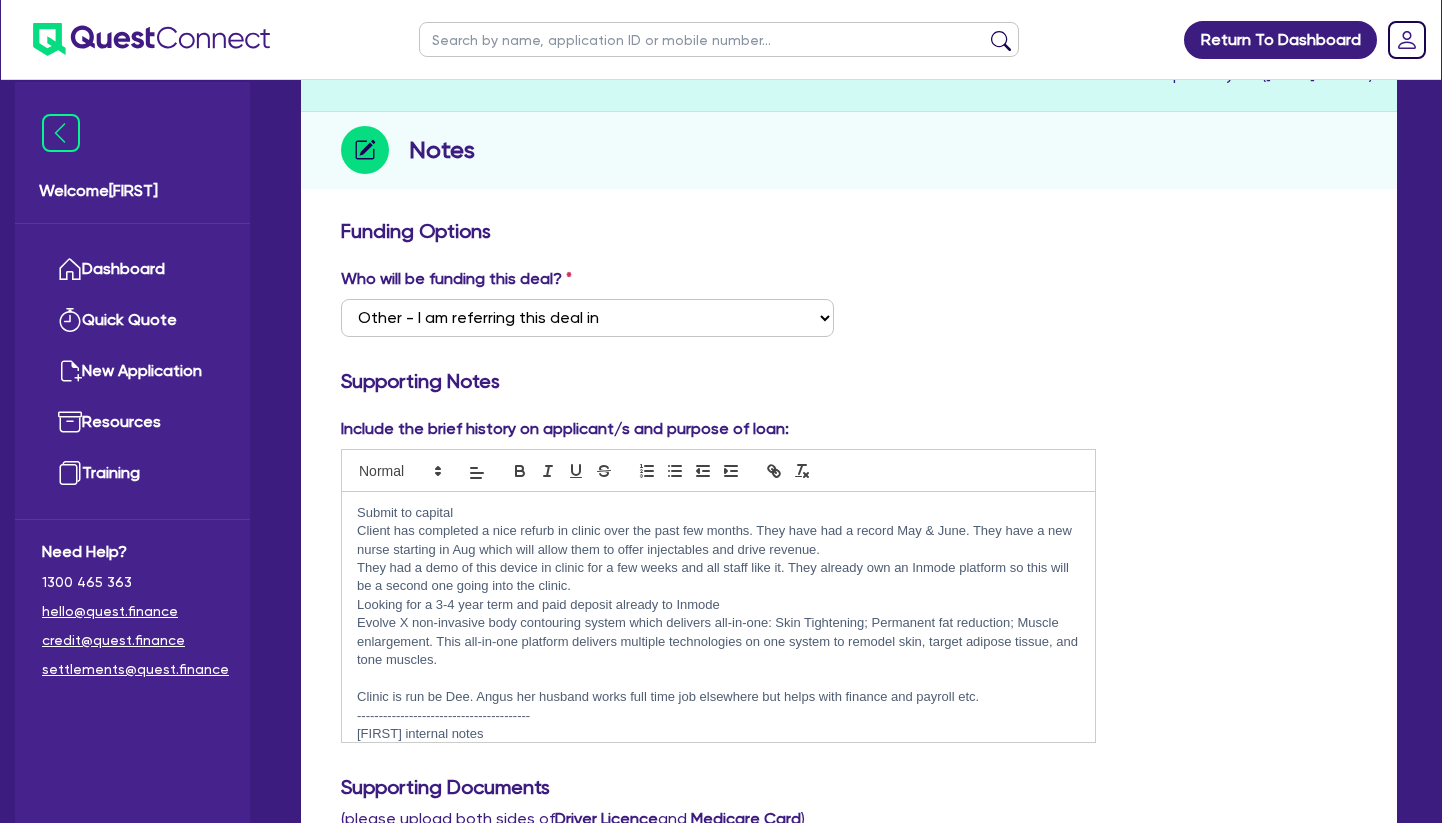 drag, startPoint x: 418, startPoint y: 530, endPoint x: 839, endPoint y: 582, distance: 424.19925 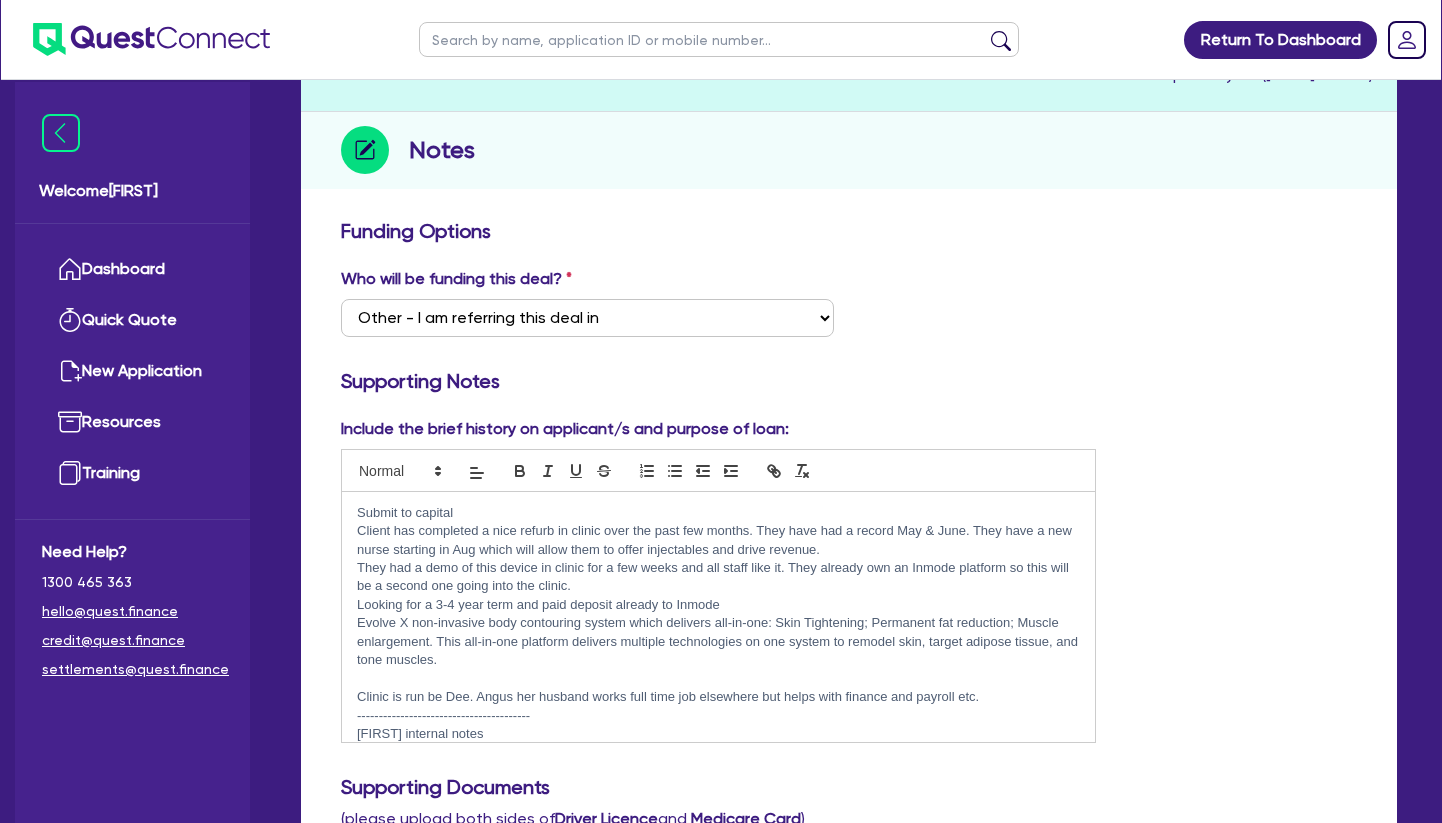 copy on "completed a nice refurb in clinic over the past few months. They have had a record May & June. They have a new nurse starting in Aug which will allow them to offer injectables and drive revenue.  They had a demo of this device in clinic for a few weeks and all staff like it. They already own an Inmode platform so this will be a second one going into the clinic." 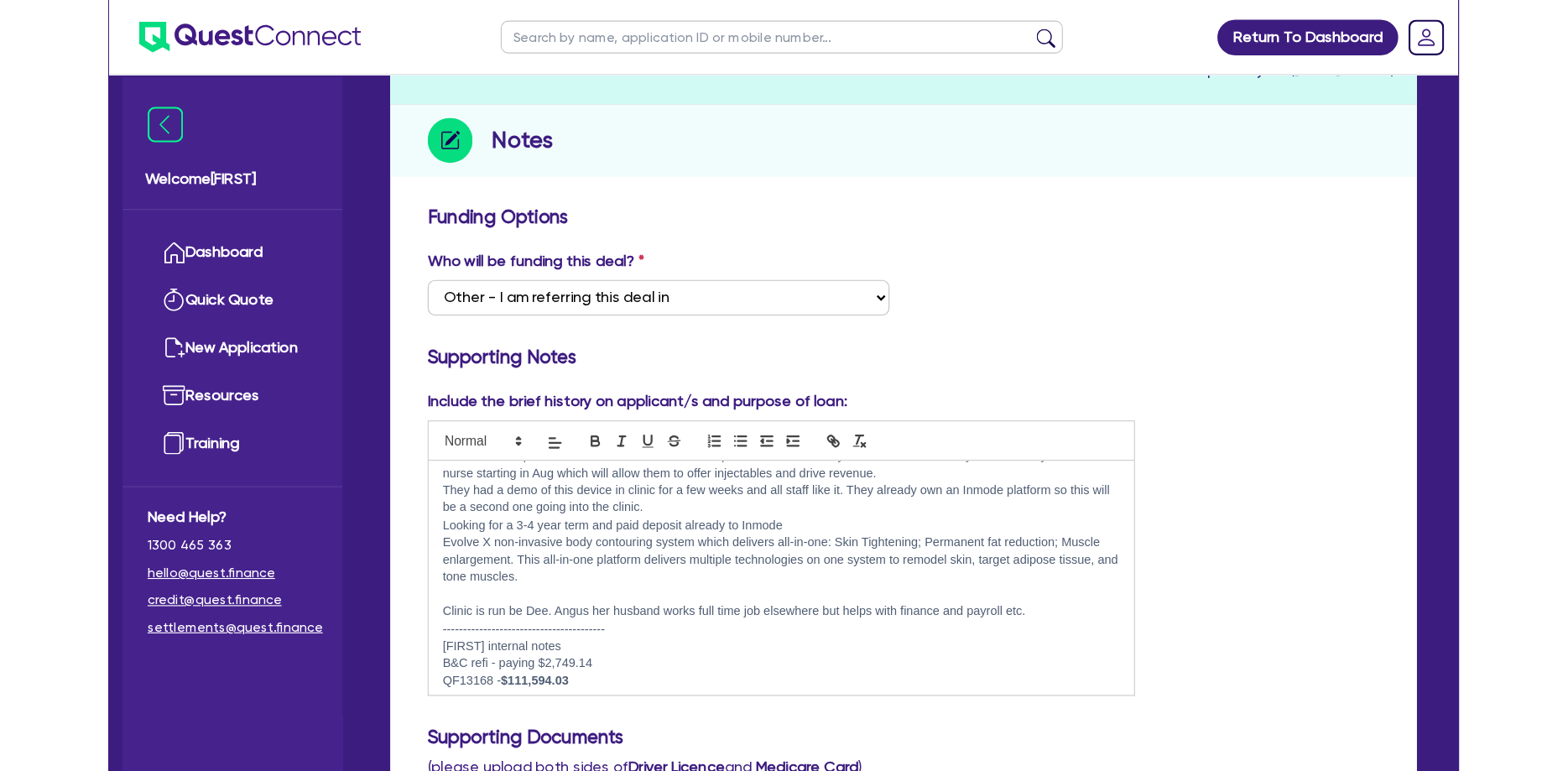 scroll, scrollTop: 0, scrollLeft: 0, axis: both 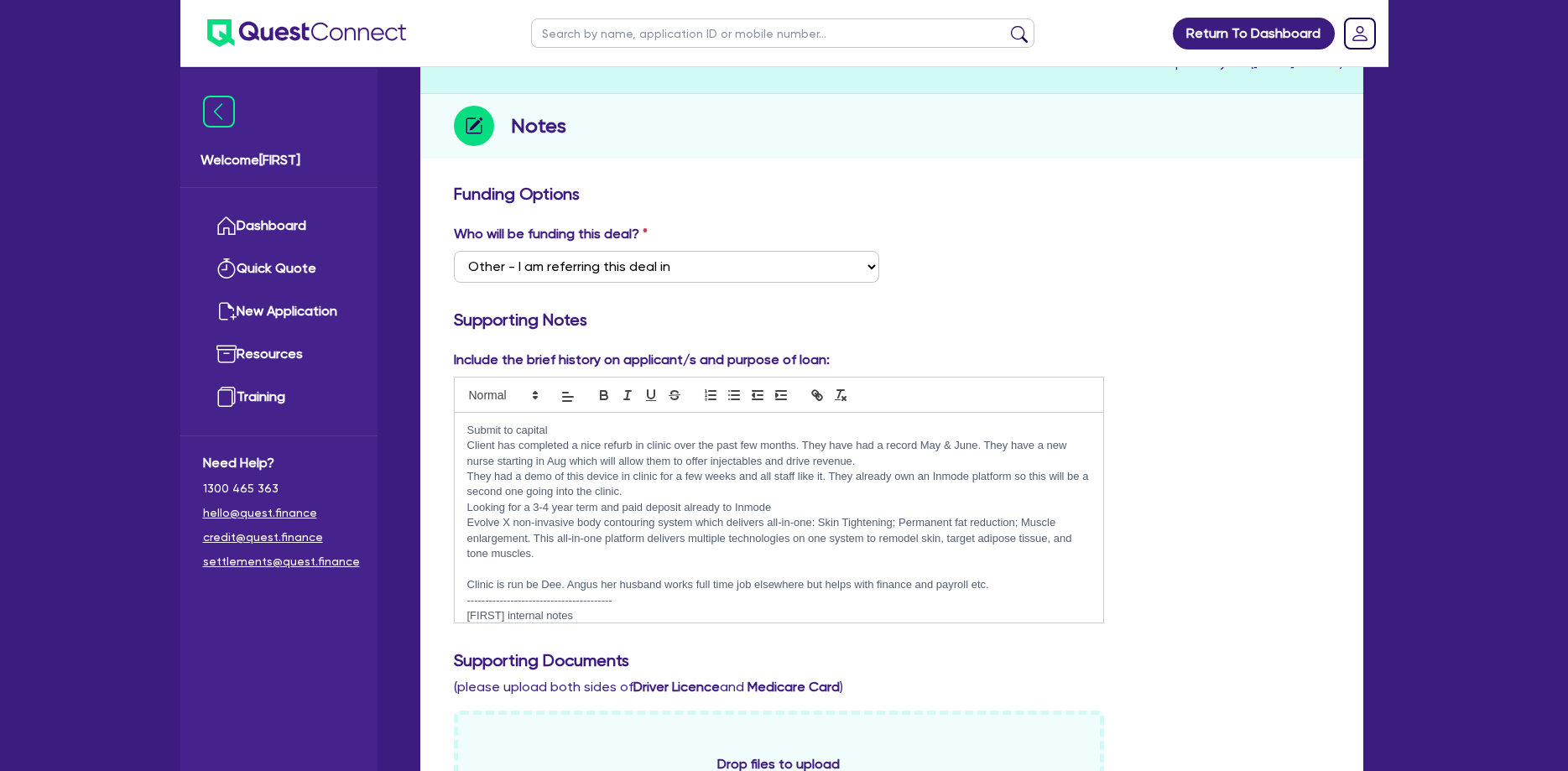click on "Funding Options" at bounding box center (892, 194) 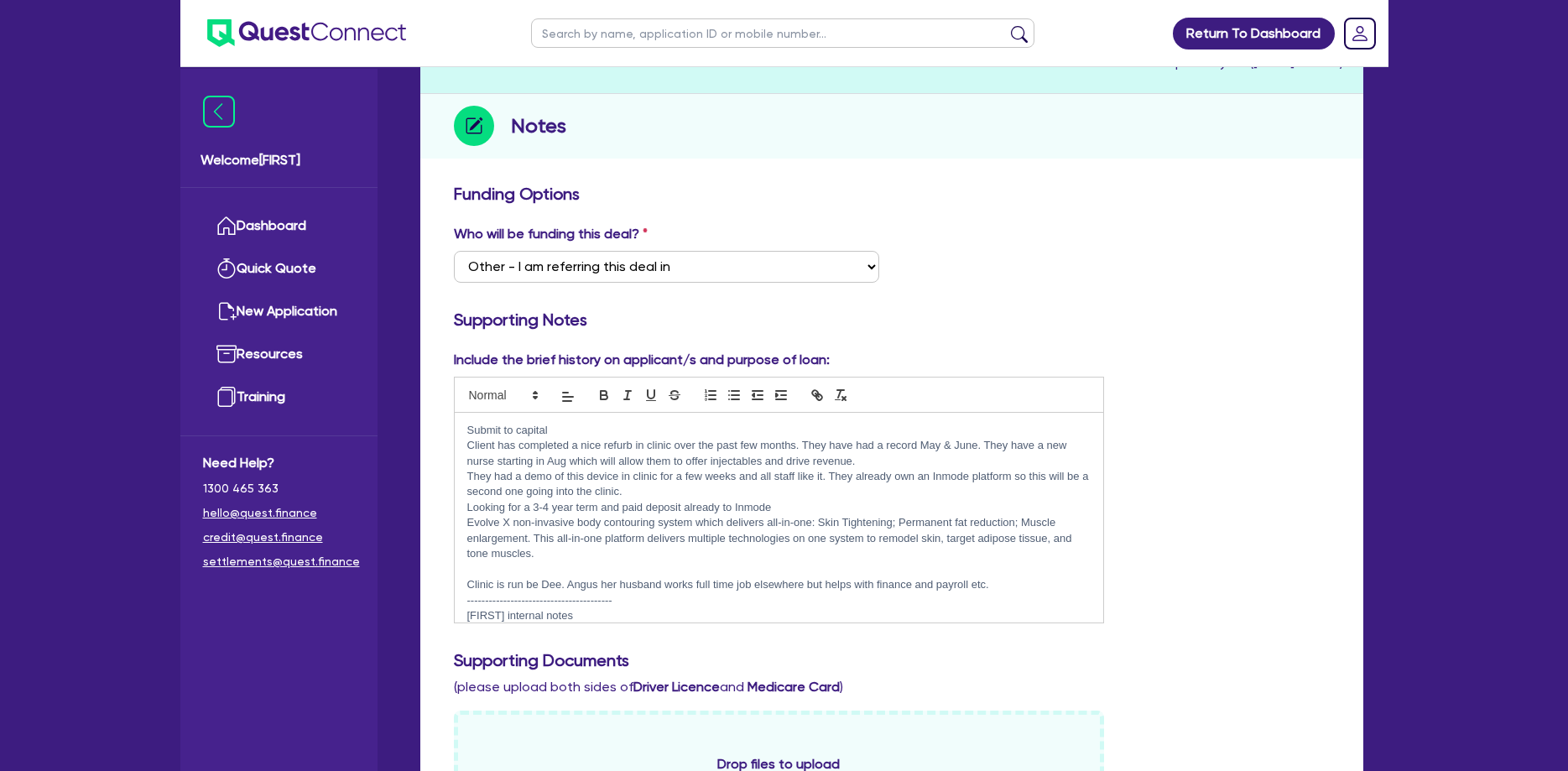 scroll, scrollTop: 0, scrollLeft: 0, axis: both 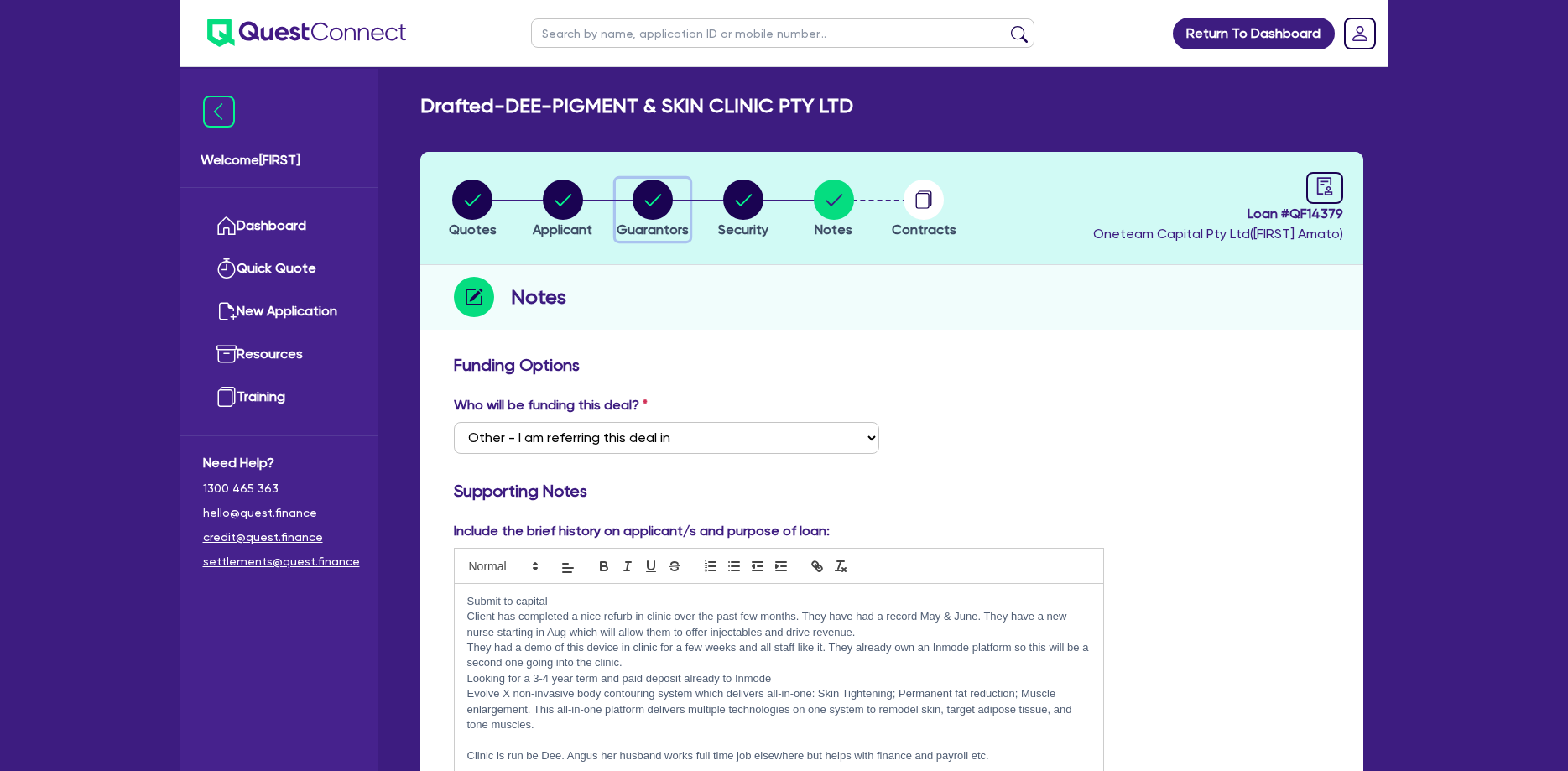 click 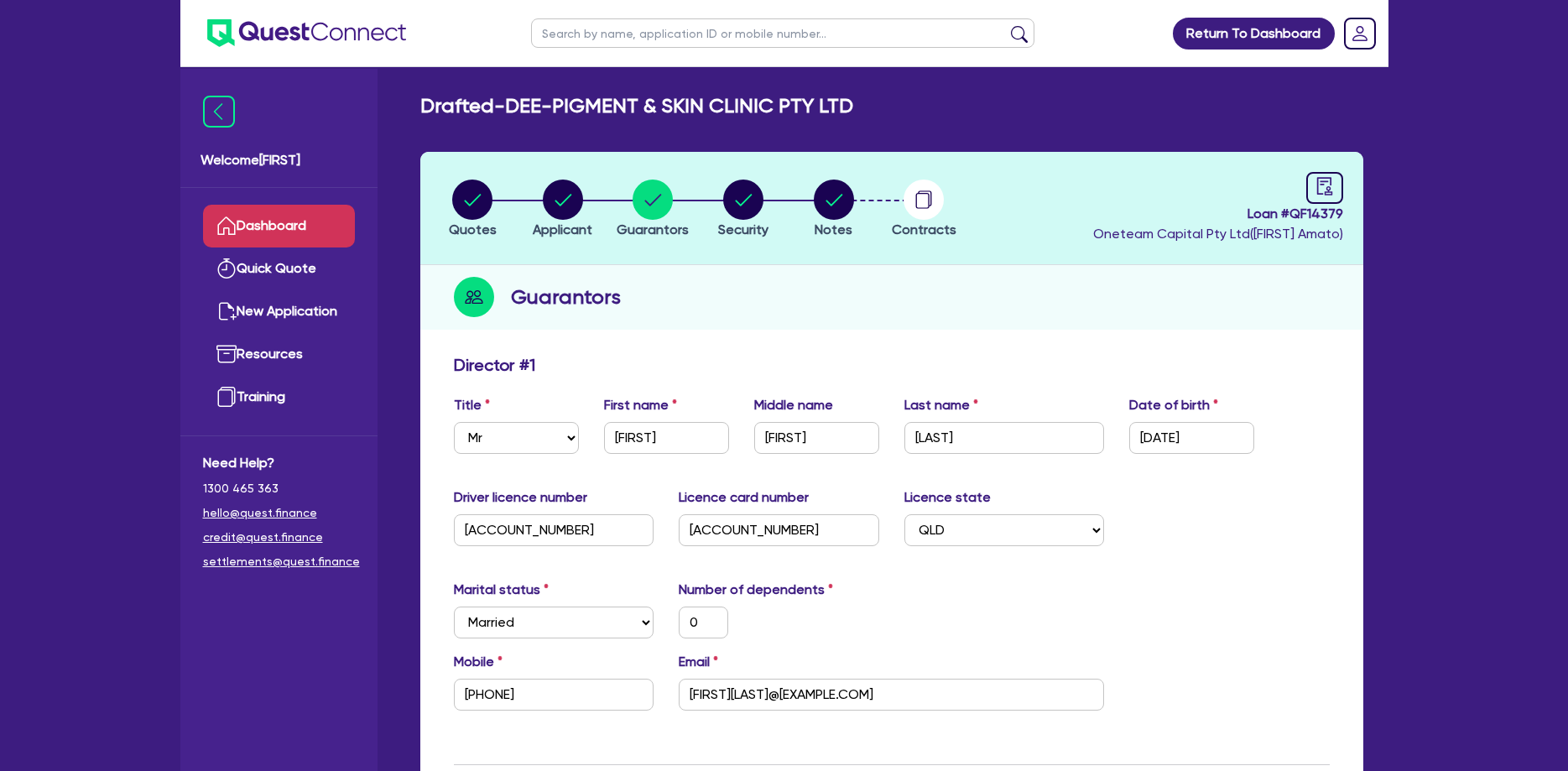 click on "Dashboard" at bounding box center (279, 226) 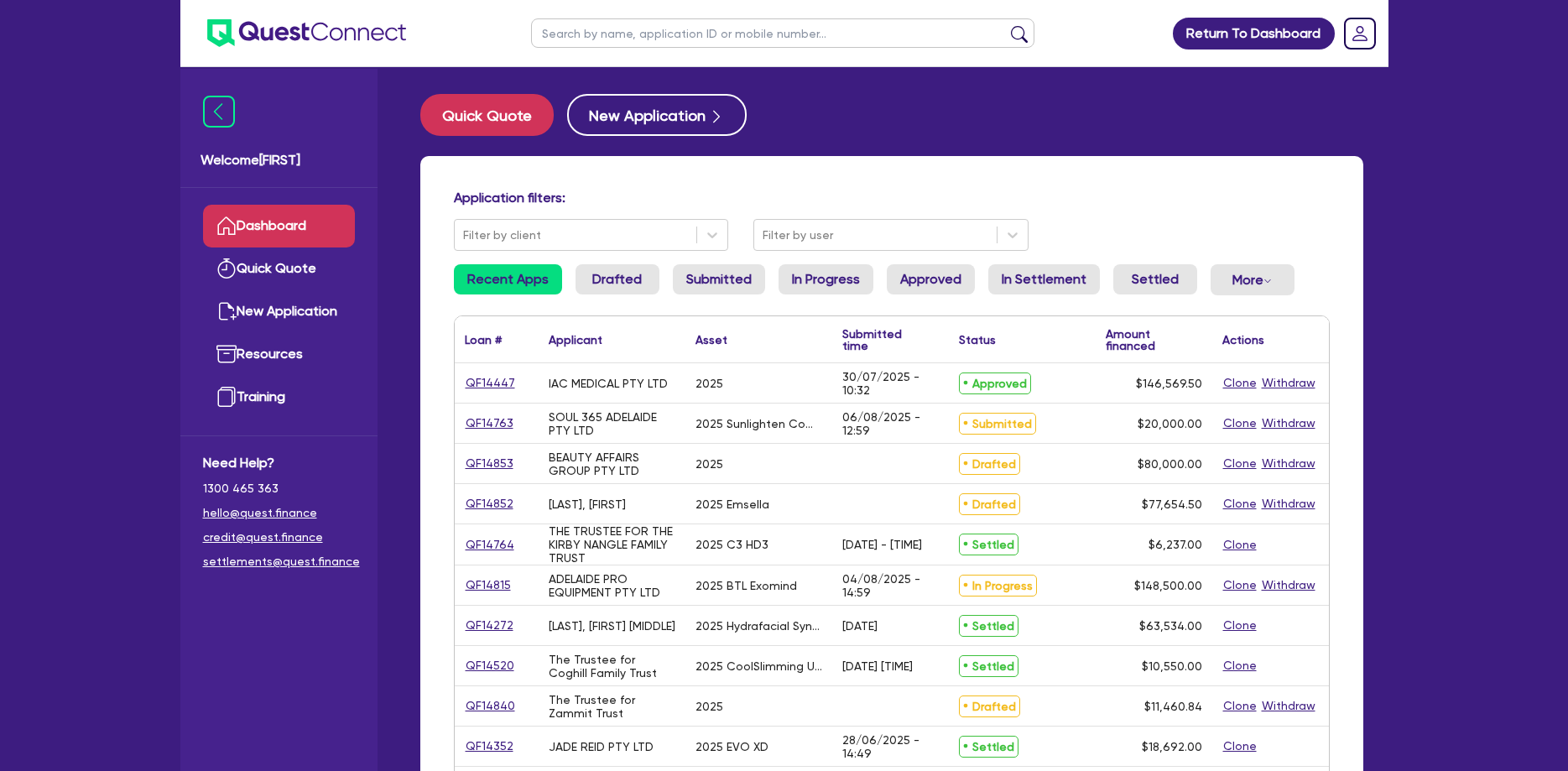 click at bounding box center (783, 33) 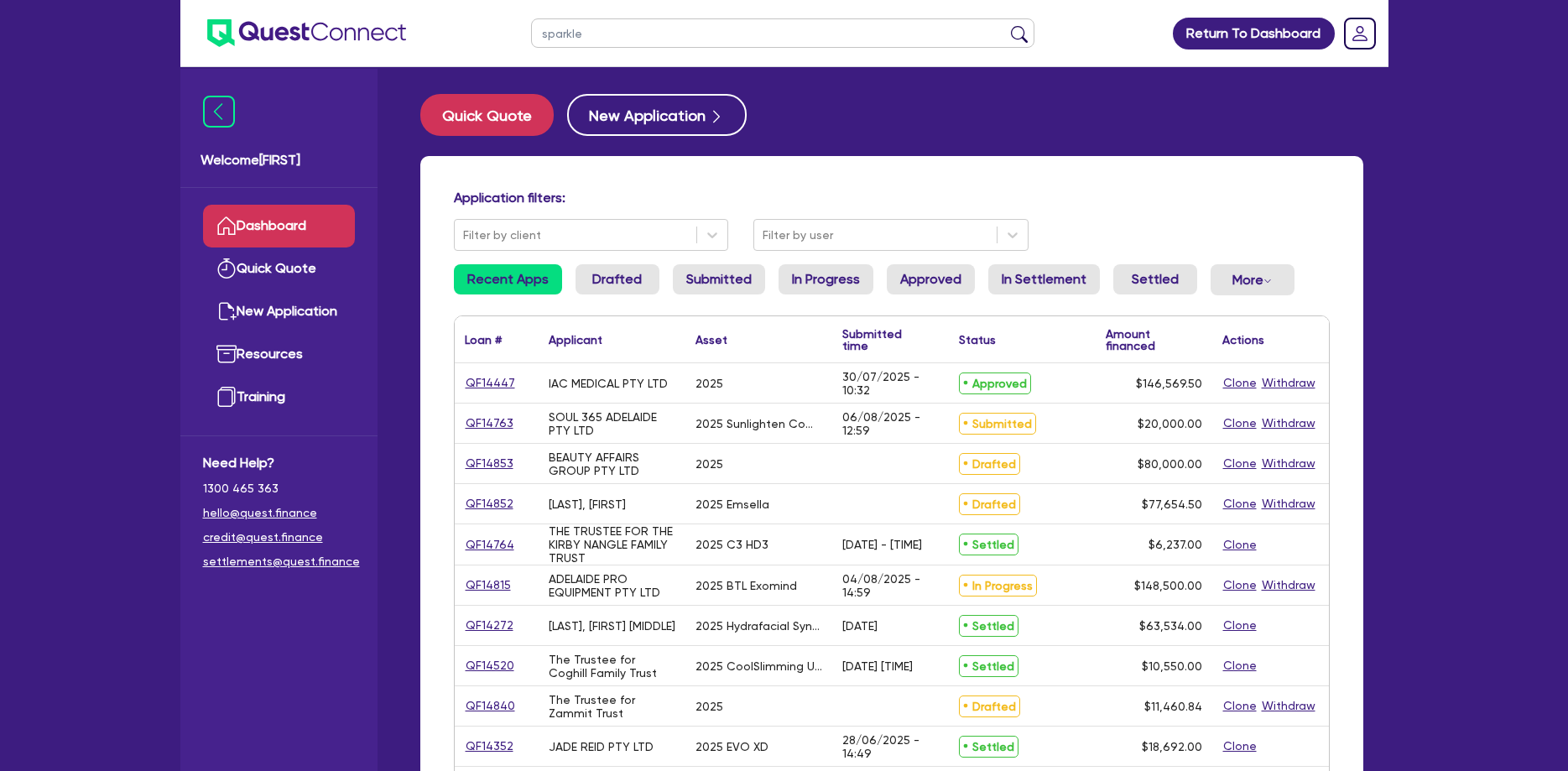 type on "sparkle" 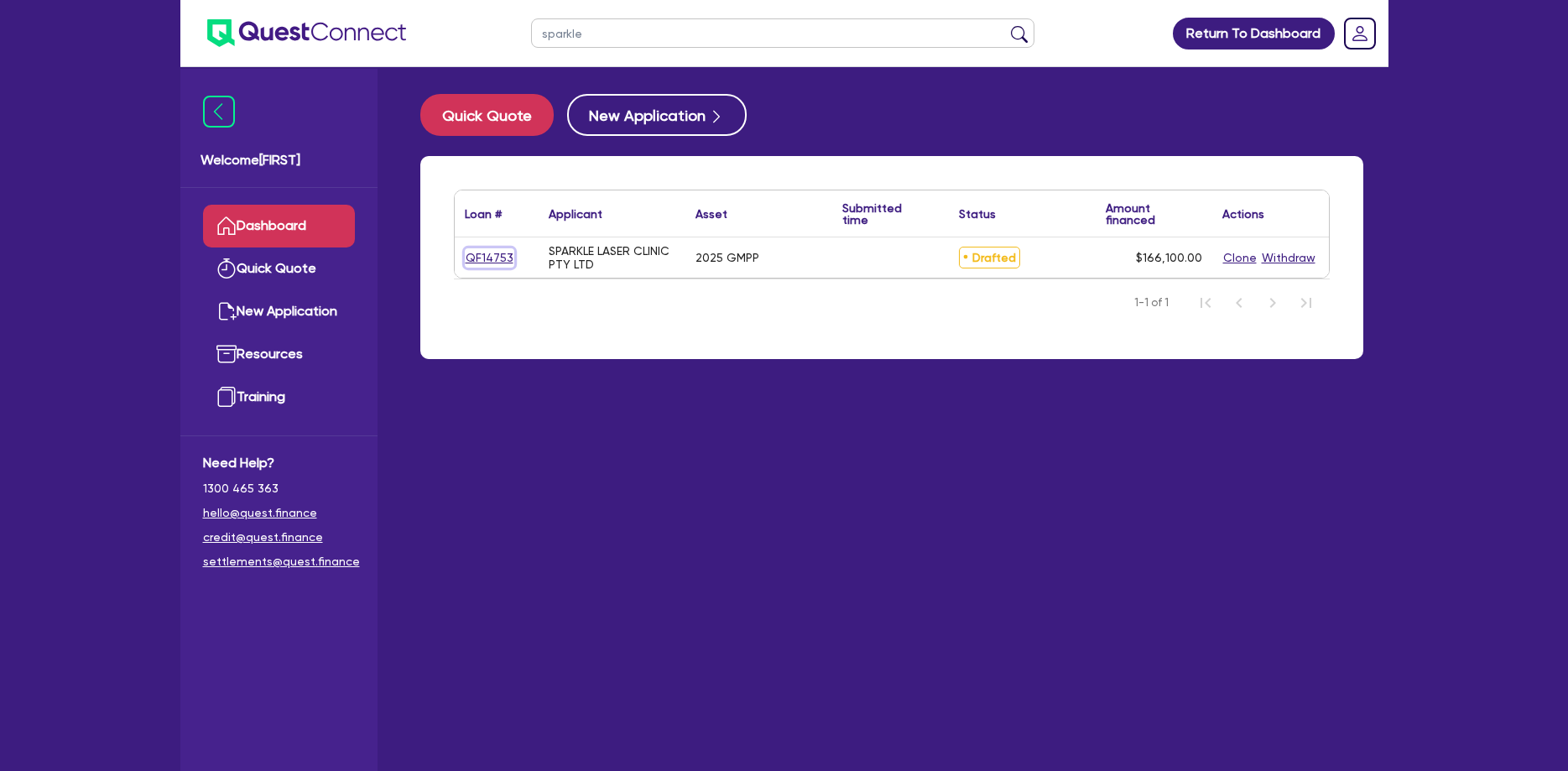 click on "QF14753" at bounding box center [489, 258] 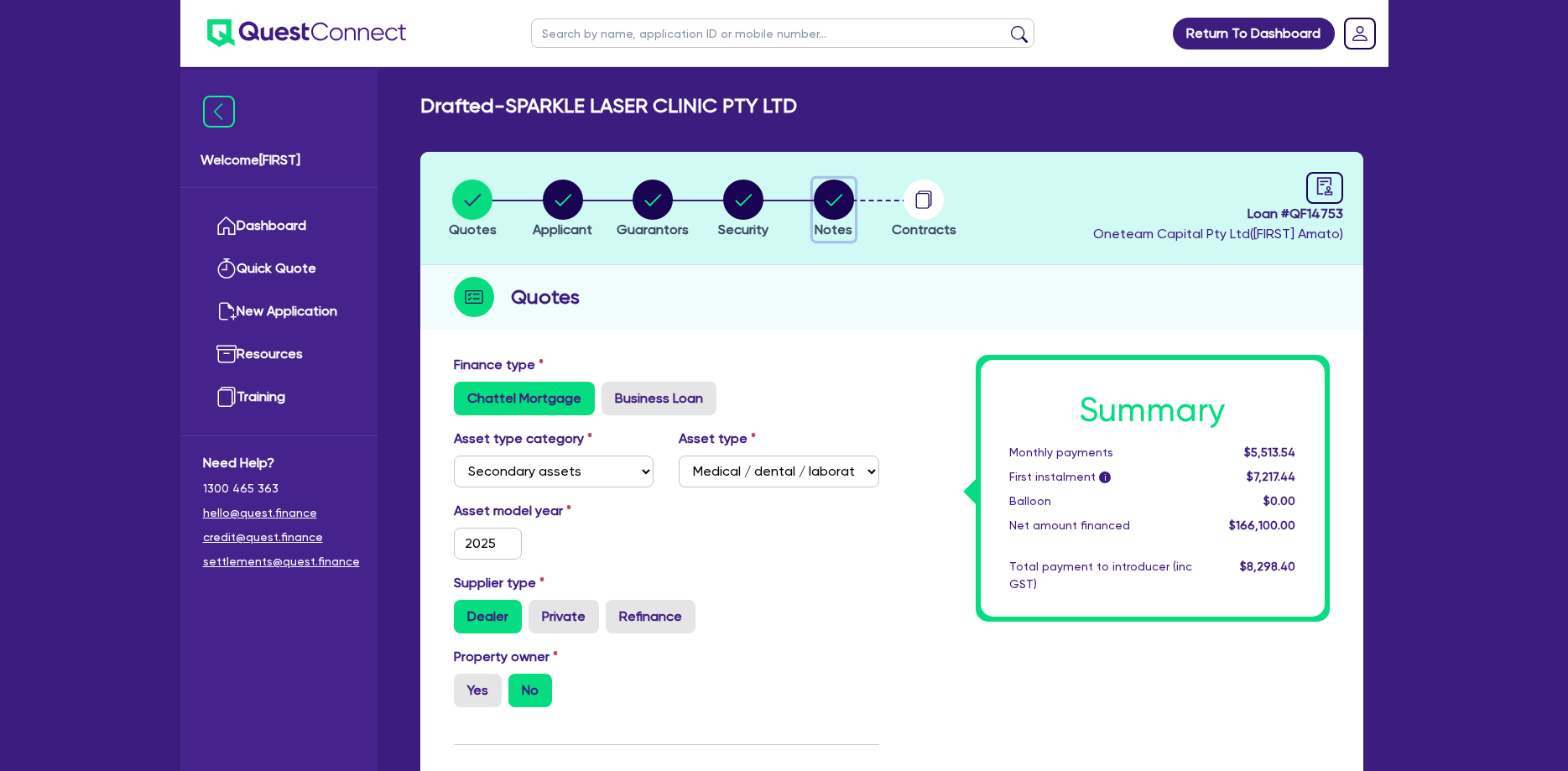 click 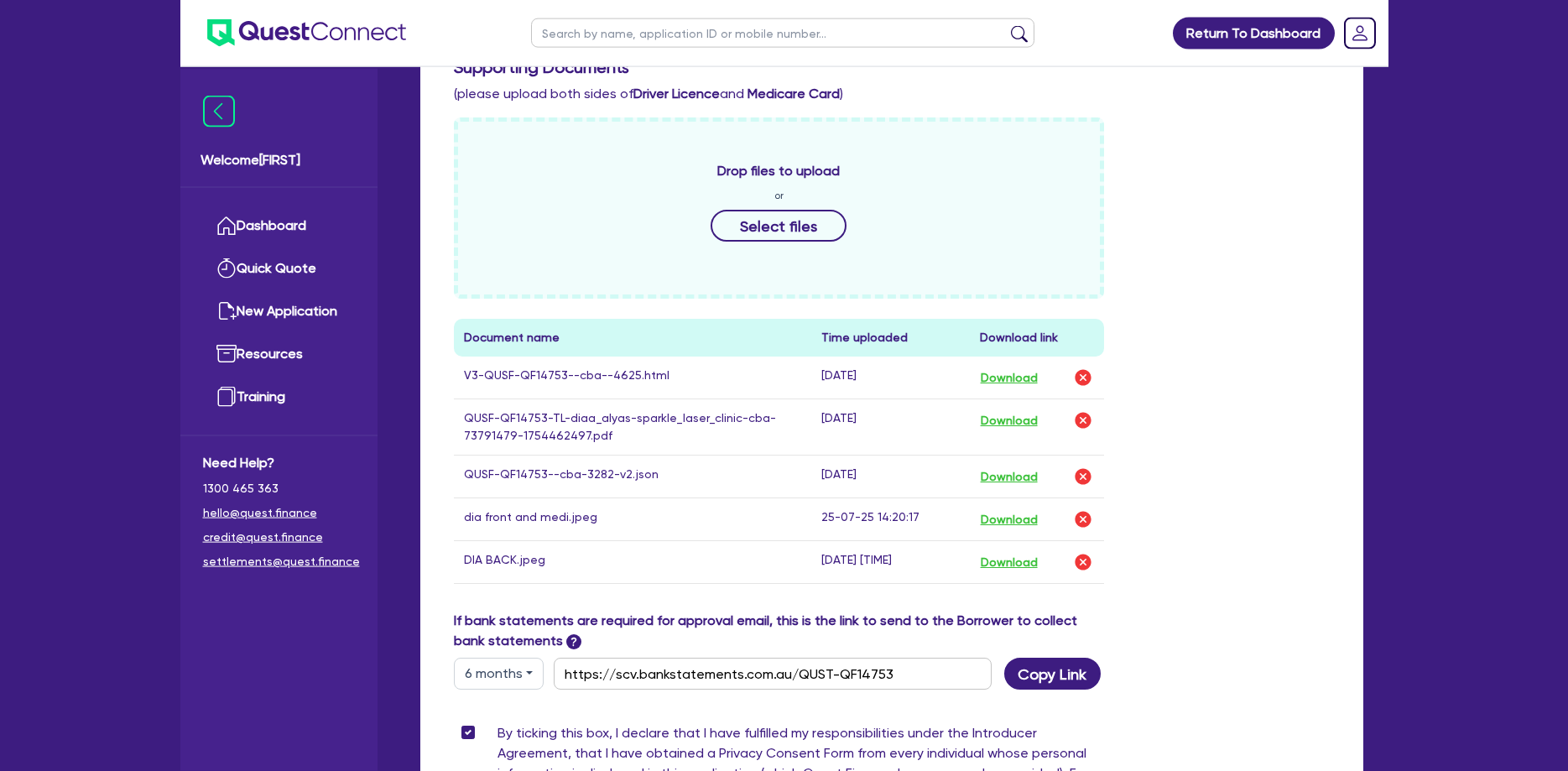 scroll, scrollTop: 770, scrollLeft: 0, axis: vertical 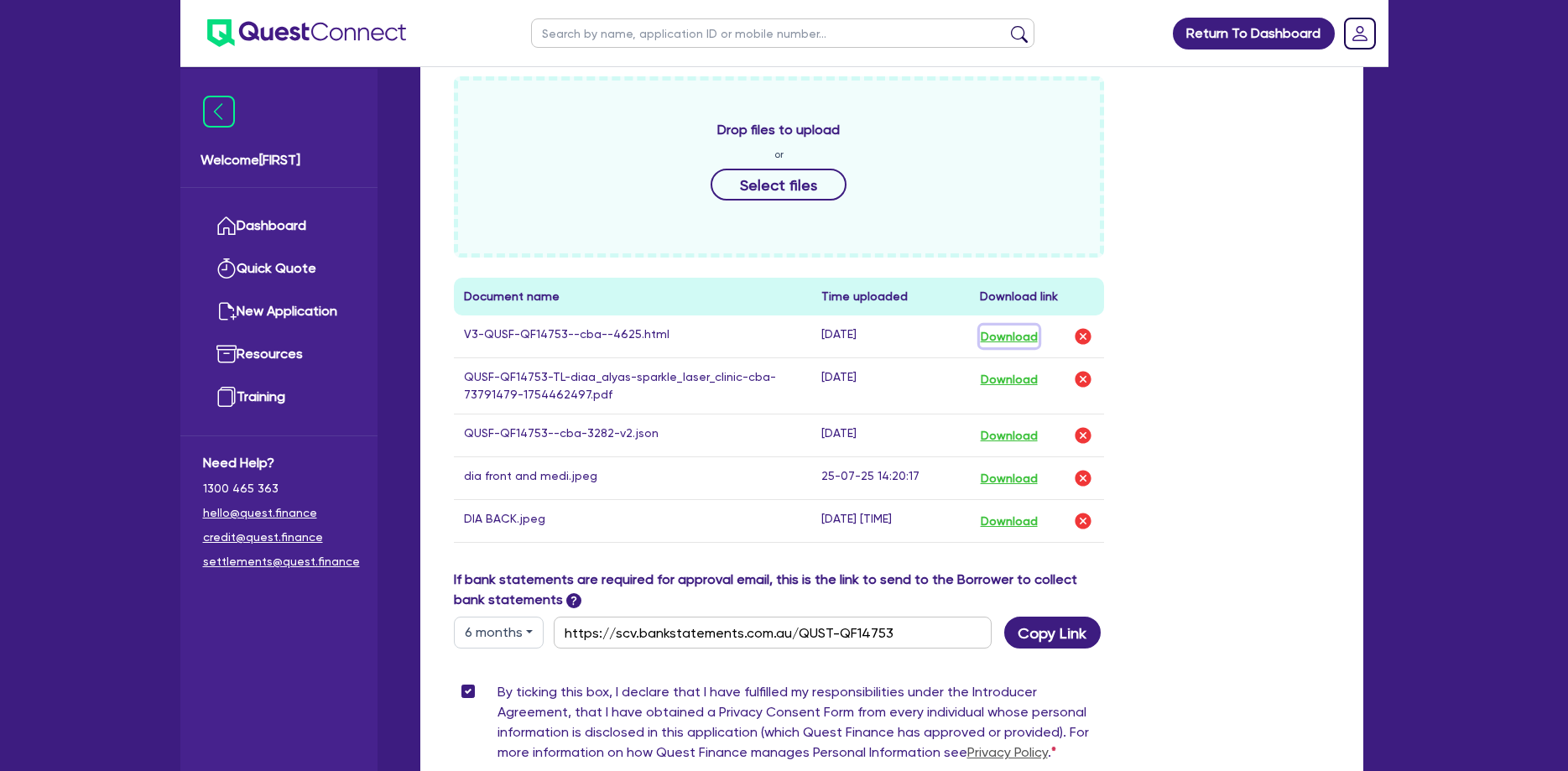 click on "Download" at bounding box center (1009, 336) 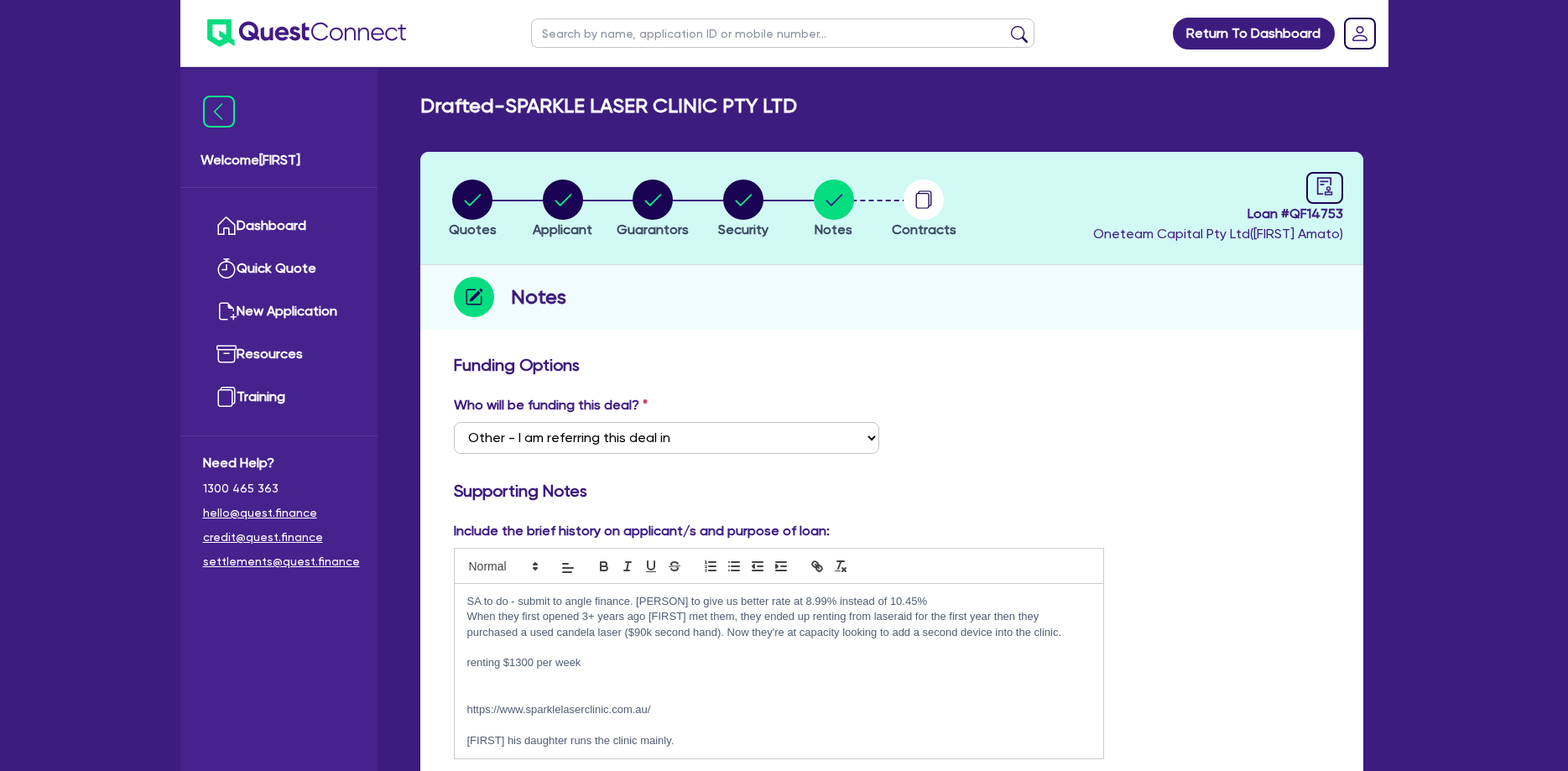 scroll, scrollTop: 0, scrollLeft: 0, axis: both 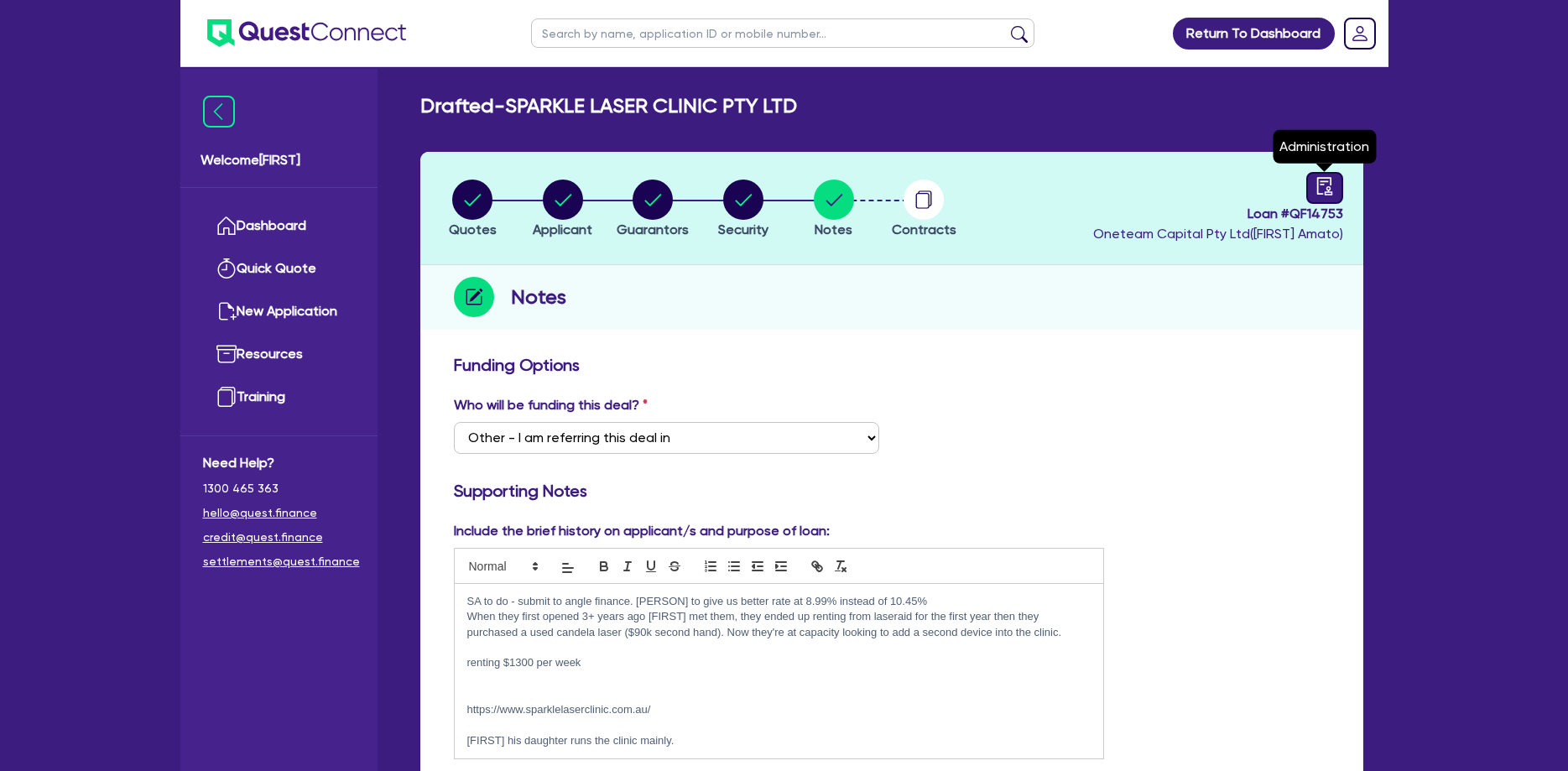 click 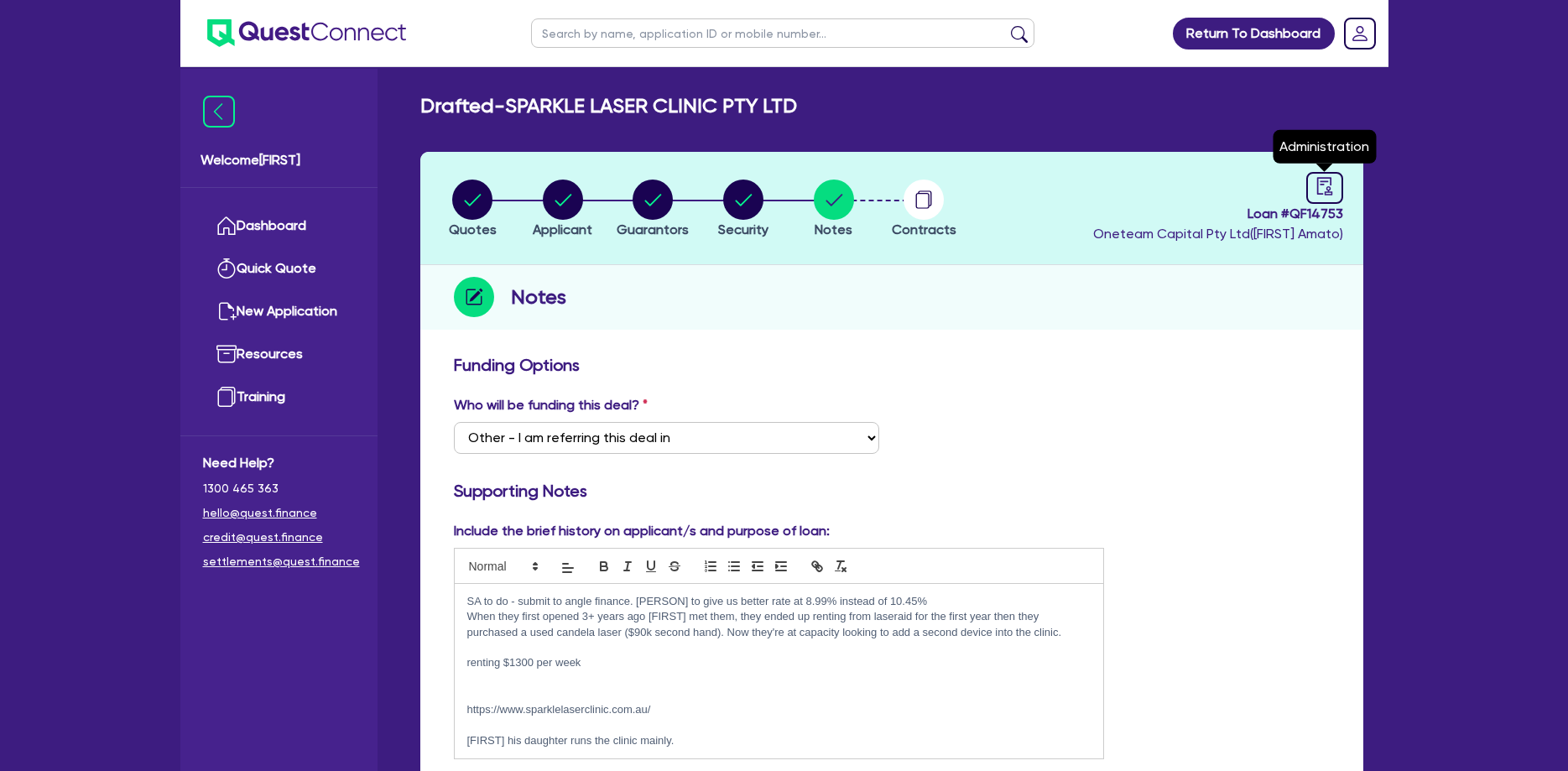 select on "DRAFTED_NEW" 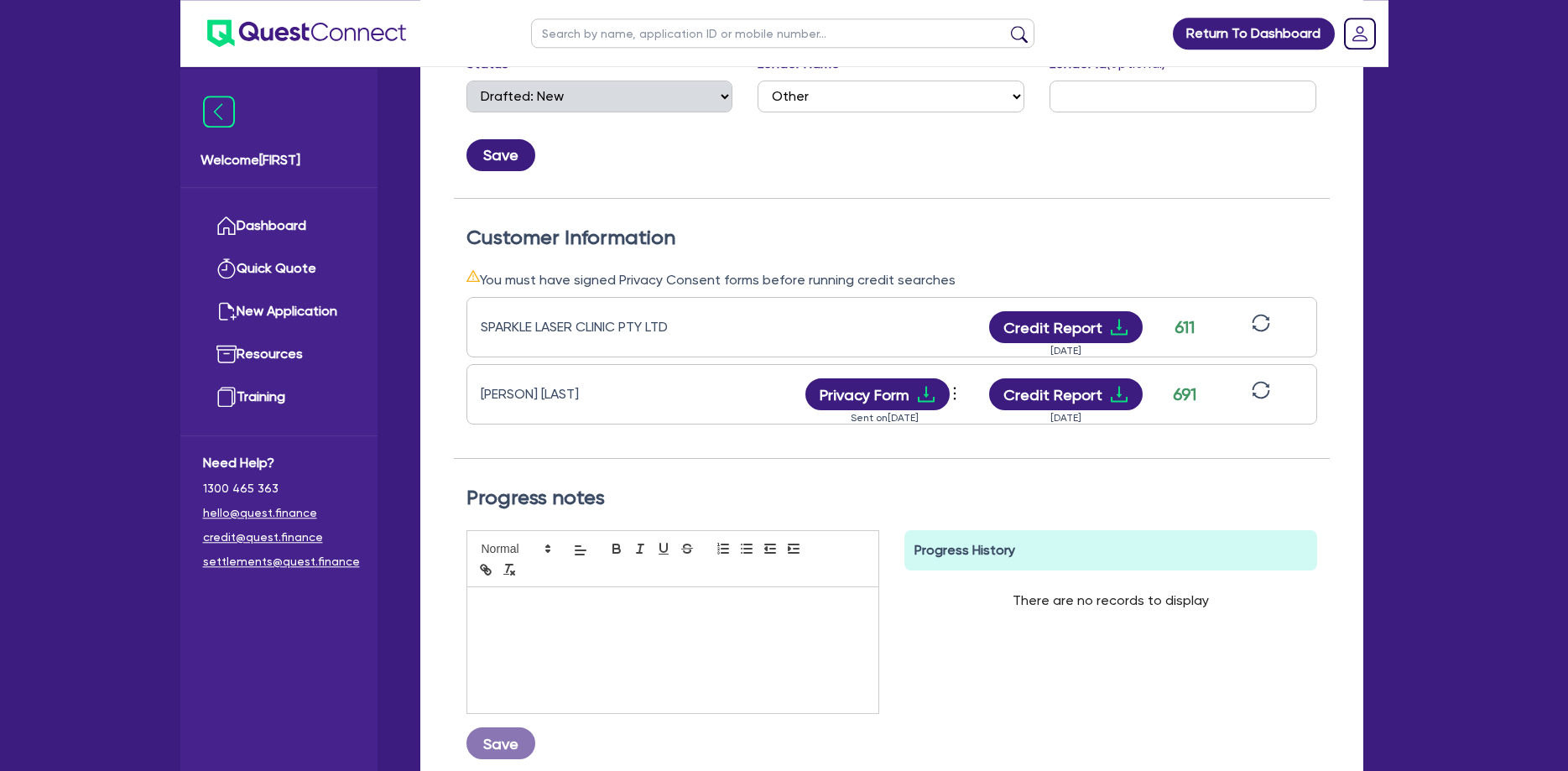 scroll, scrollTop: 510, scrollLeft: 0, axis: vertical 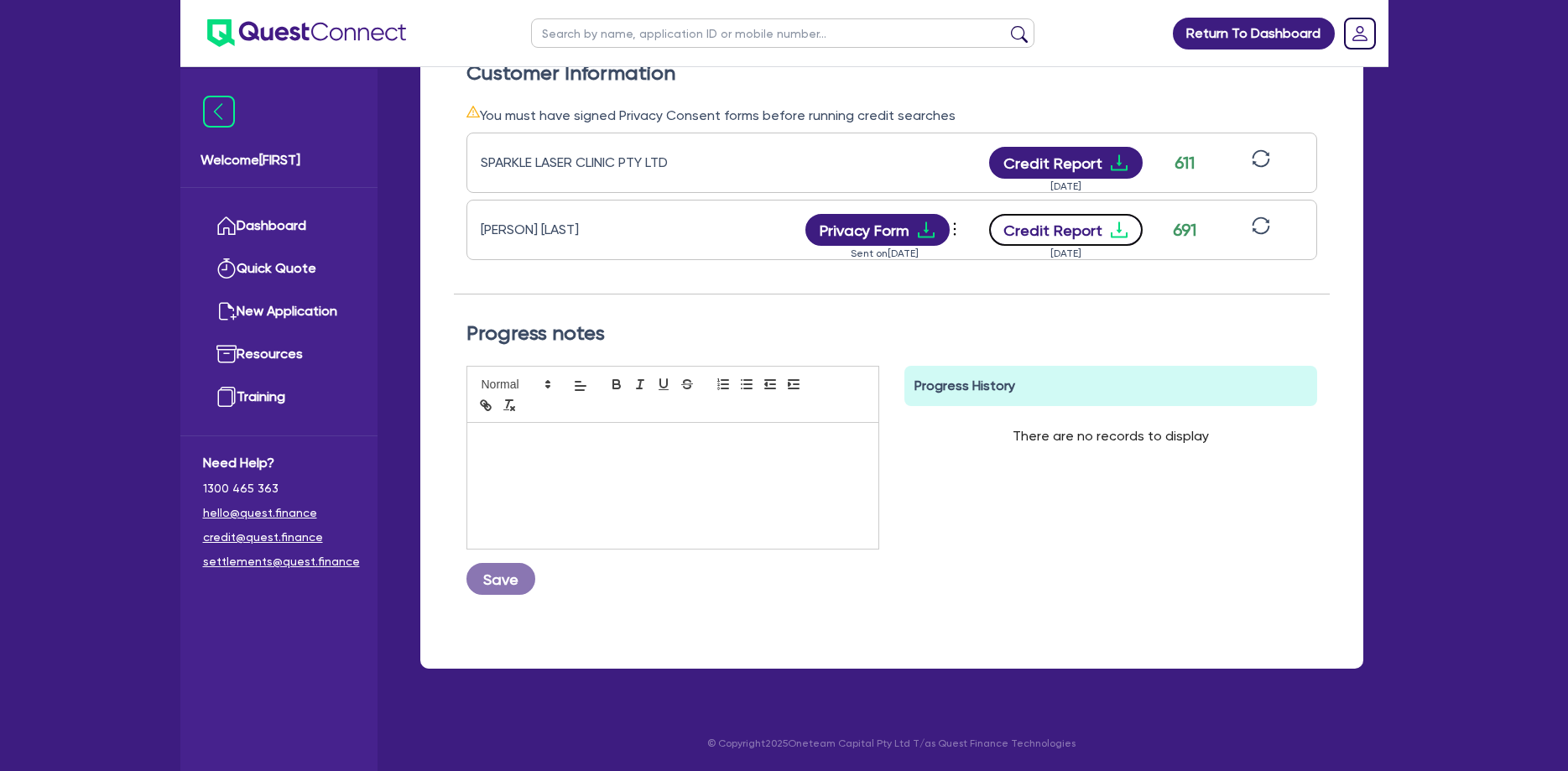 click on "Credit Report" at bounding box center (1065, 230) 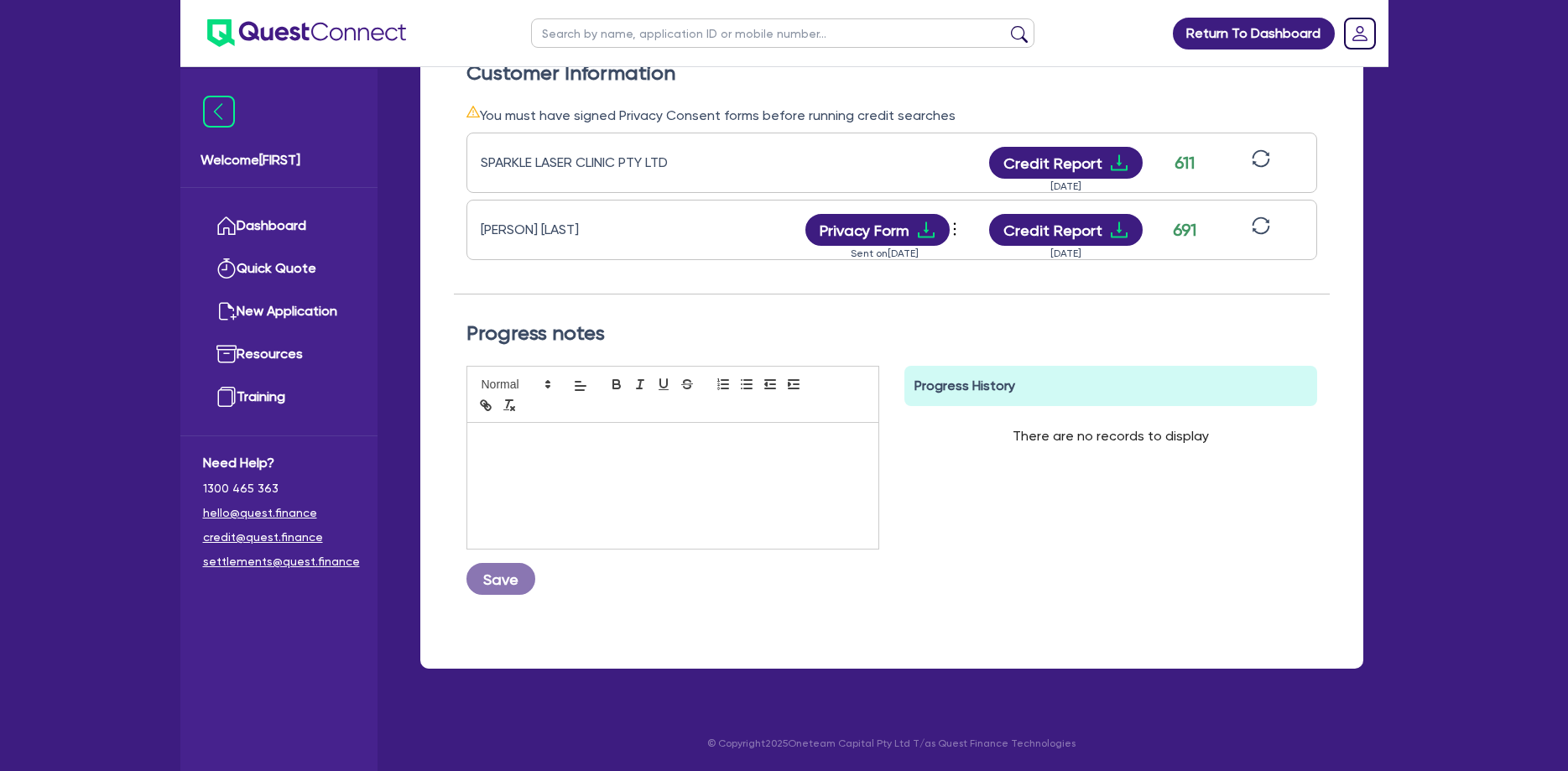 click on "SPARKLE LASER CLINIC PTY LTD Credit Report [DATE] 611 [FIRST] [LAST] Privacy Form View log Send new privacy form Sent on  [DATE] Privacy form logs Close Send new privacy form? You have previously sent a privacy form on   This action will void the previous form and send a new one. Cancel Send Credit Report [DATE] 691" at bounding box center [892, 210] 